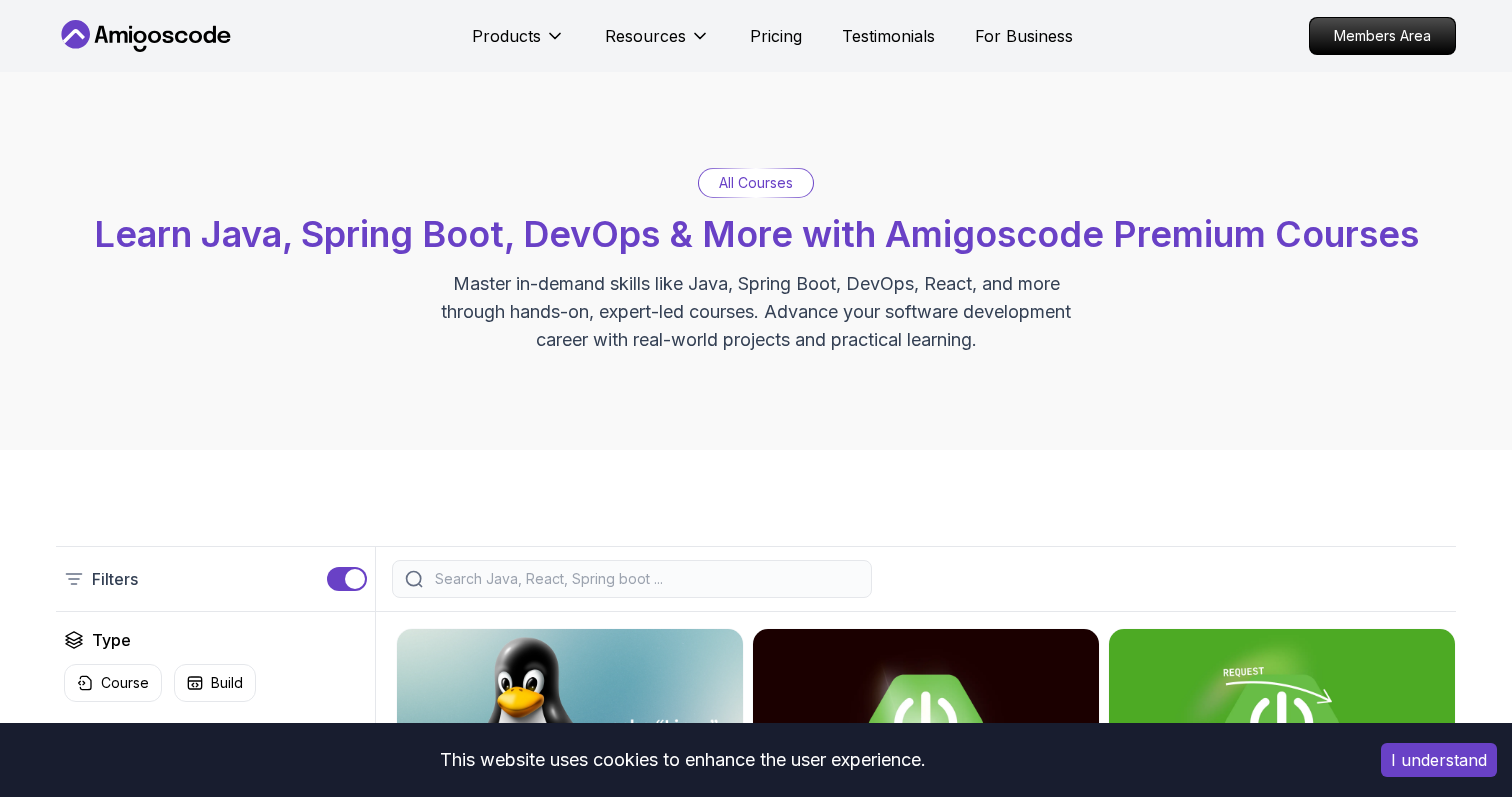 scroll, scrollTop: 0, scrollLeft: 0, axis: both 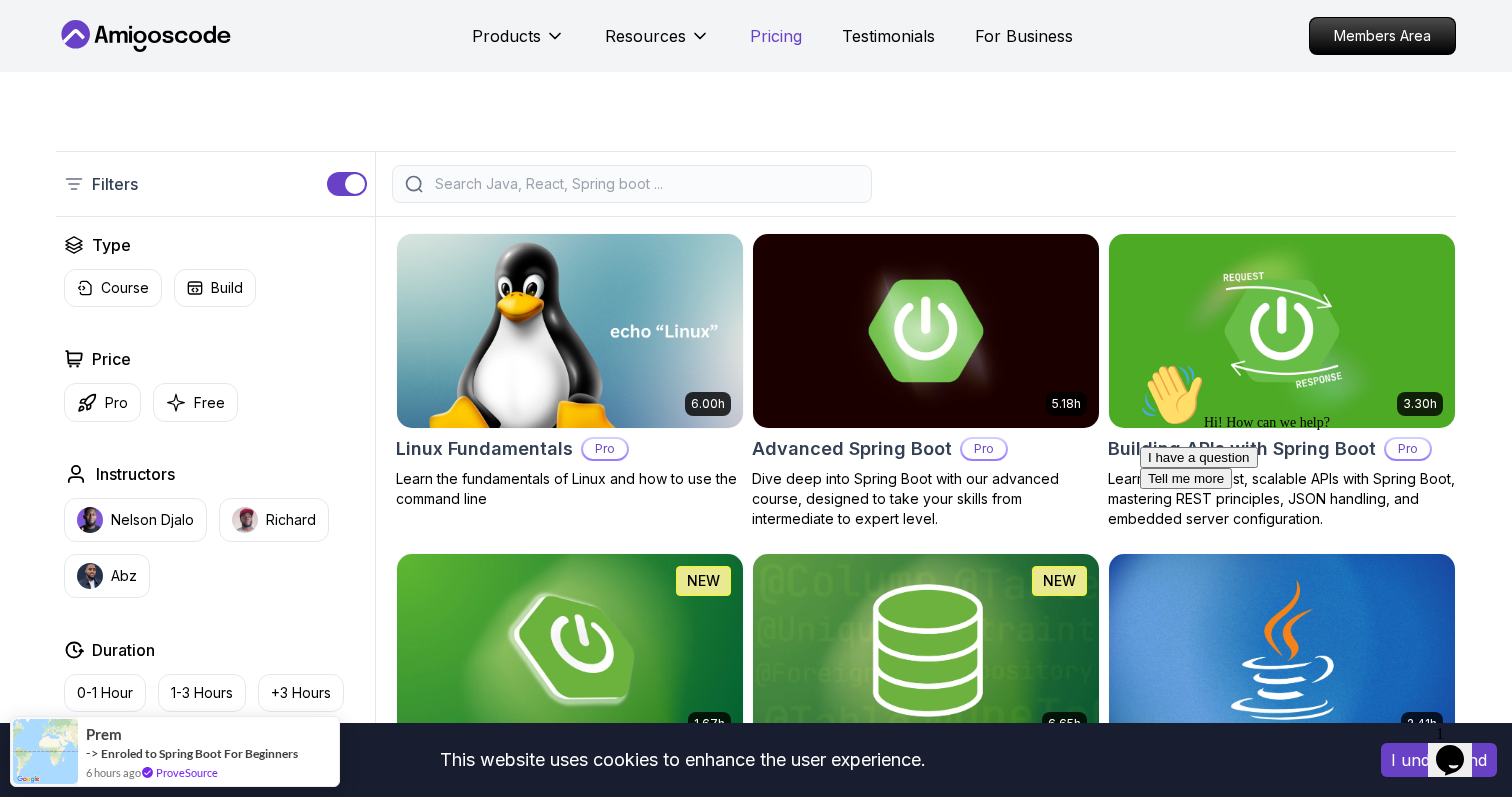 click on "Pricing" at bounding box center [776, 36] 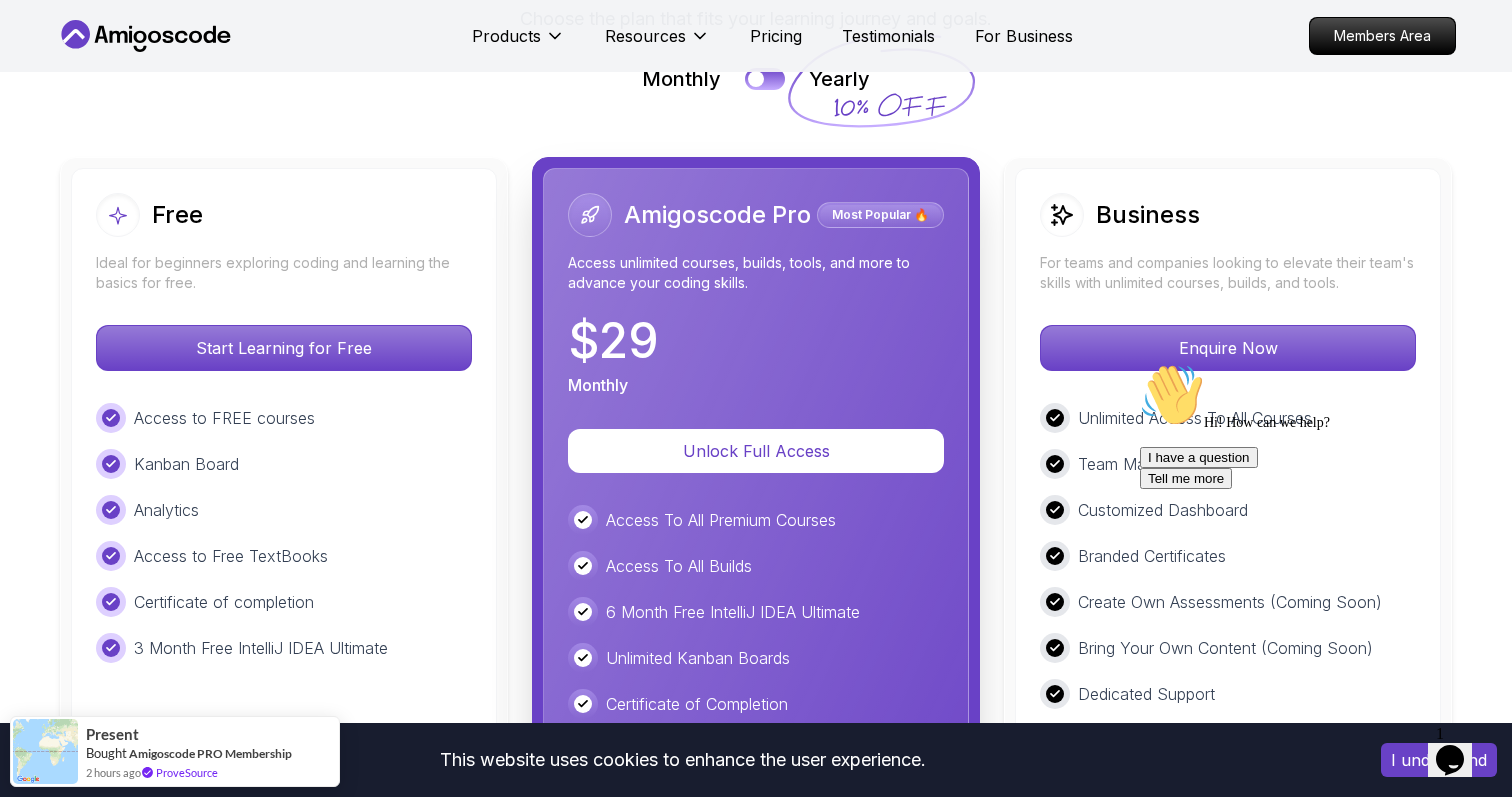 scroll, scrollTop: 4630, scrollLeft: 0, axis: vertical 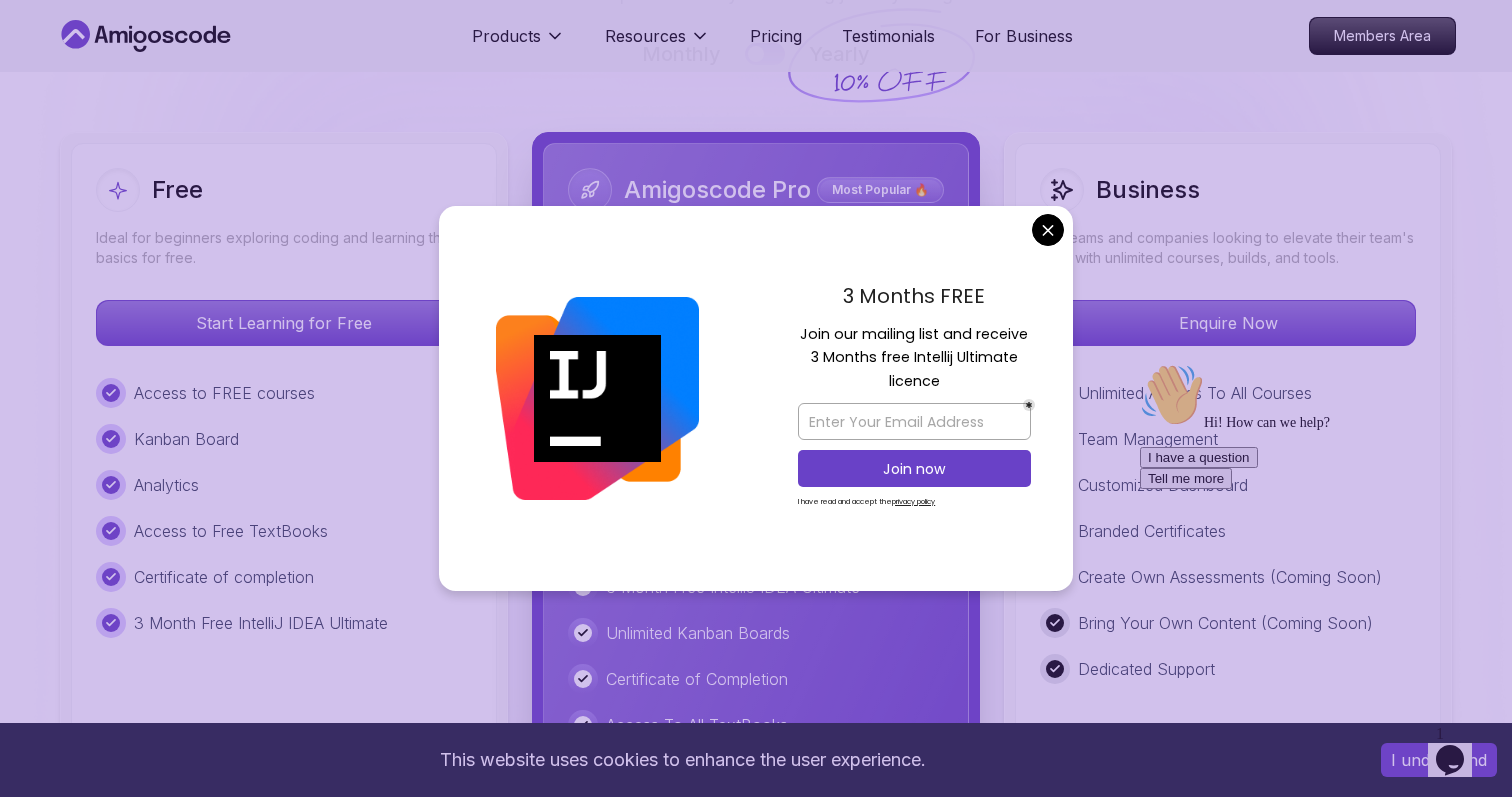 click on "Join our mailing list and receive 3 Months free Intellij Ultimate licence" at bounding box center [914, 358] 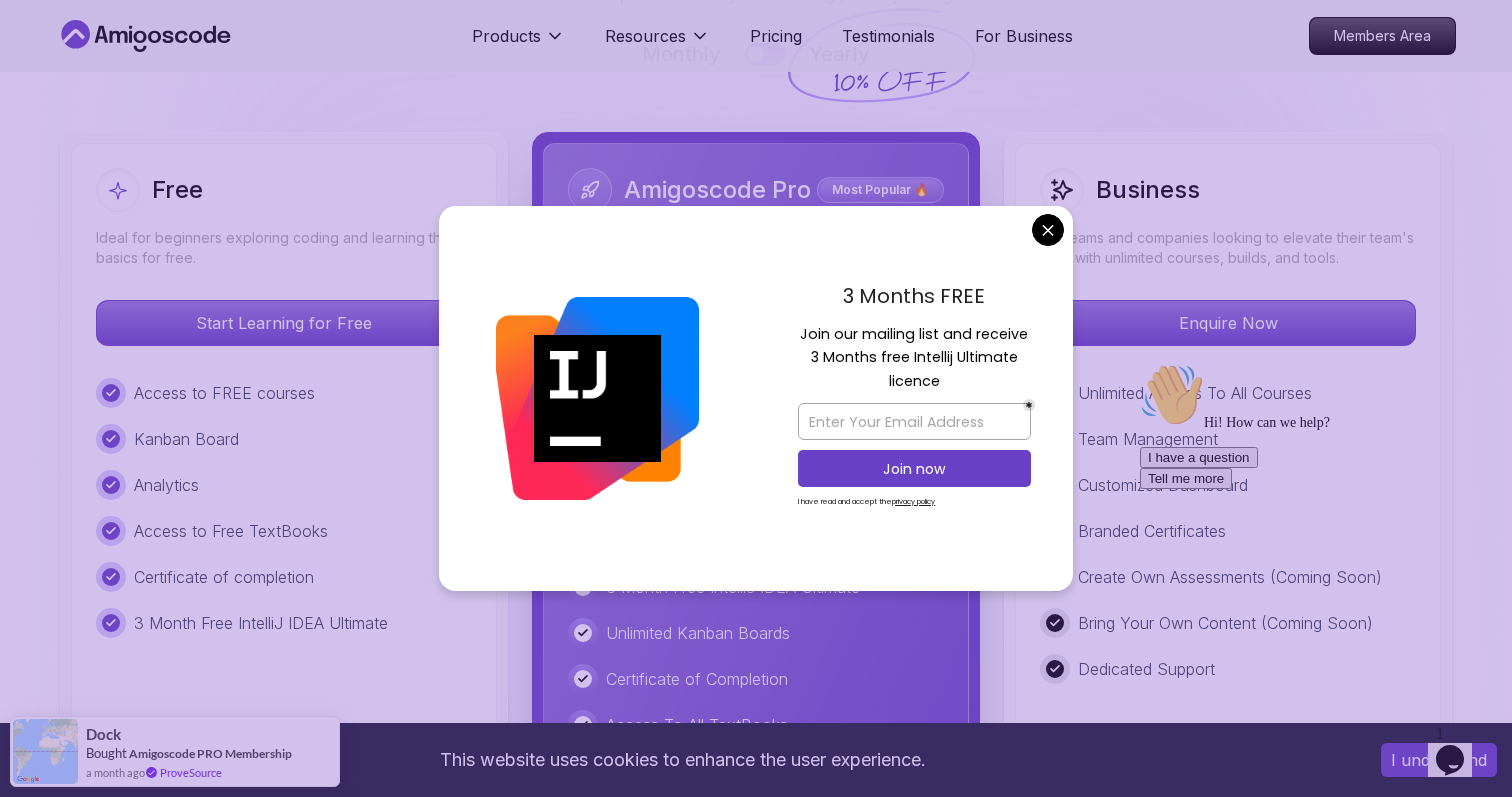 click on "Join our mailing list and receive 3 Months free Intellij Ultimate licence" at bounding box center (914, 358) 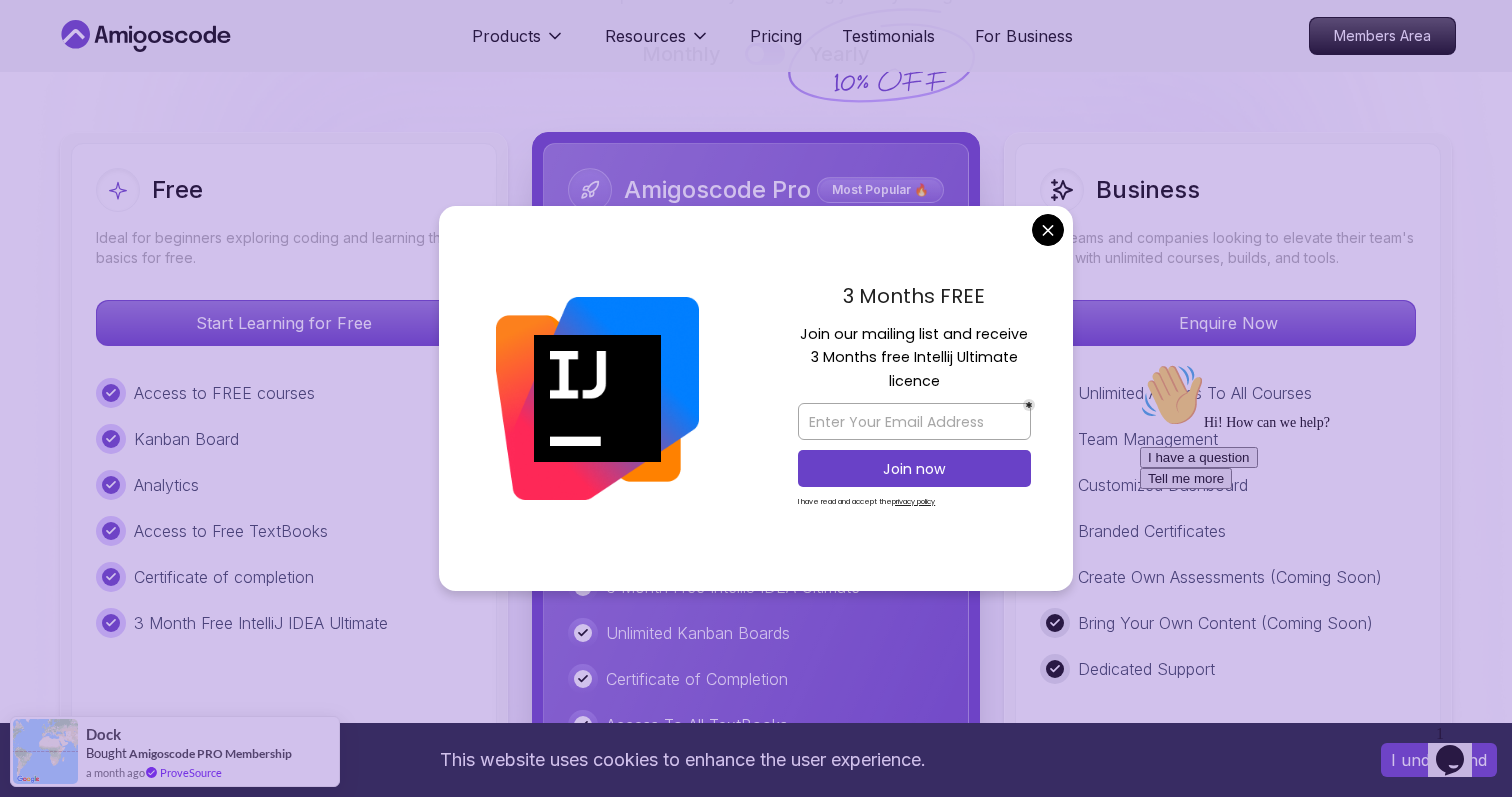 click on "This website uses cookies to enhance the user experience. I understand Products Resources Pricing Testimonials For Business Members Area Products Resources Pricing Testimonials For Business Members Area Jogh Long Spring Developer Advocate "Amigoscode Does a pretty good job, and consistently too, covering Spring and for that, I'm very Appreciative" The One-Stop Platform for   Developers Get unlimited access to coding   courses ,   Quizzes ,   Builds  and   Tools . Start your journey or level up your career with Amigoscode today! Start for Free https://amigoscode.com/dashboard OUR AMIGO STUDENTS WORK IN TOP COMPANIES Courses Builds Discover Amigoscode's Latest   Premium Courses! Get unlimited access to coding   courses ,   Quizzes ,   Builds  and   Tools . Start your journey or level up your career with Amigoscode today! Browse all  courses Advanced Spring Boot Pro Dive deep into Spring Boot with our advanced course, designed to take your skills from intermediate to expert level. NEW Spring Boot for Beginners" at bounding box center [756, 1225] 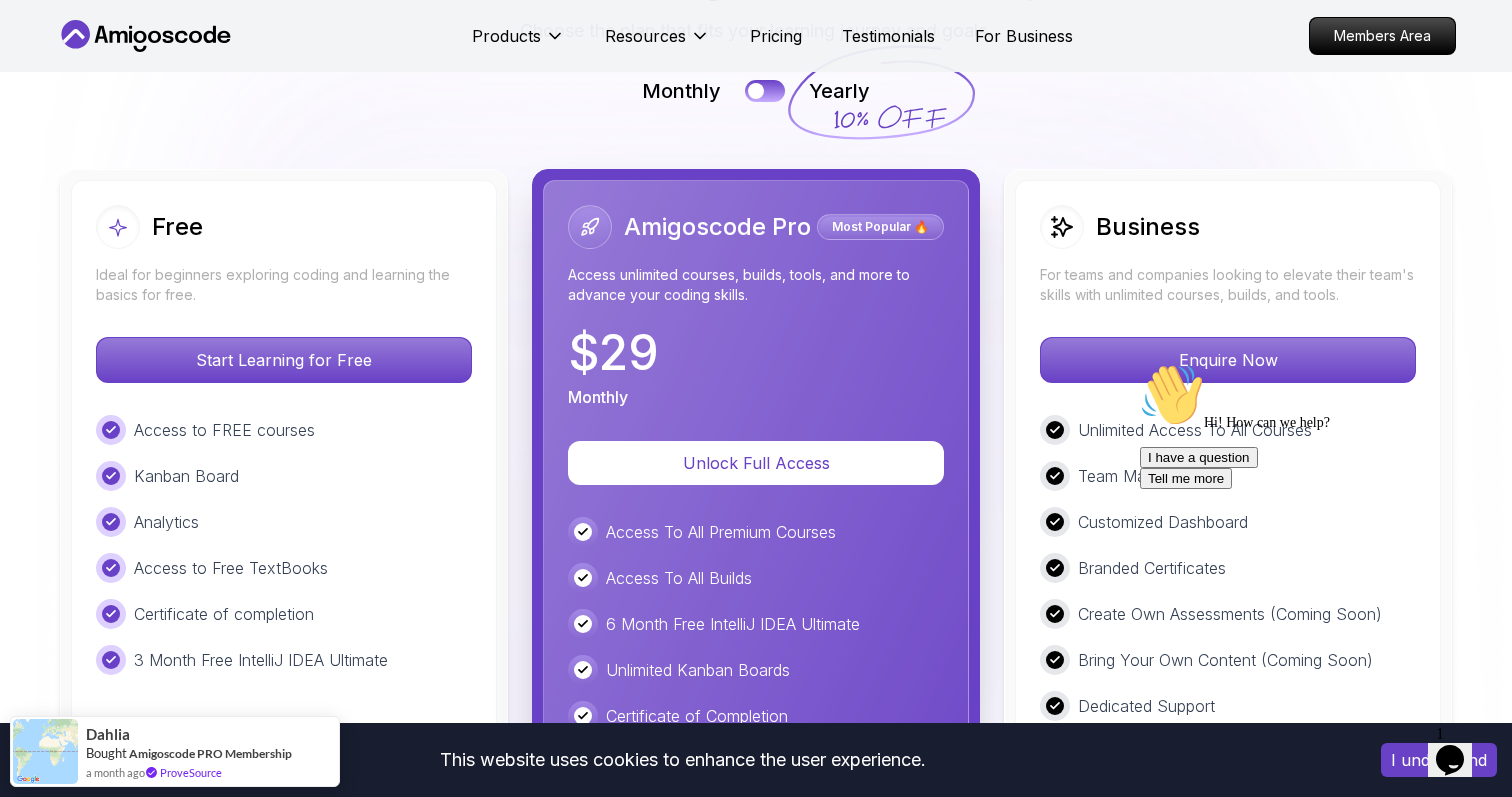 scroll, scrollTop: 4619, scrollLeft: 0, axis: vertical 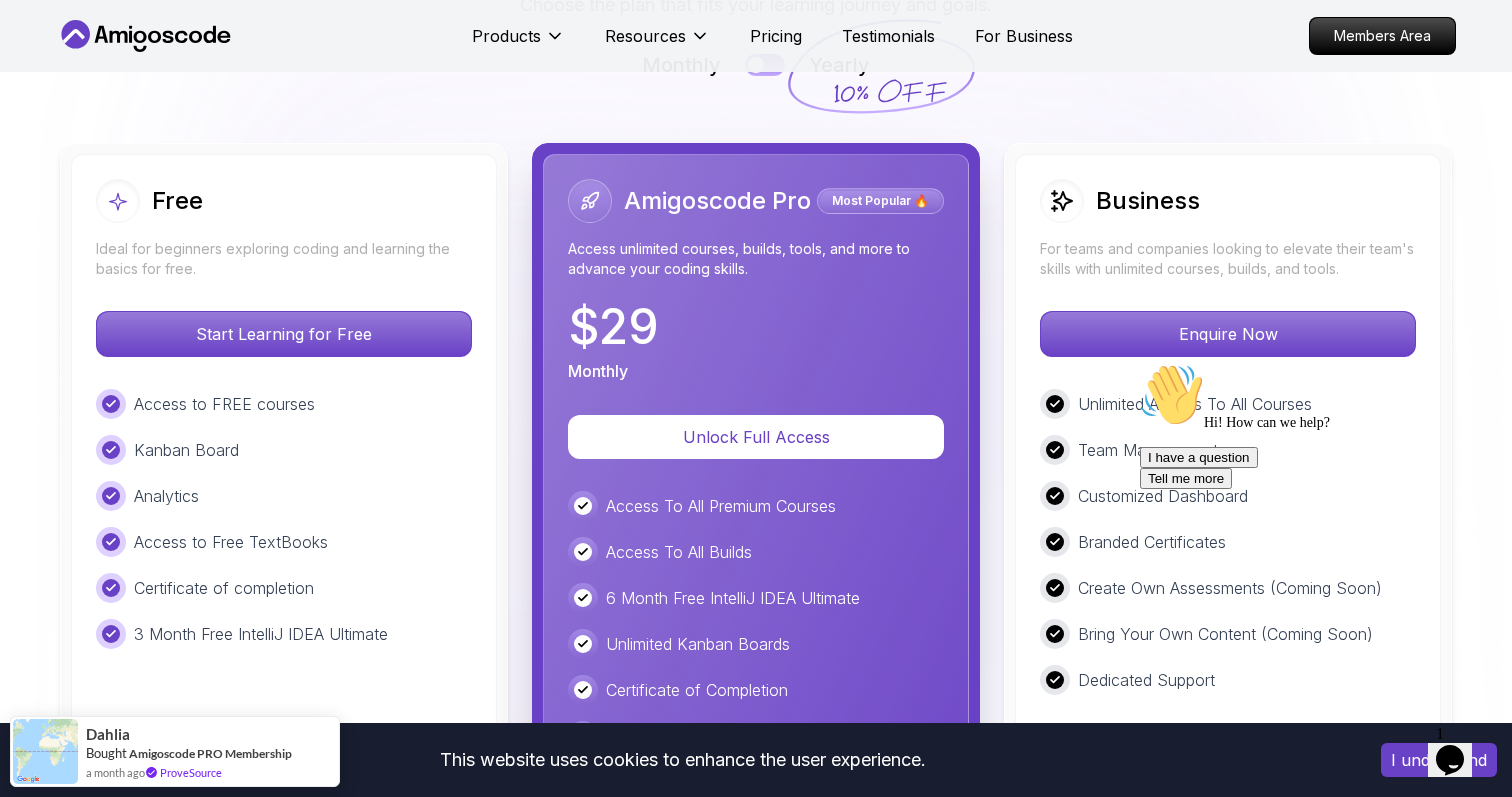 click on "Access To All Premium Courses" at bounding box center [721, 506] 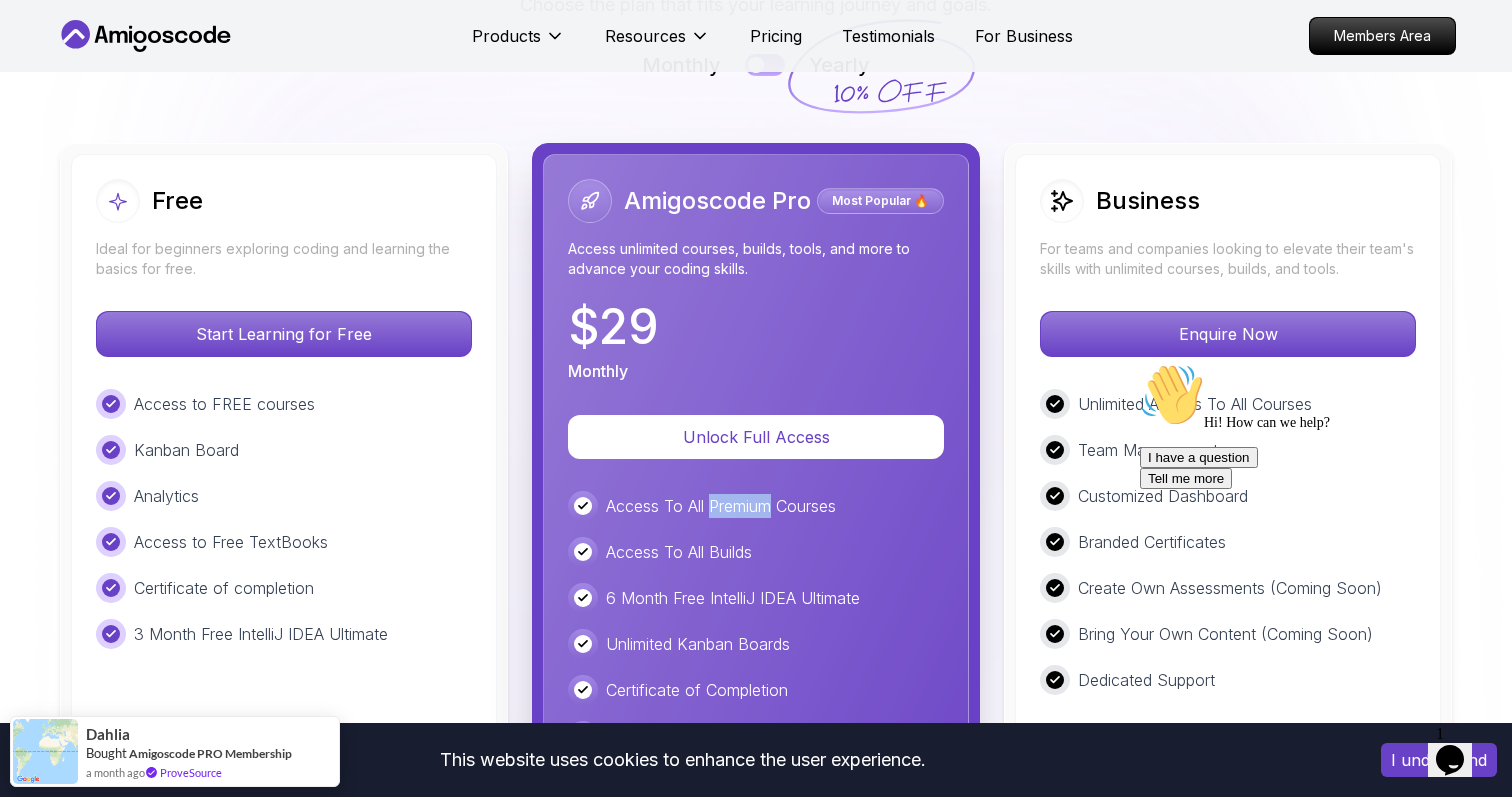 click on "Access To All Builds" at bounding box center (679, 552) 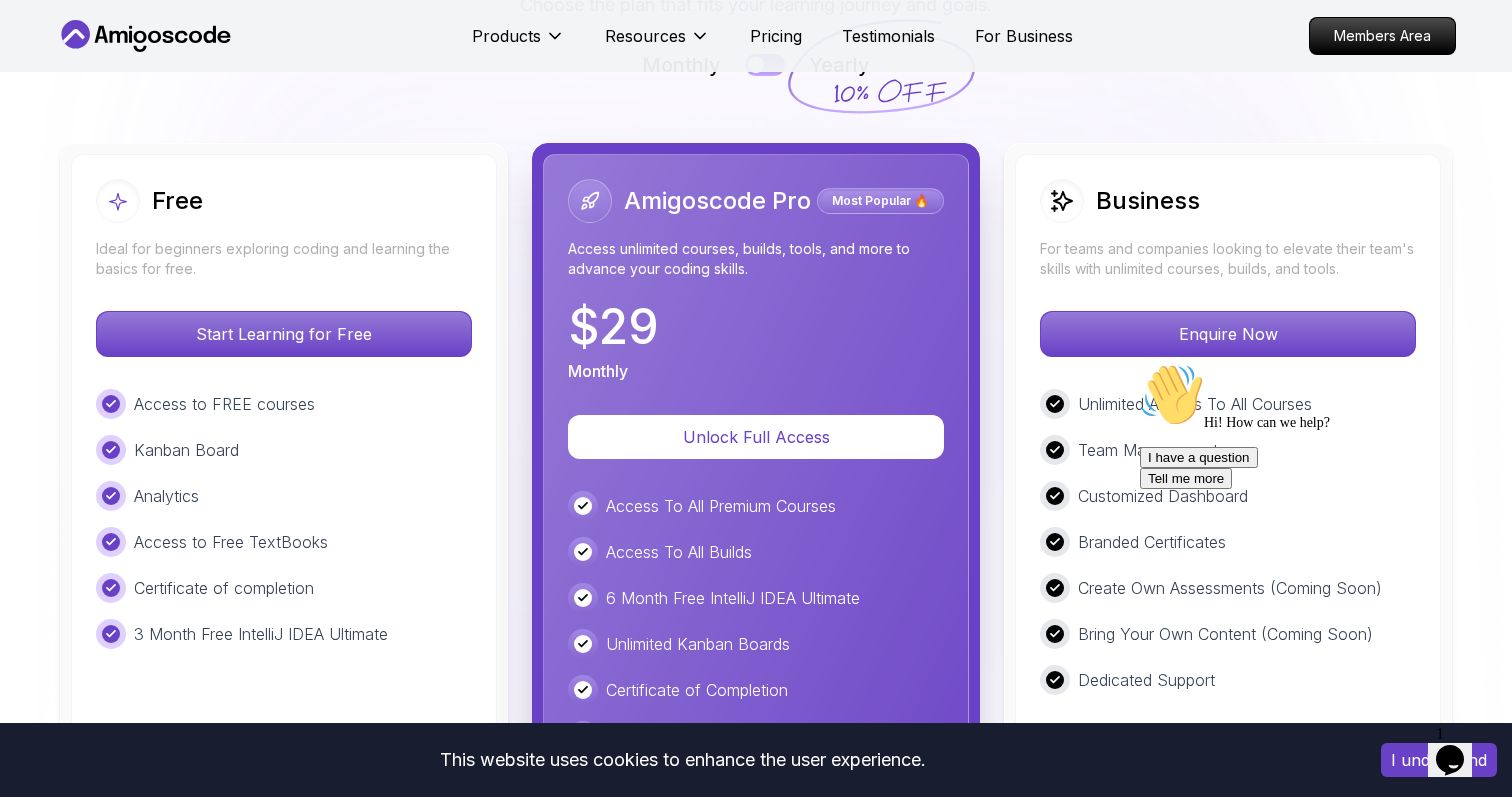 click on "Access To All Builds" at bounding box center [679, 552] 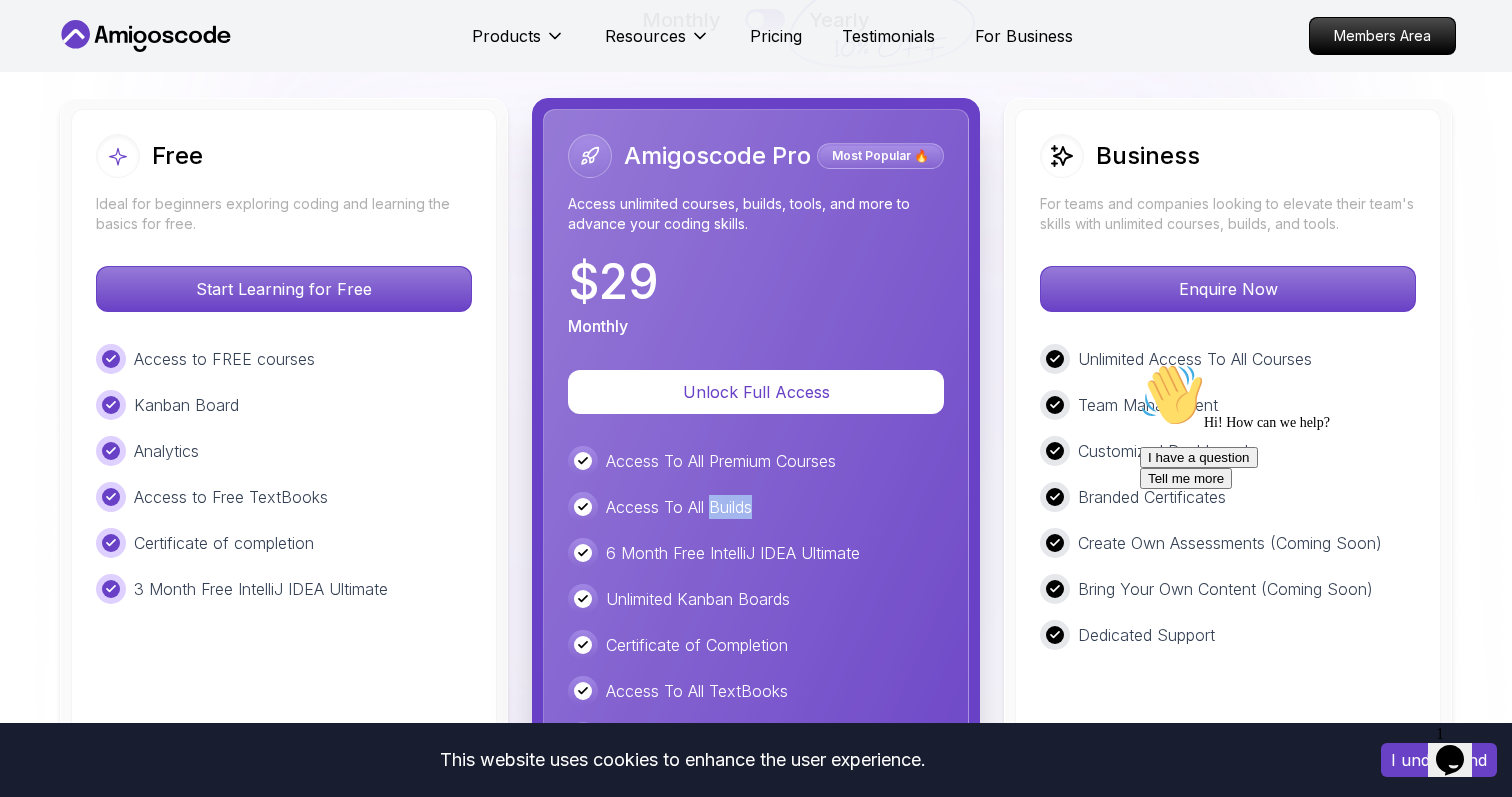 scroll, scrollTop: 4679, scrollLeft: 0, axis: vertical 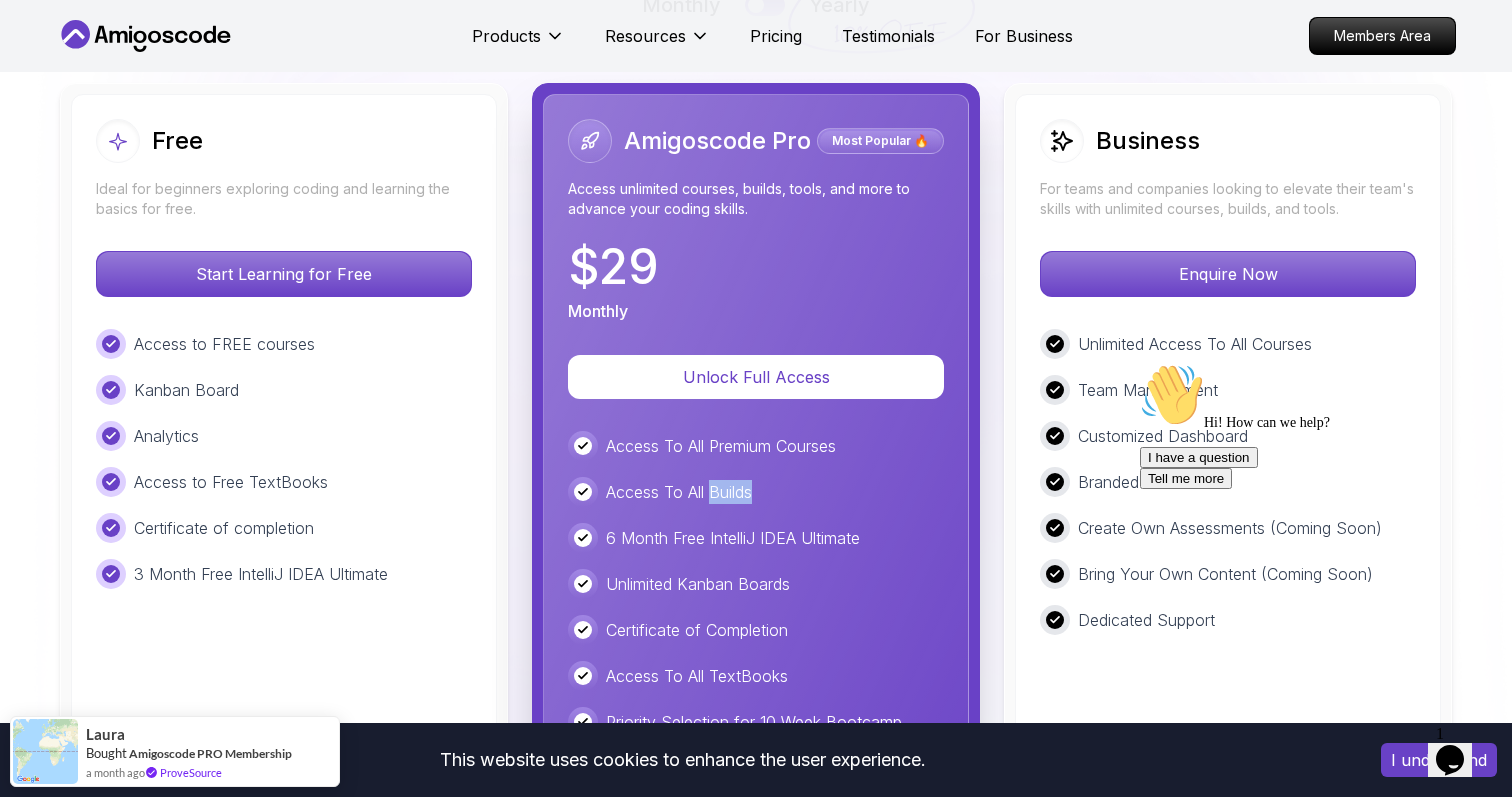 click on "6 Month Free IntelliJ IDEA Ultimate" at bounding box center (733, 538) 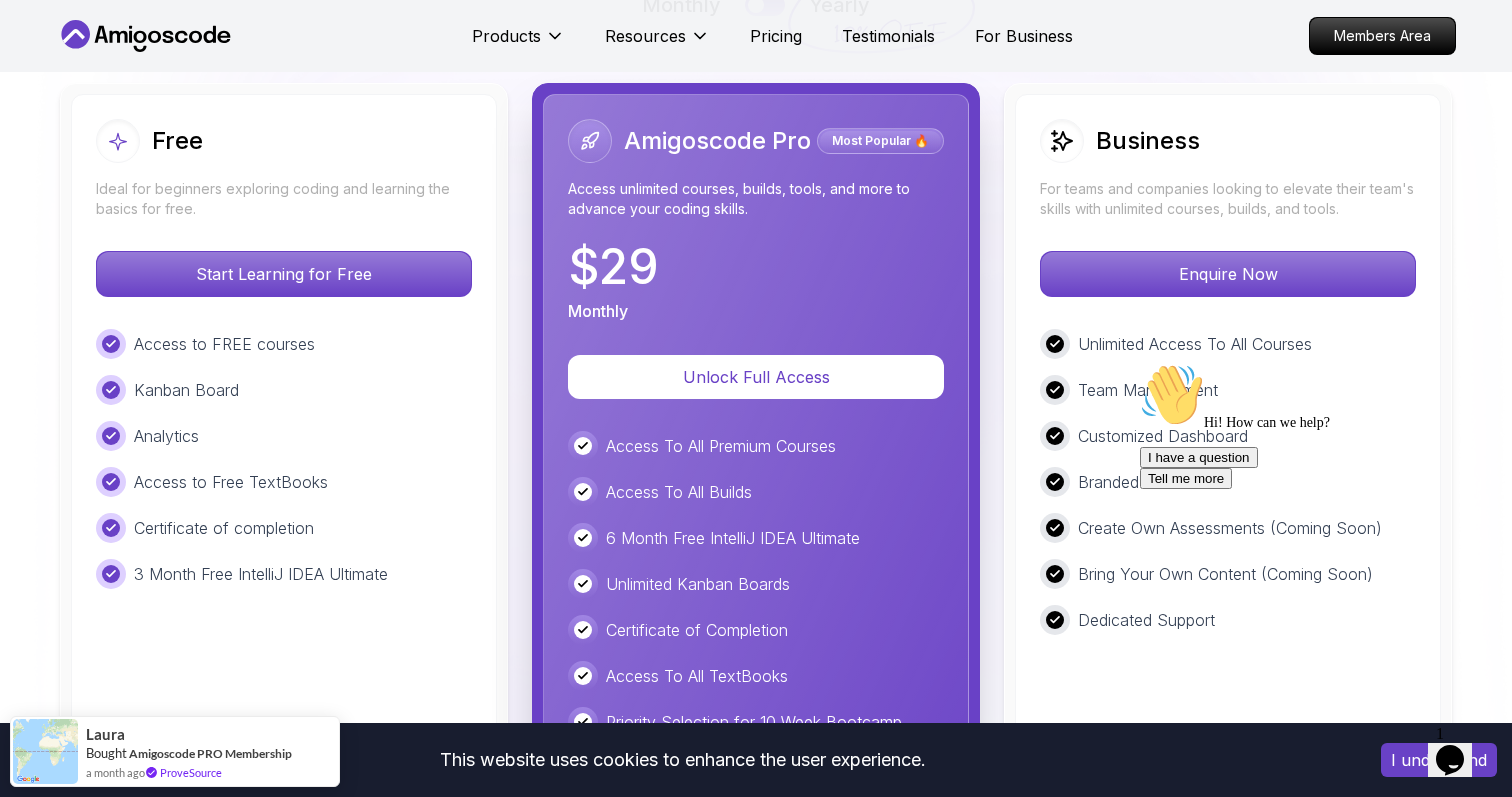 click on "6 Month Free IntelliJ IDEA Ultimate" at bounding box center (733, 538) 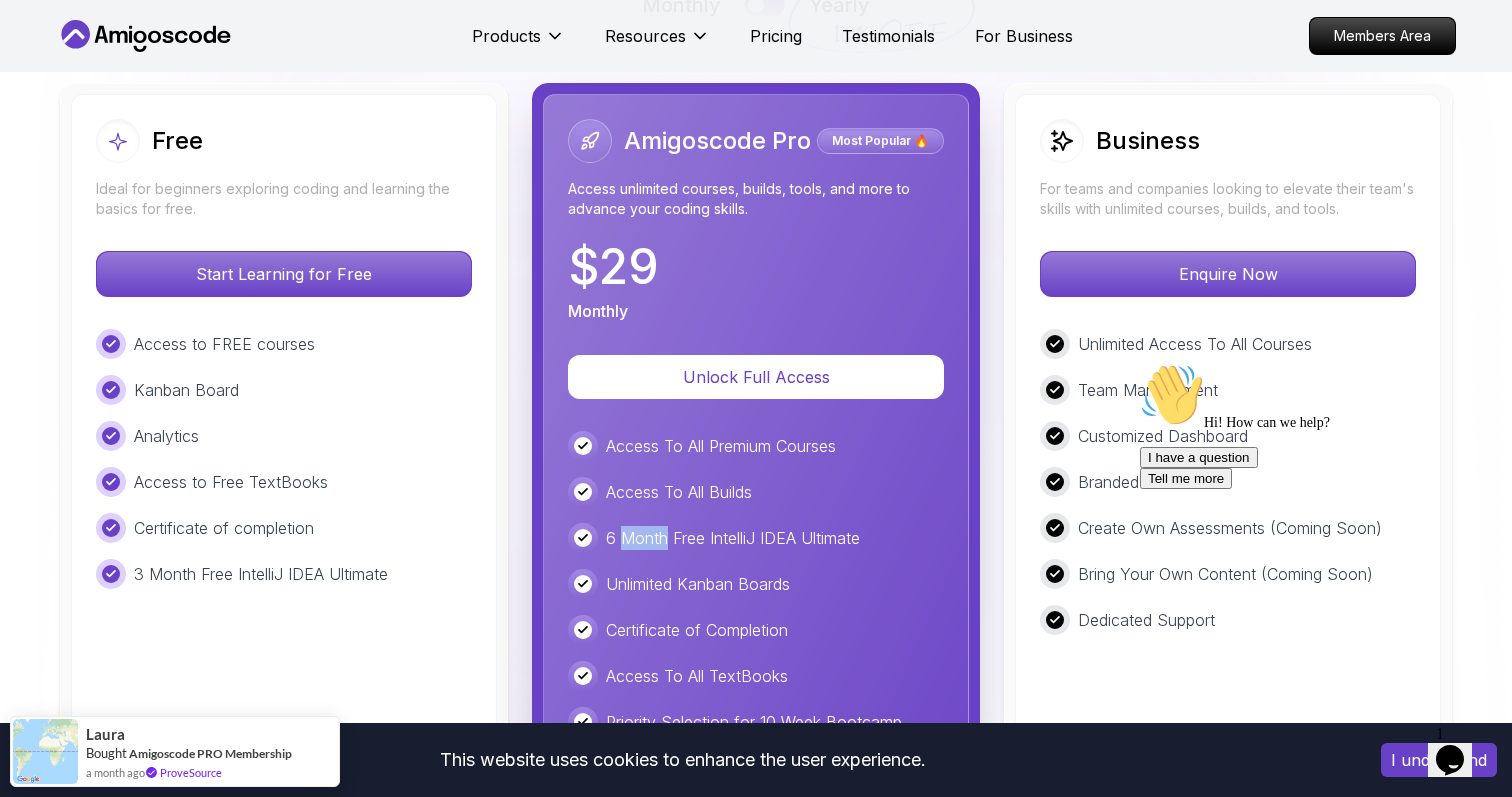 click on "6 Month Free IntelliJ IDEA Ultimate" at bounding box center [733, 538] 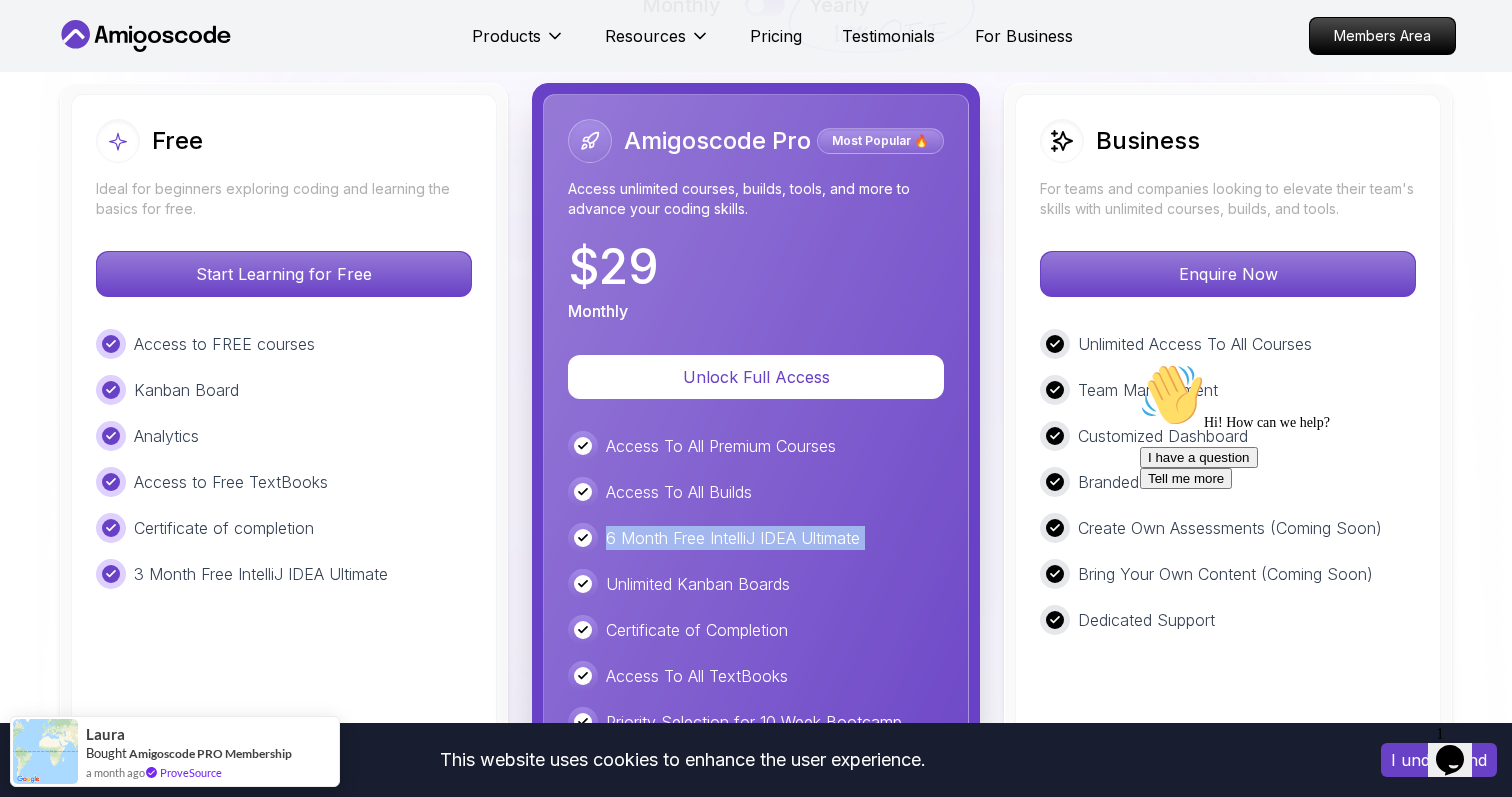 scroll, scrollTop: 4746, scrollLeft: 0, axis: vertical 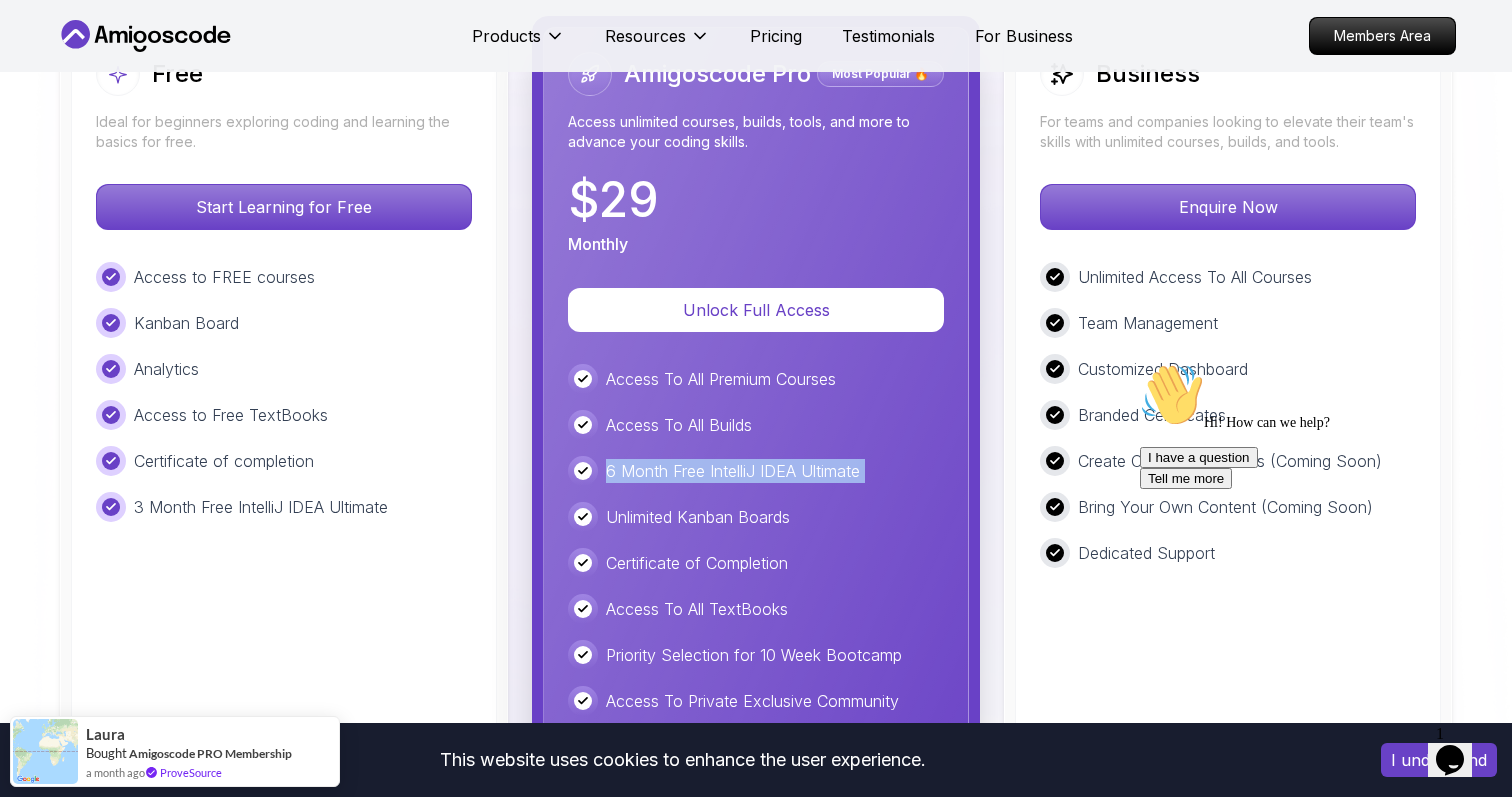 click on "6 Month Free IntelliJ IDEA Ultimate" at bounding box center [733, 471] 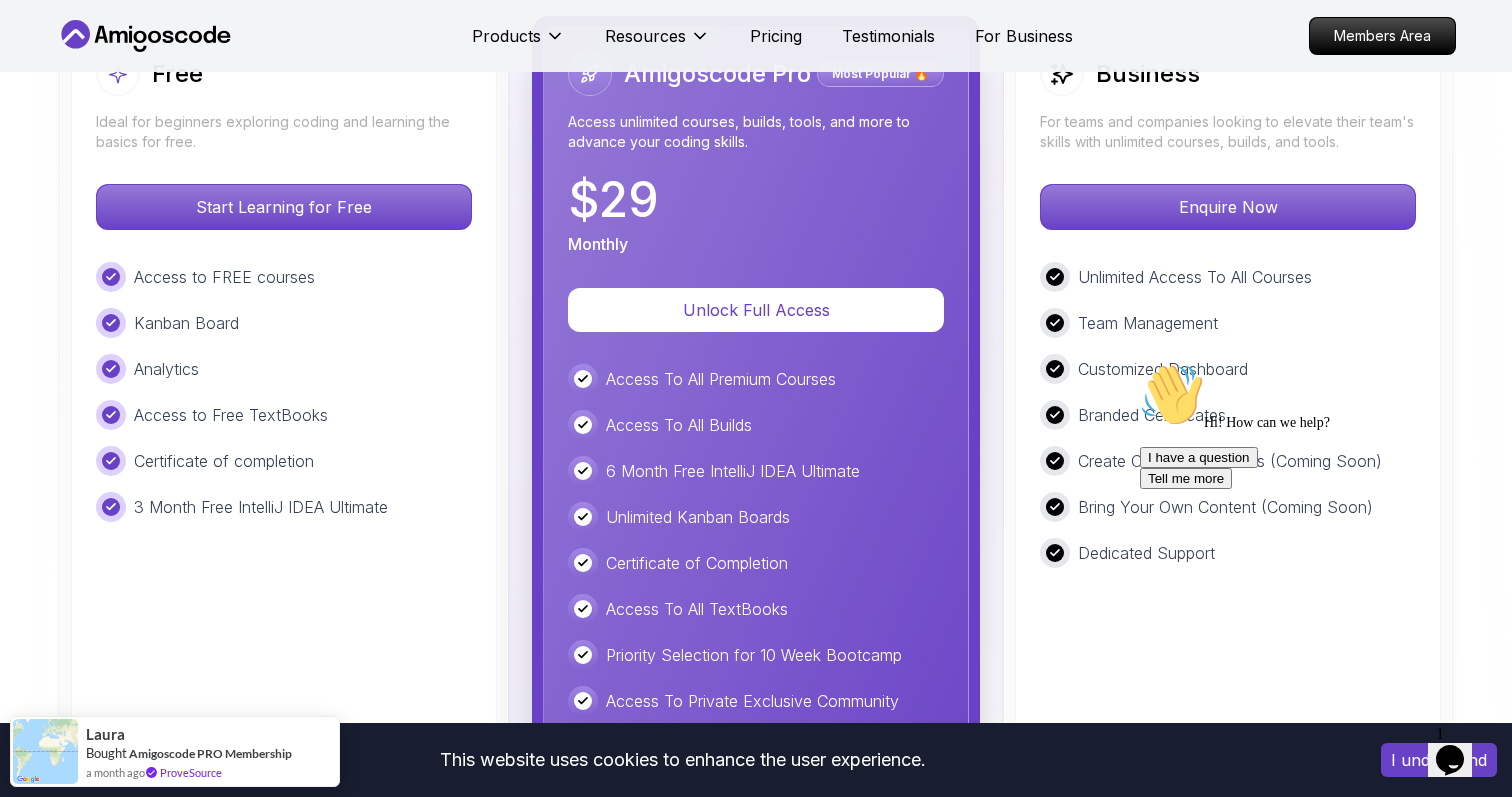 click on "6 Month Free IntelliJ IDEA Ultimate" at bounding box center (733, 471) 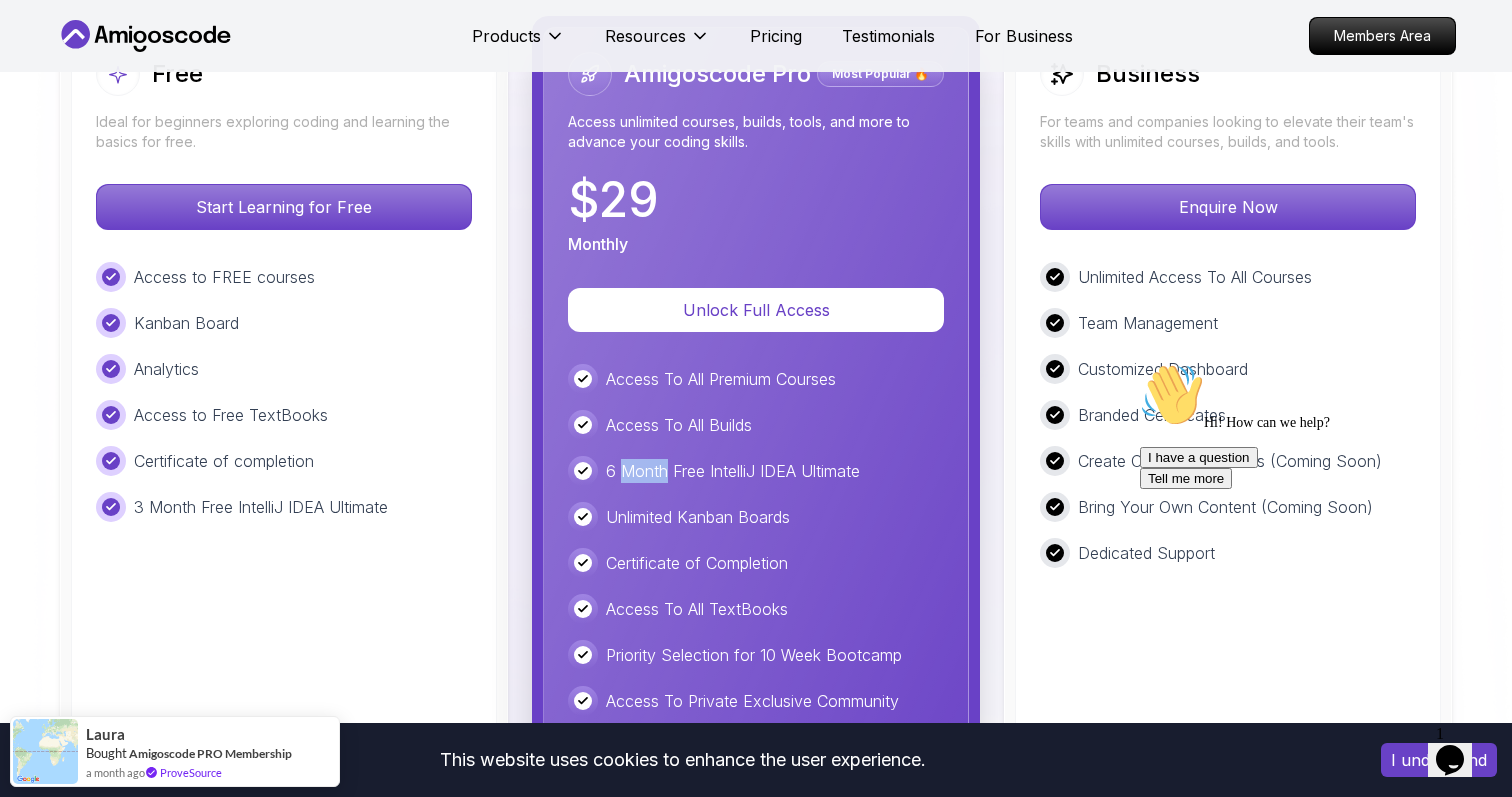 click on "6 Month Free IntelliJ IDEA Ultimate" at bounding box center (733, 471) 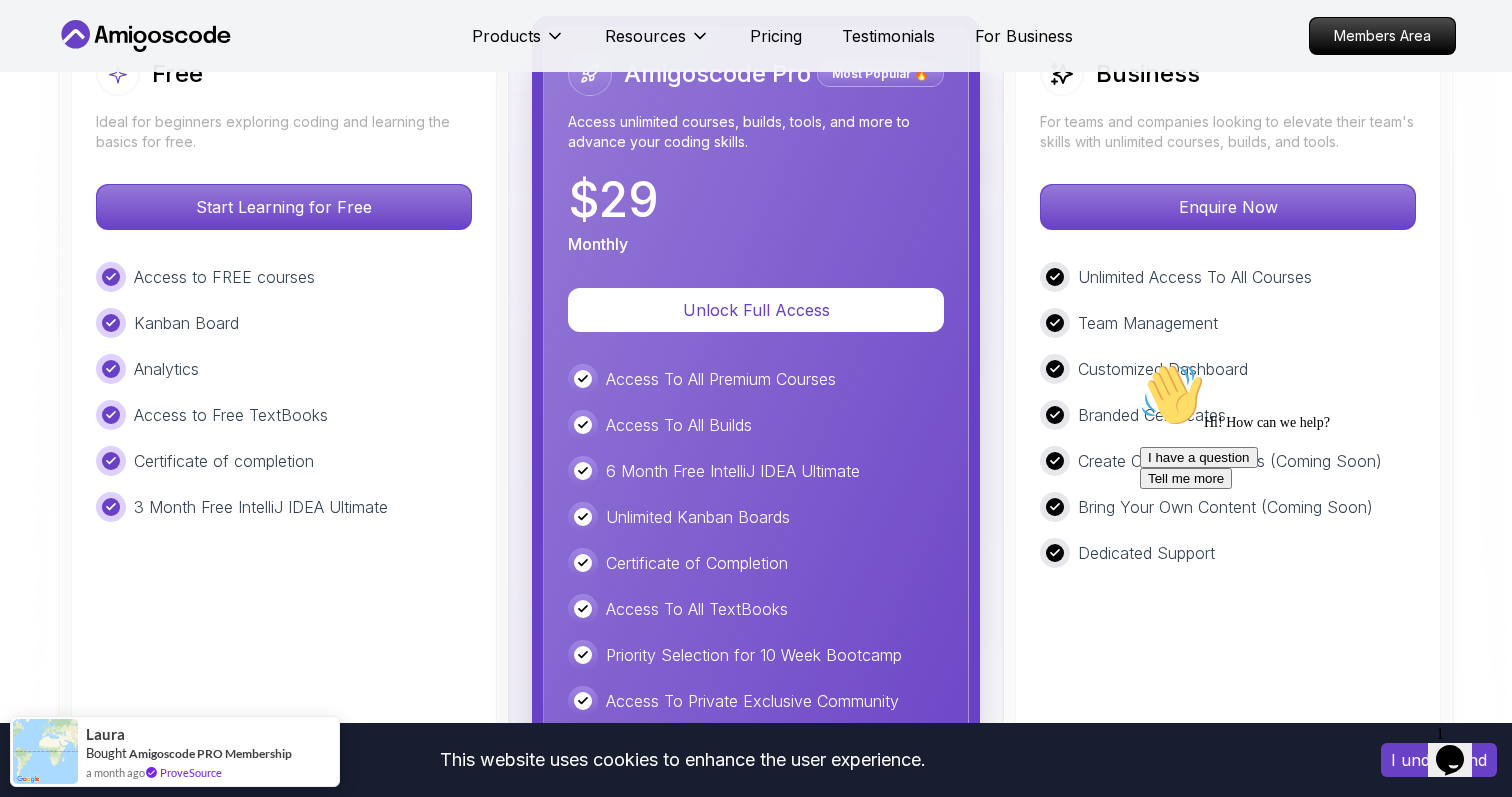 click on "6 Month Free IntelliJ IDEA Ultimate" at bounding box center [733, 471] 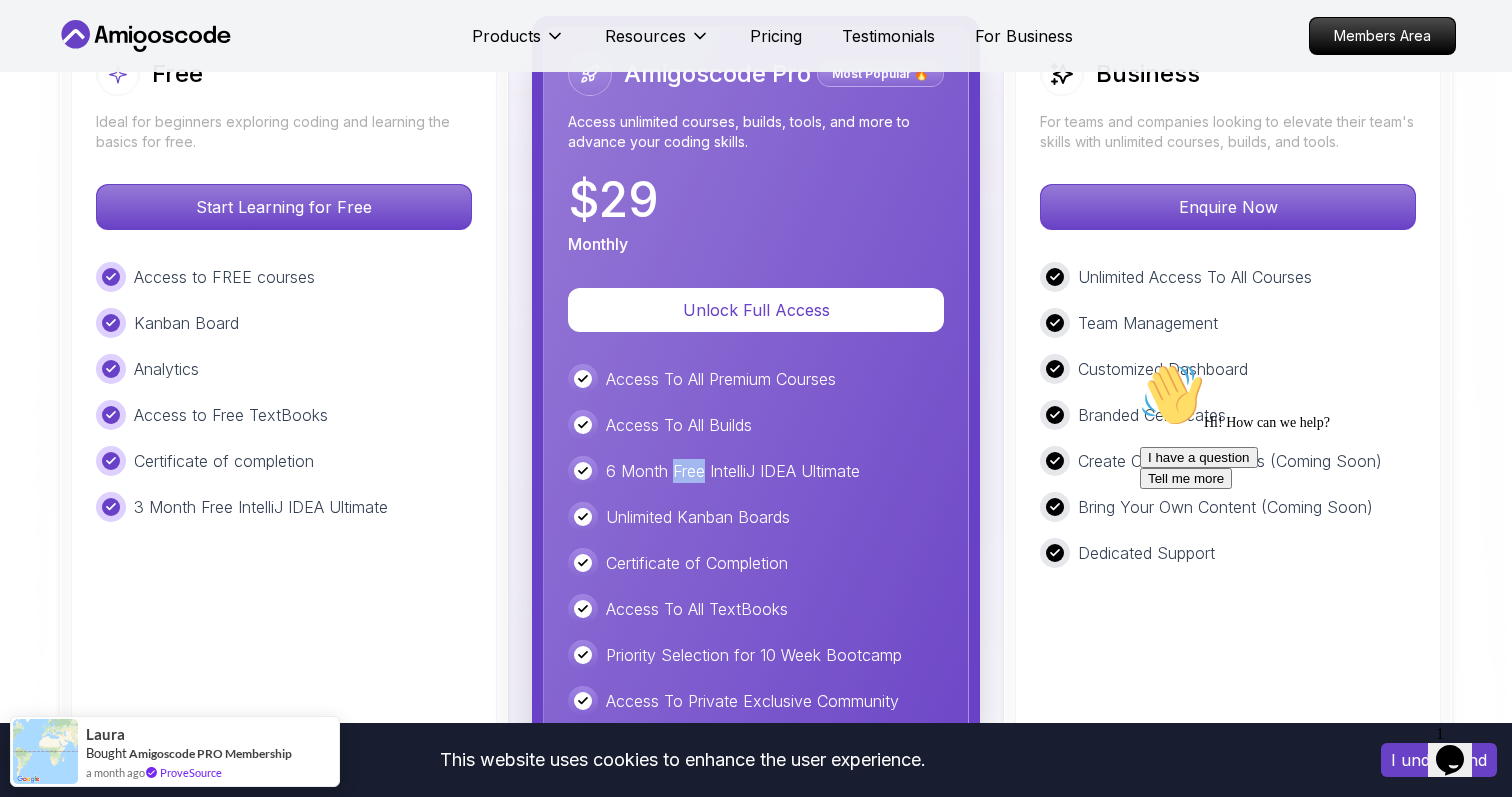 click on "Unlimited Kanban Boards" at bounding box center [698, 517] 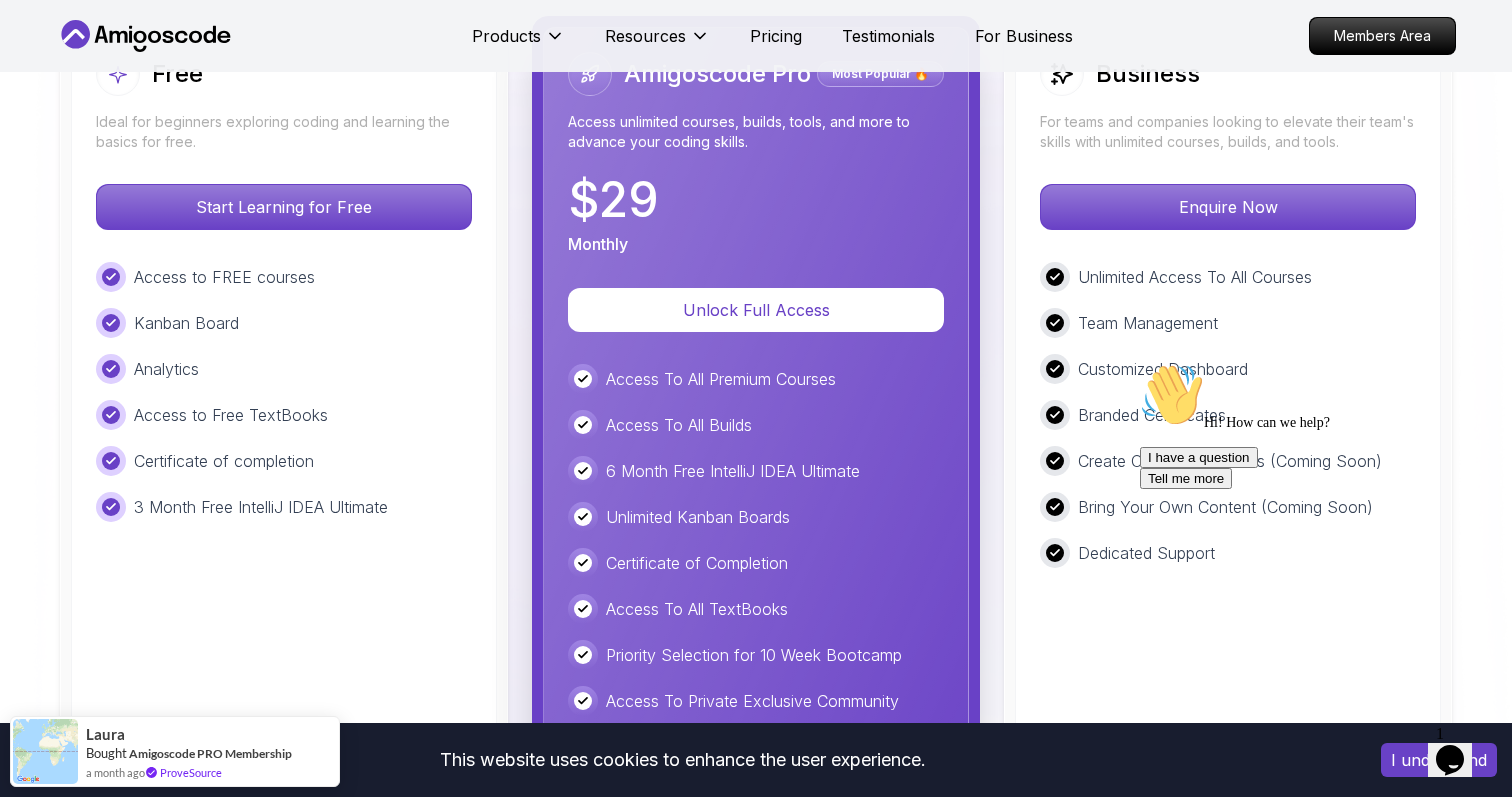 click on "Unlimited Kanban Boards" at bounding box center [698, 517] 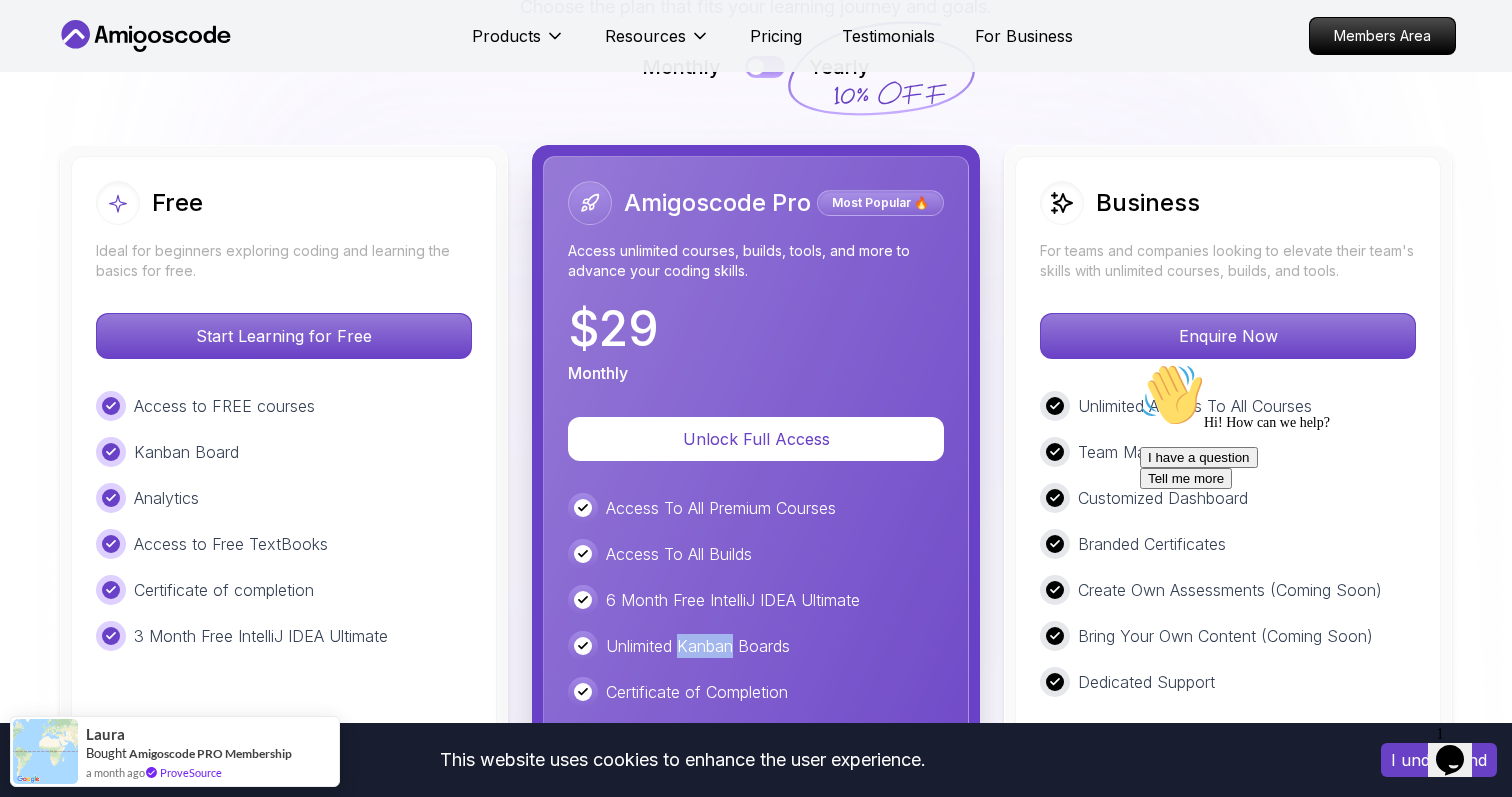 scroll, scrollTop: 4615, scrollLeft: 0, axis: vertical 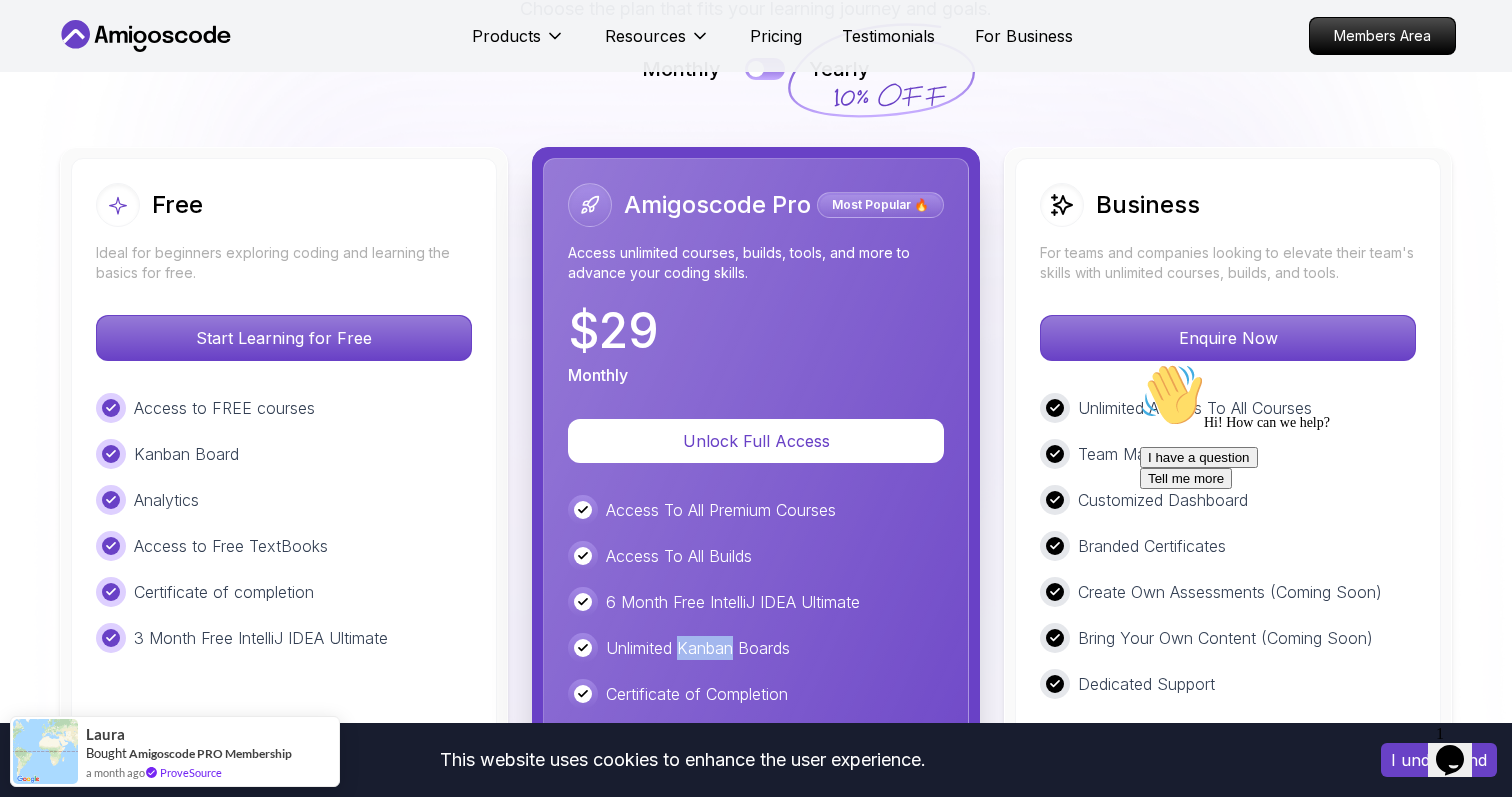 click on "Access to FREE courses" at bounding box center (224, 408) 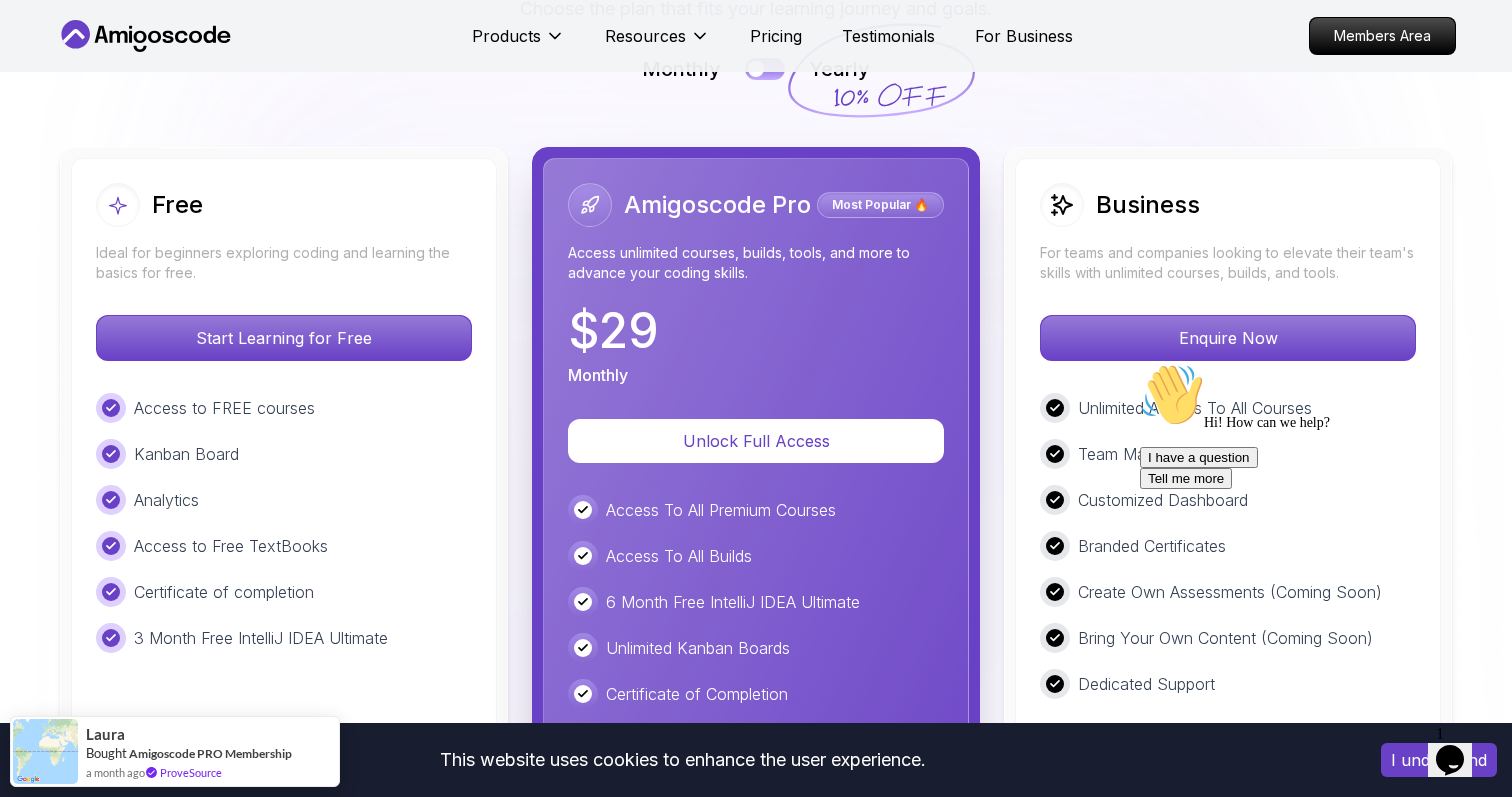 click on "Access to FREE courses" at bounding box center (224, 408) 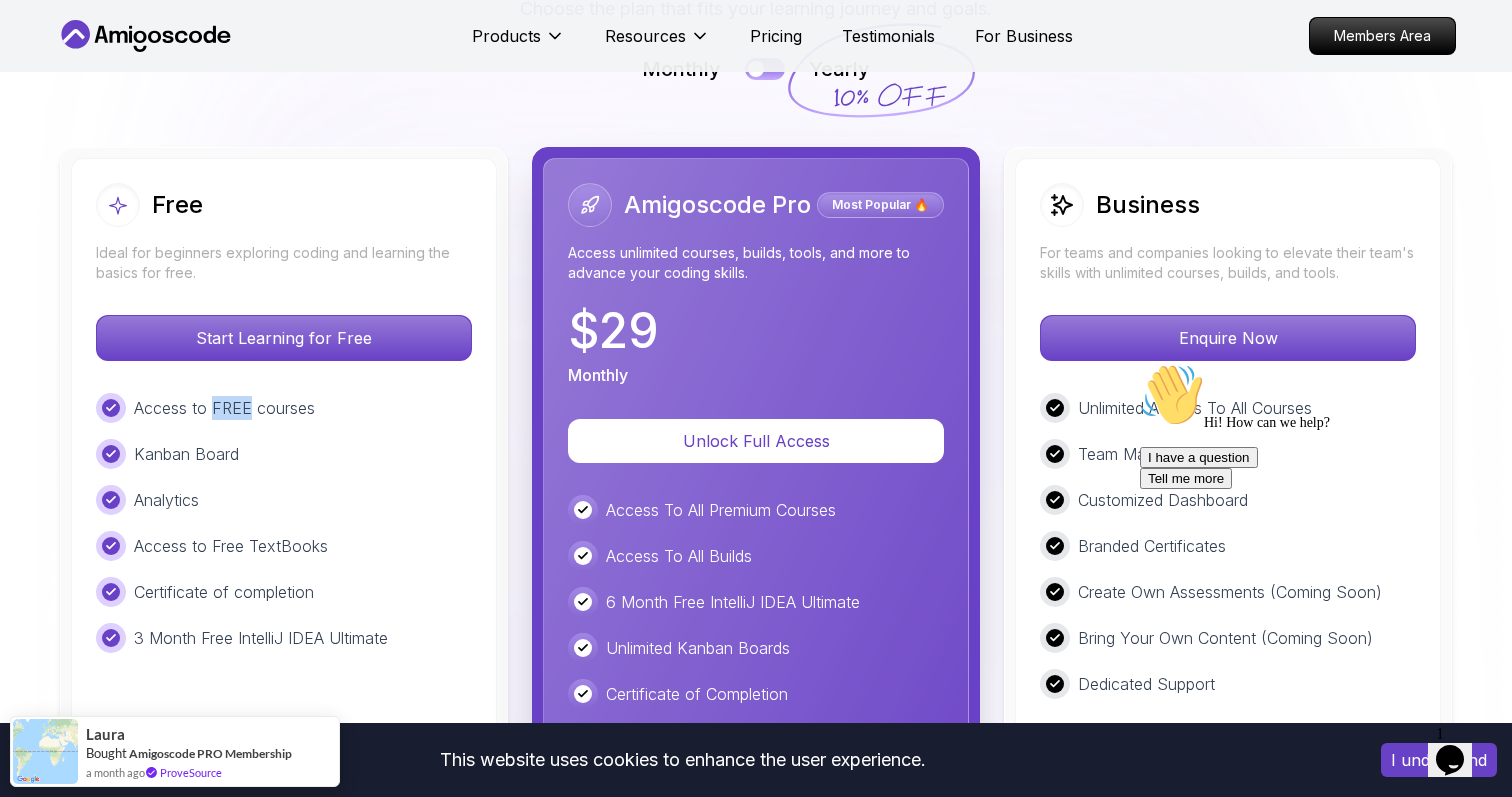click on "Kanban Board" at bounding box center [186, 454] 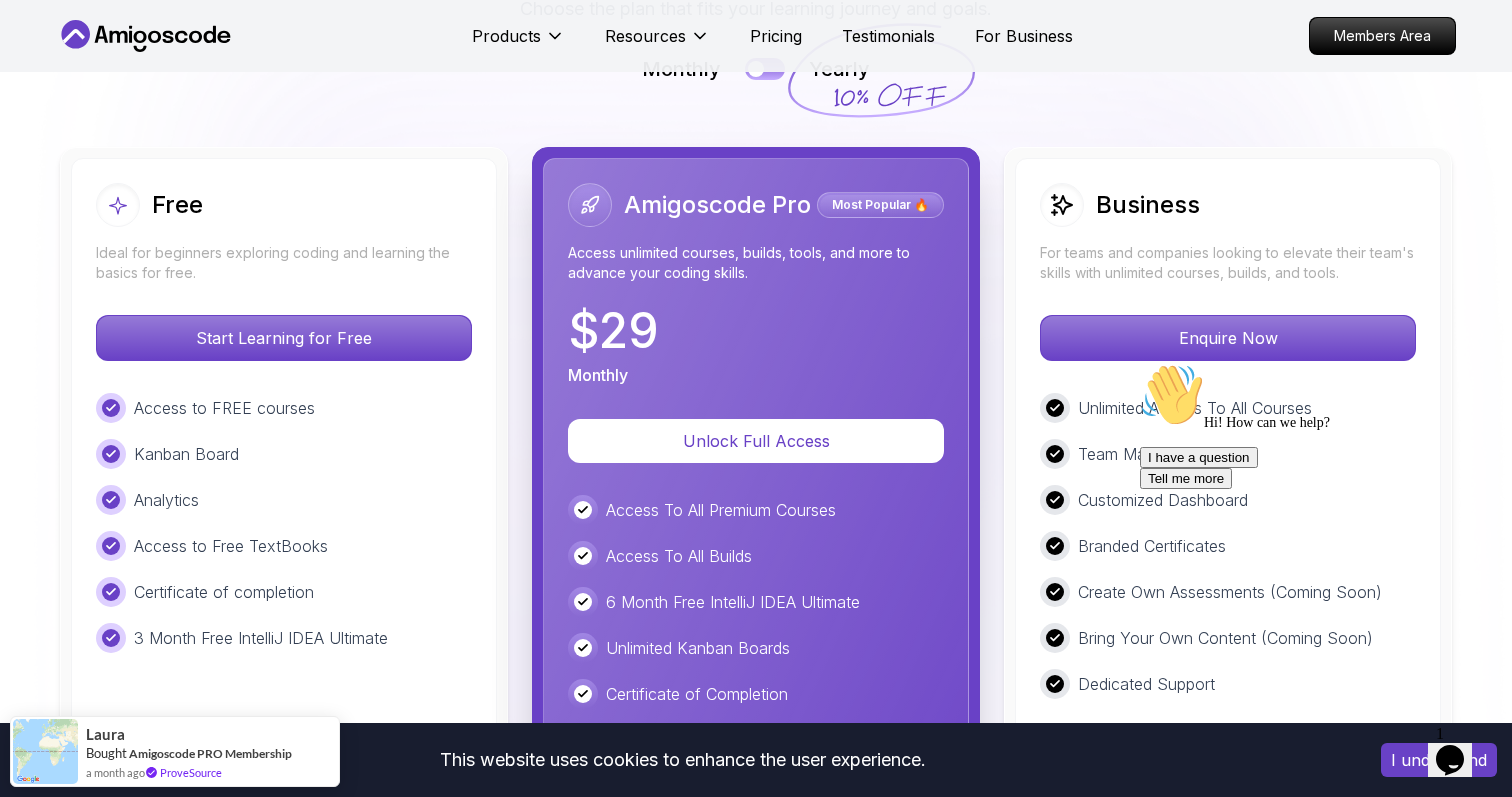 click on "Kanban Board" at bounding box center (186, 454) 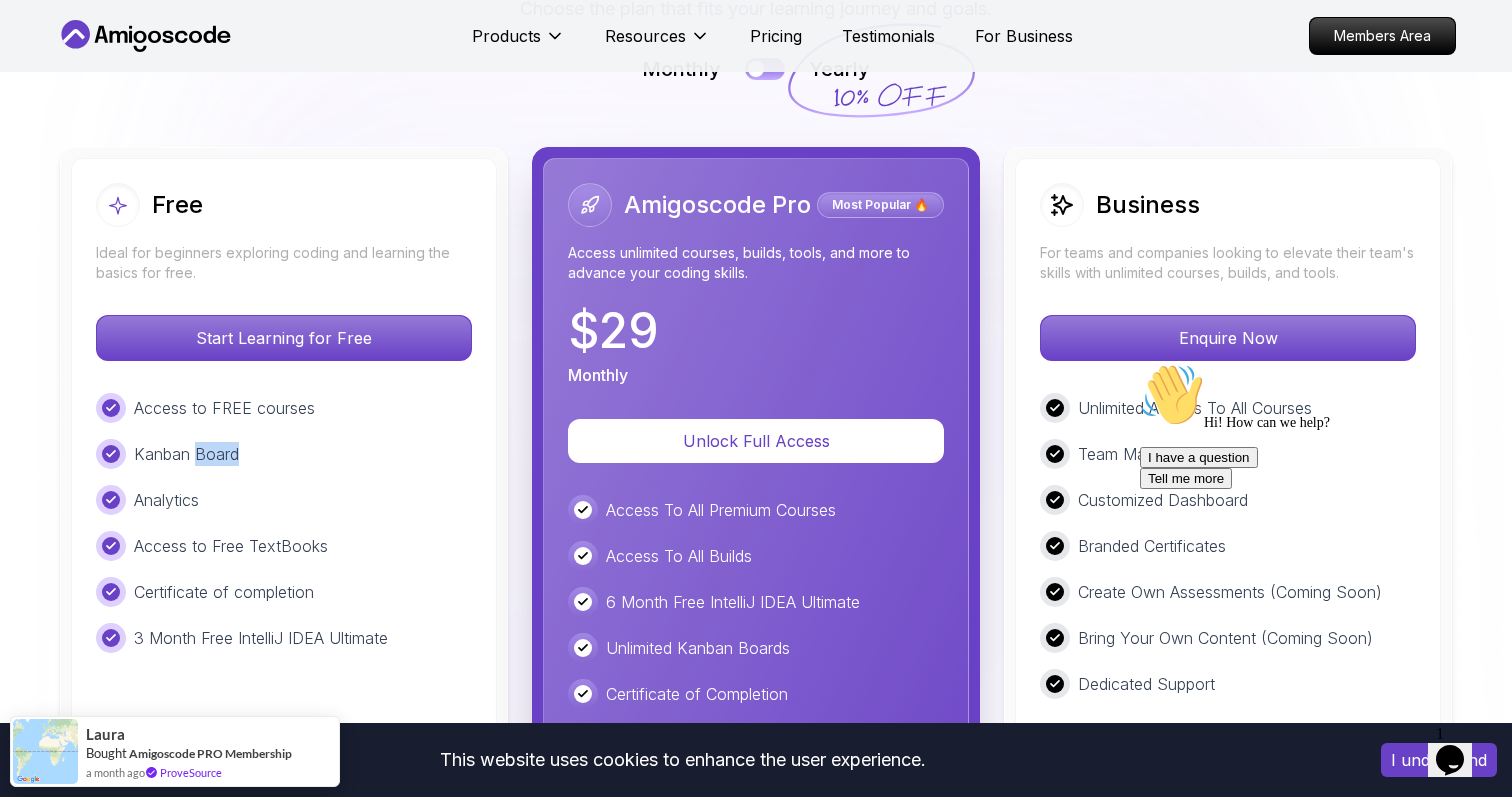 click on "Kanban Board" at bounding box center (186, 454) 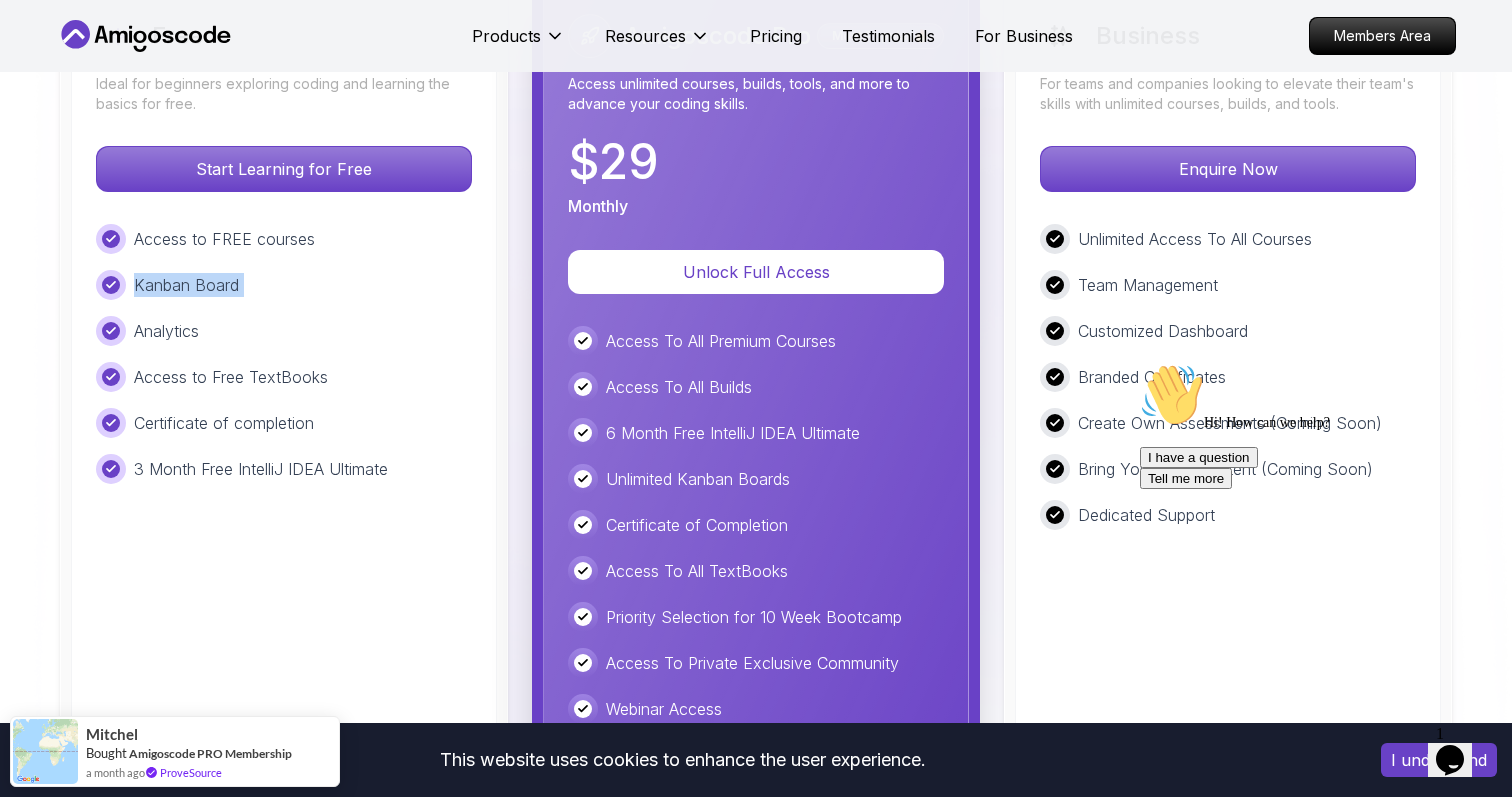 scroll, scrollTop: 4829, scrollLeft: 0, axis: vertical 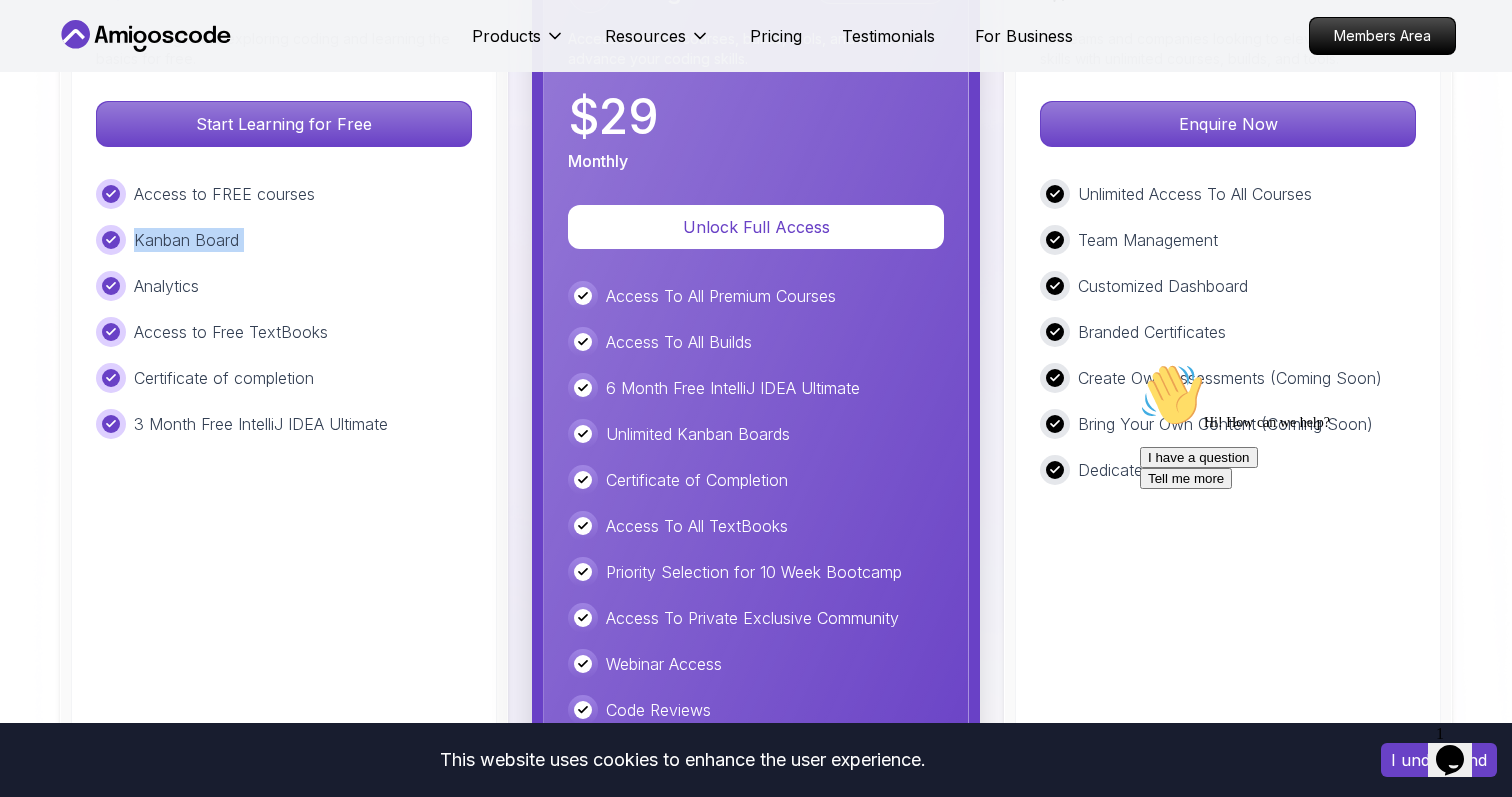 click on "Access To All TextBooks" at bounding box center (697, 526) 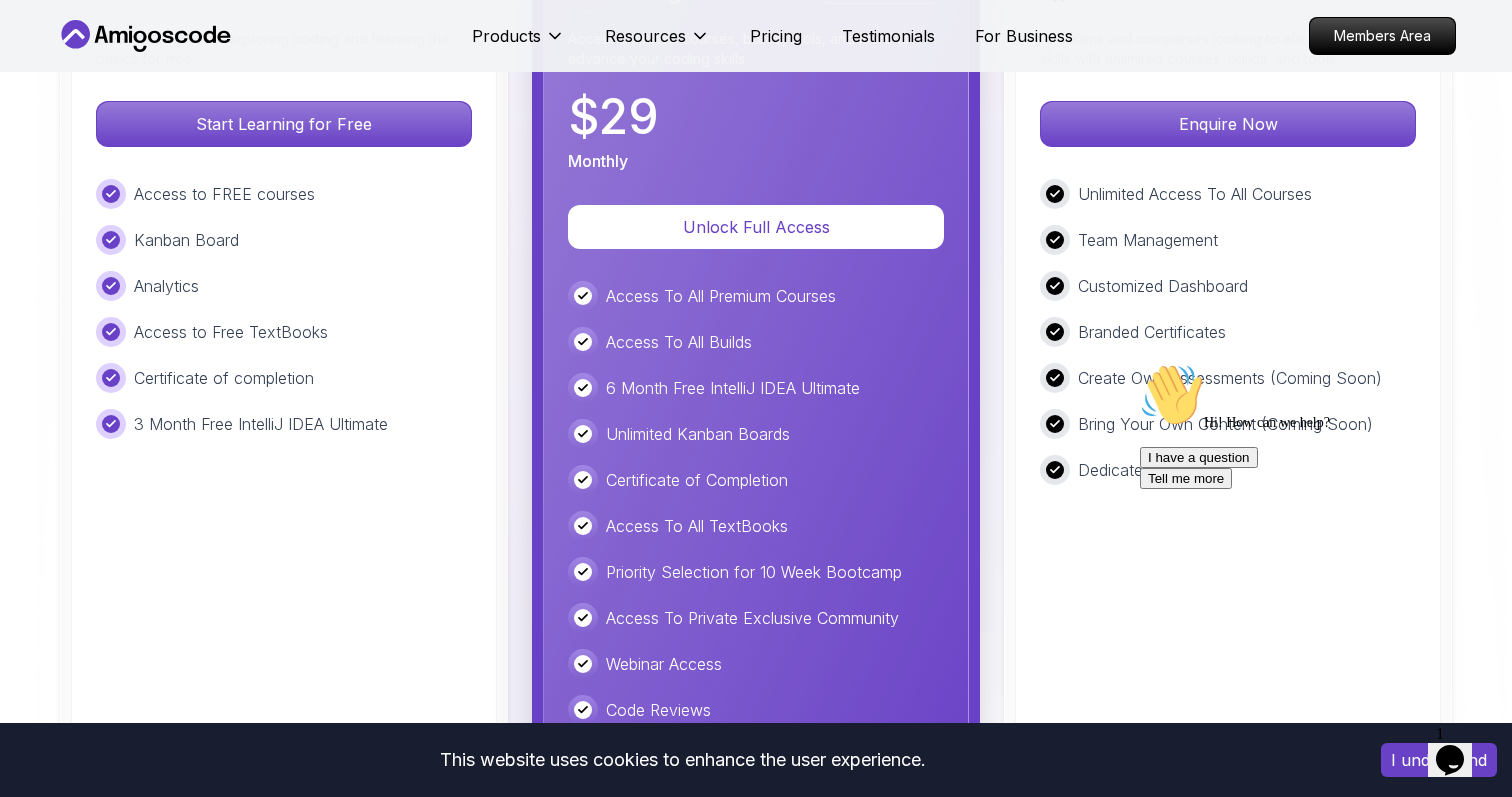 click on "Access To All TextBooks" at bounding box center (697, 526) 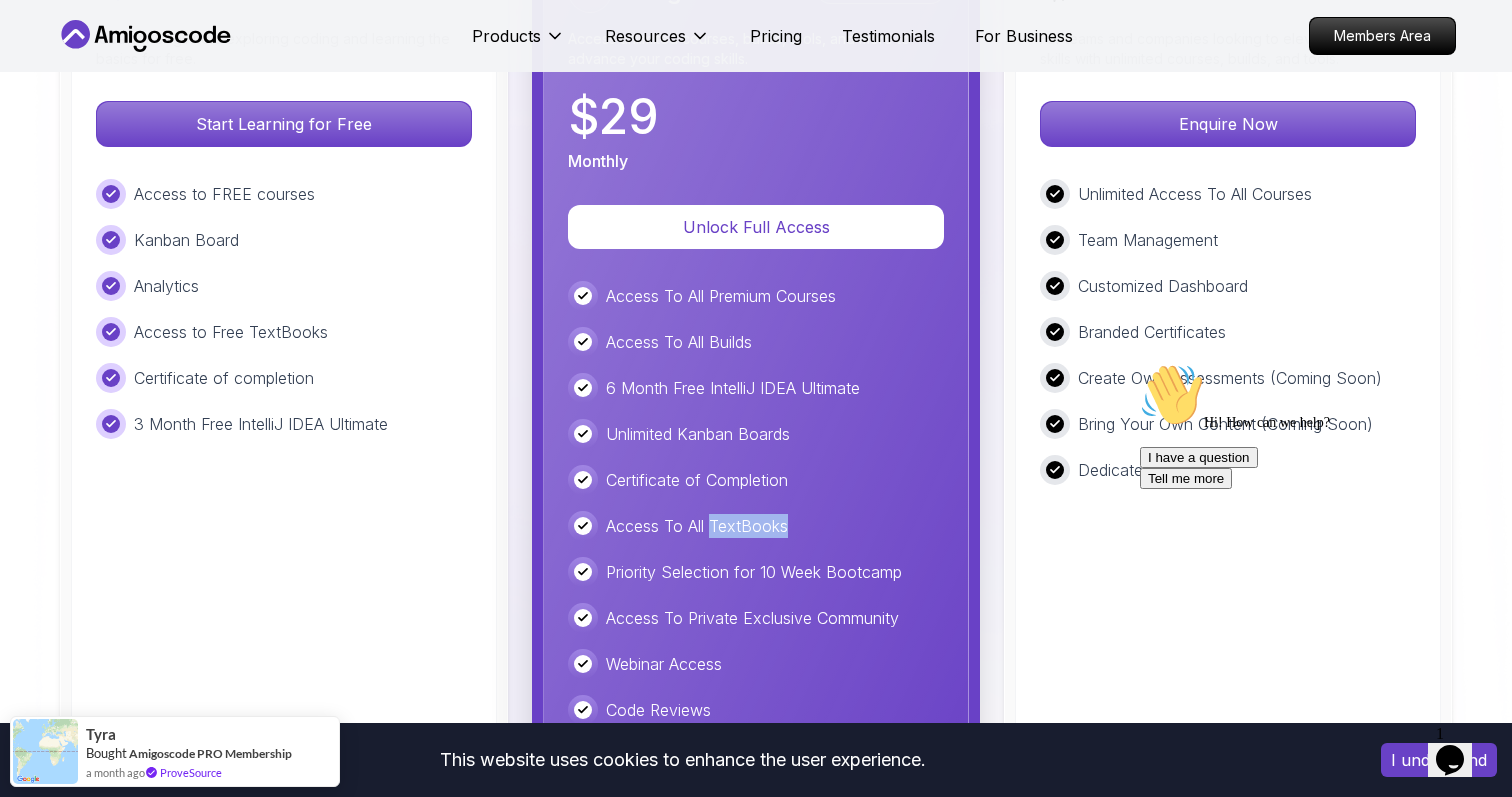 click on "Priority Selection for 10 Week Bootcamp" at bounding box center (754, 572) 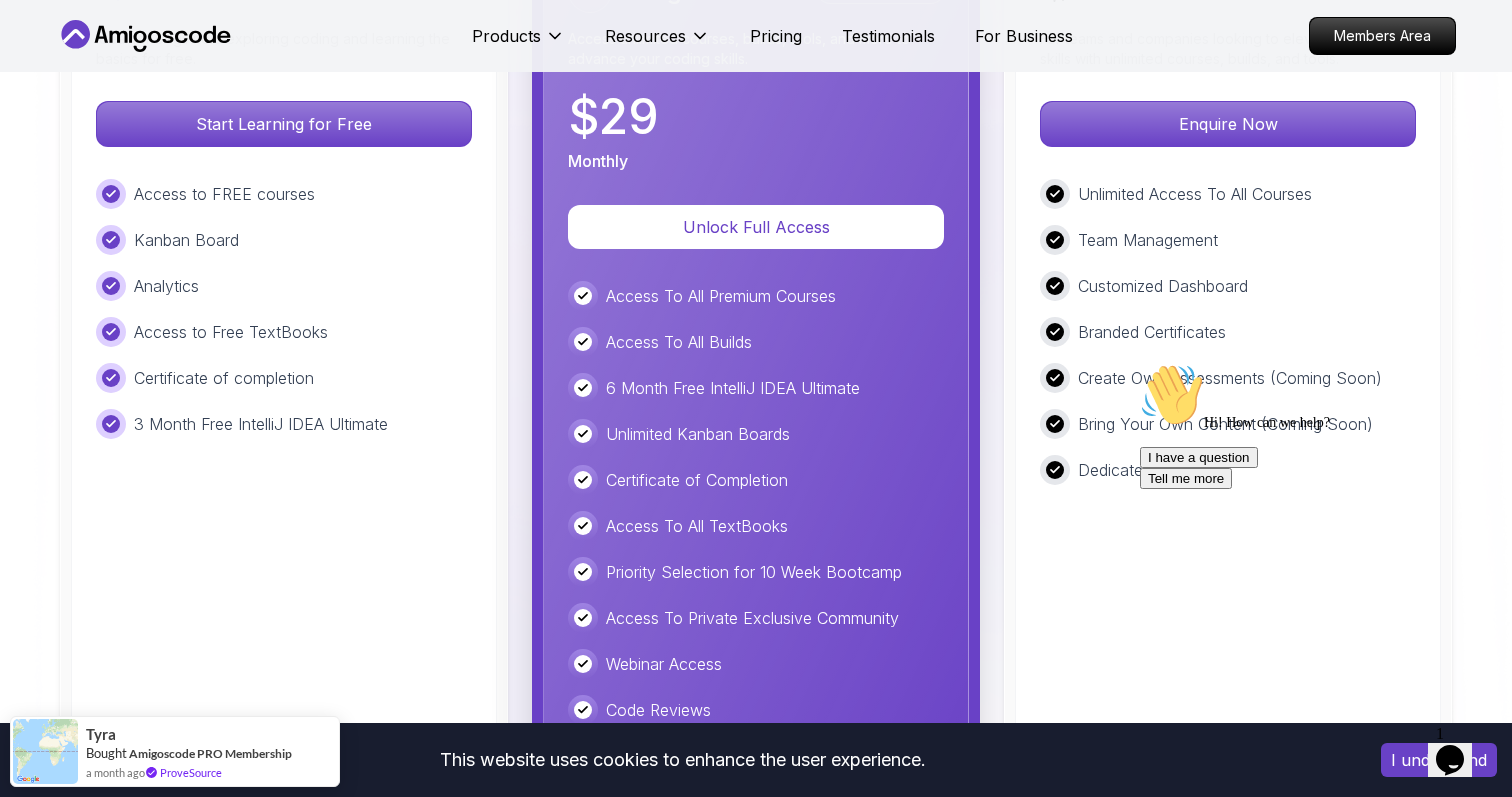 click on "Priority Selection for 10 Week Bootcamp" at bounding box center (754, 572) 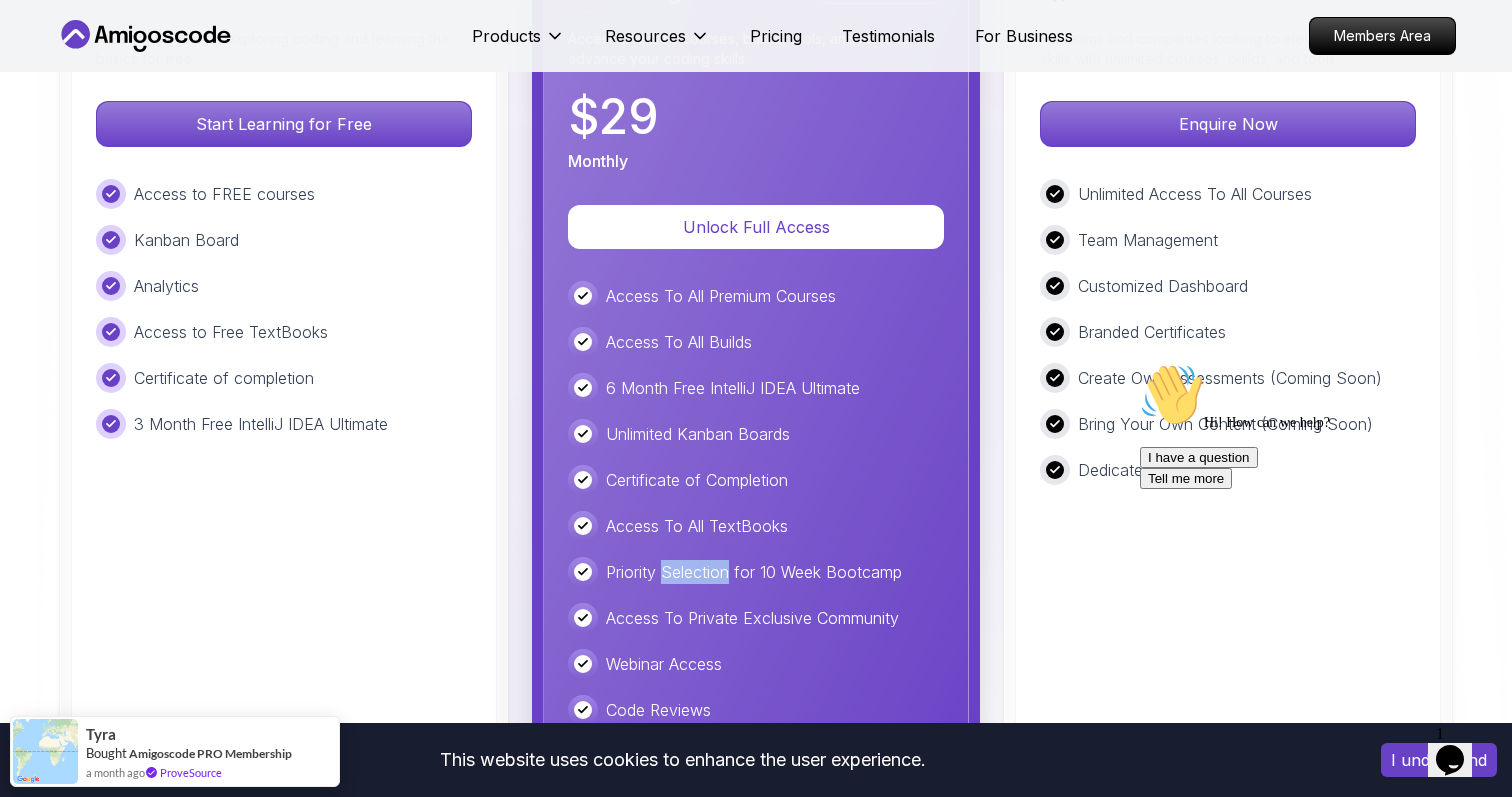 click on "Priority Selection for 10 Week Bootcamp" at bounding box center [754, 572] 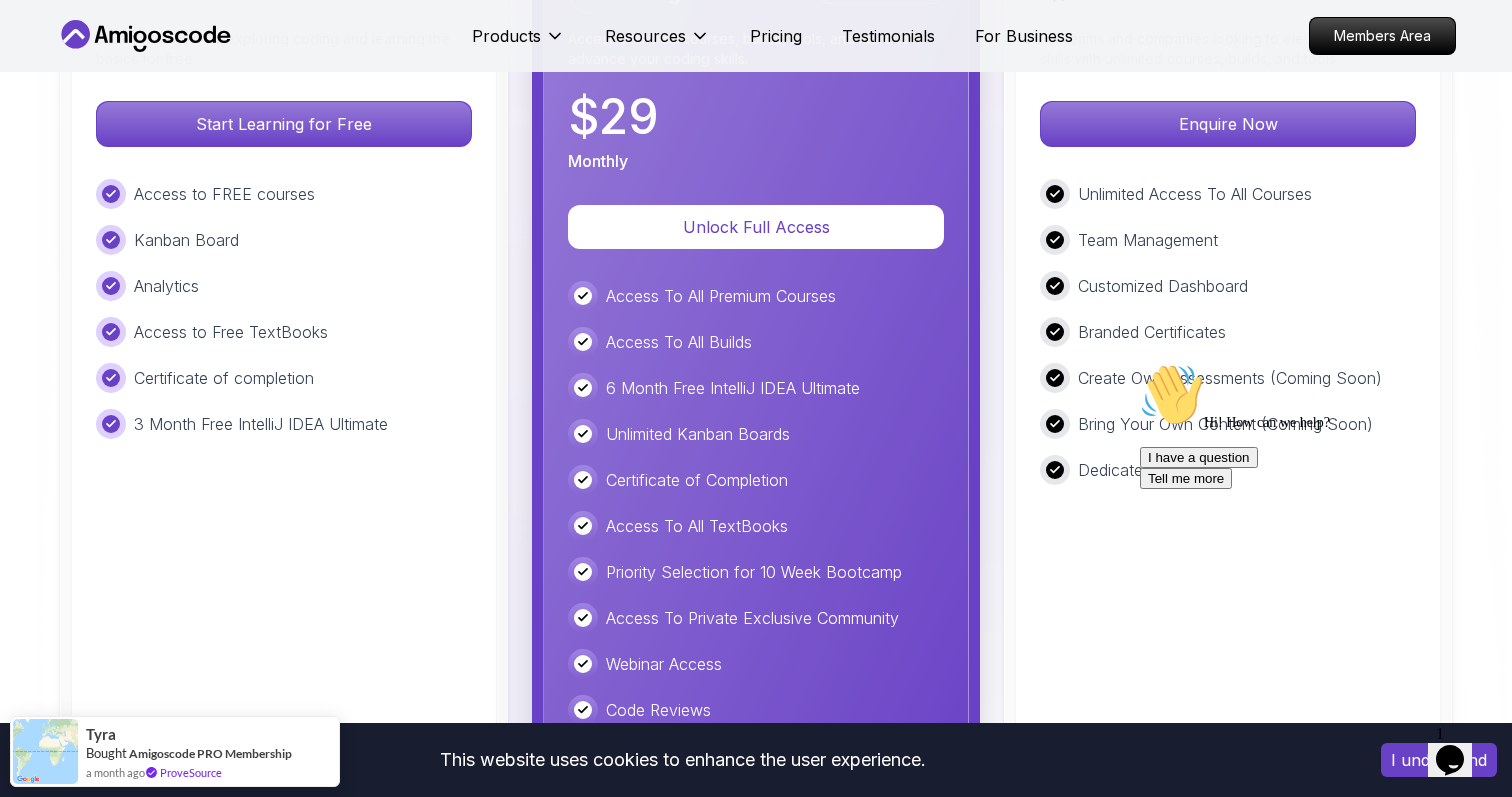 click on "Priority Selection for 10 Week Bootcamp" at bounding box center (754, 572) 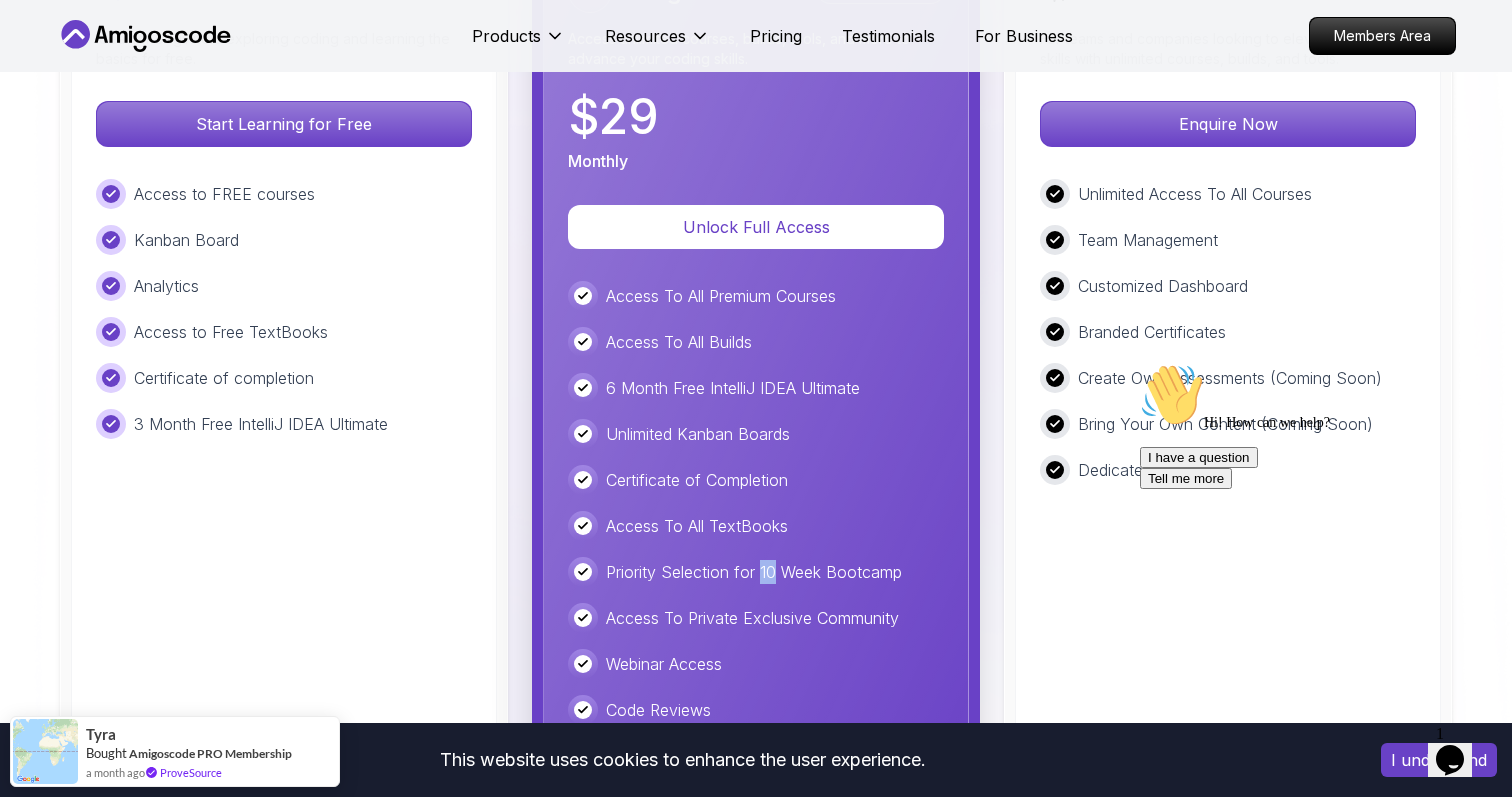 click on "Priority Selection for 10 Week Bootcamp" at bounding box center (754, 572) 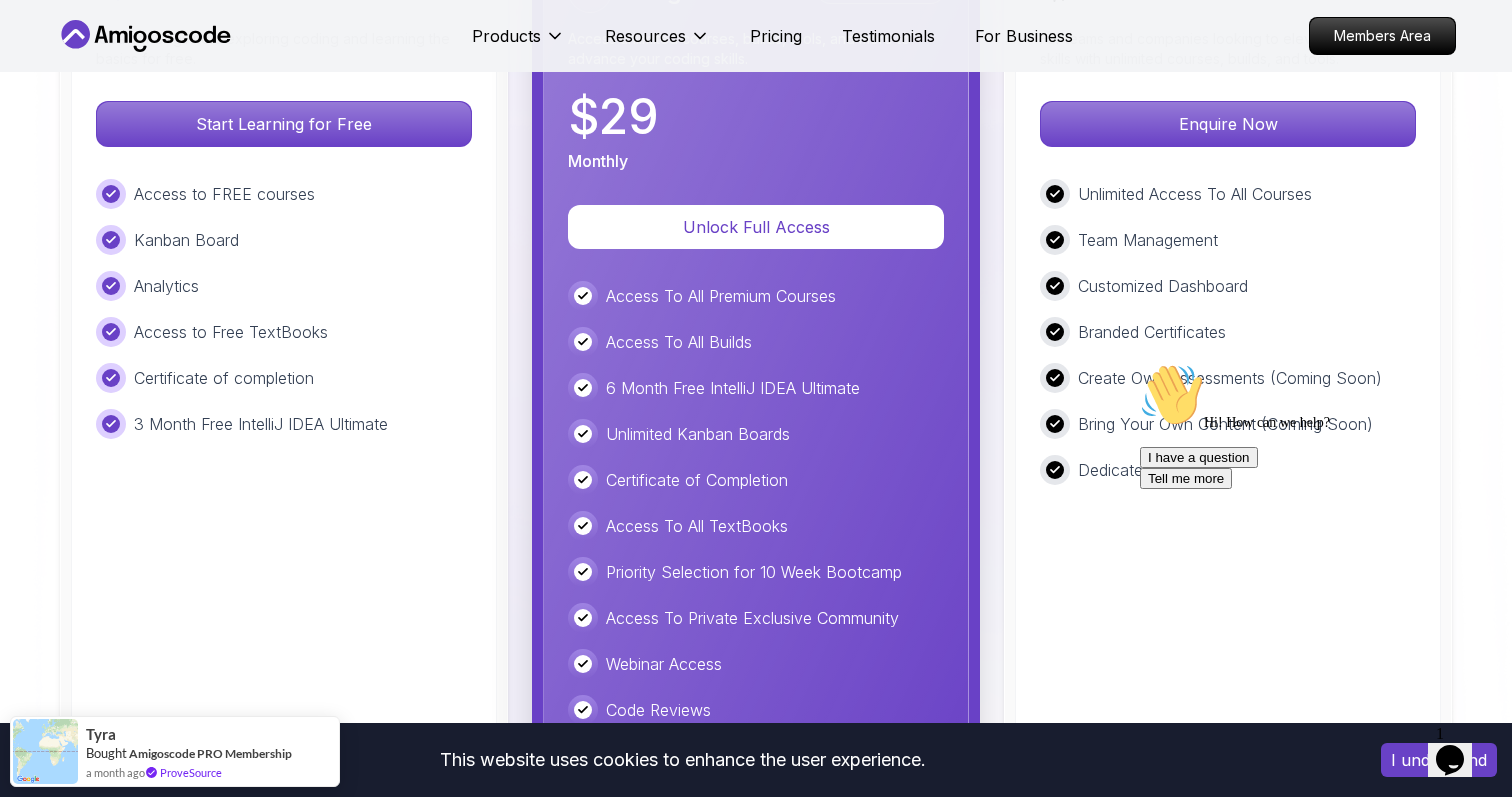 click on "Priority Selection for 10 Week Bootcamp" at bounding box center [754, 572] 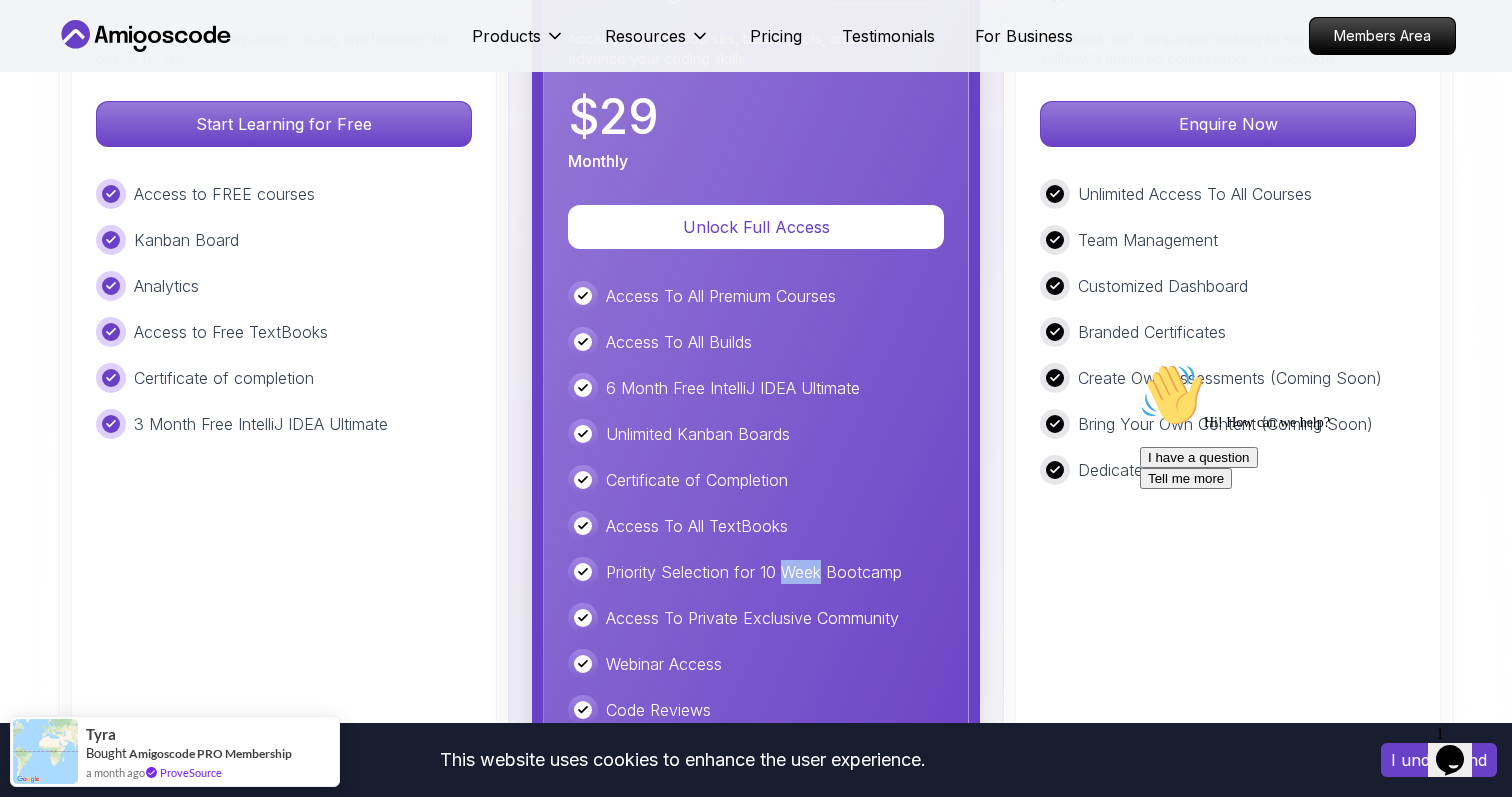 click on "Priority Selection for 10 Week Bootcamp" at bounding box center [754, 572] 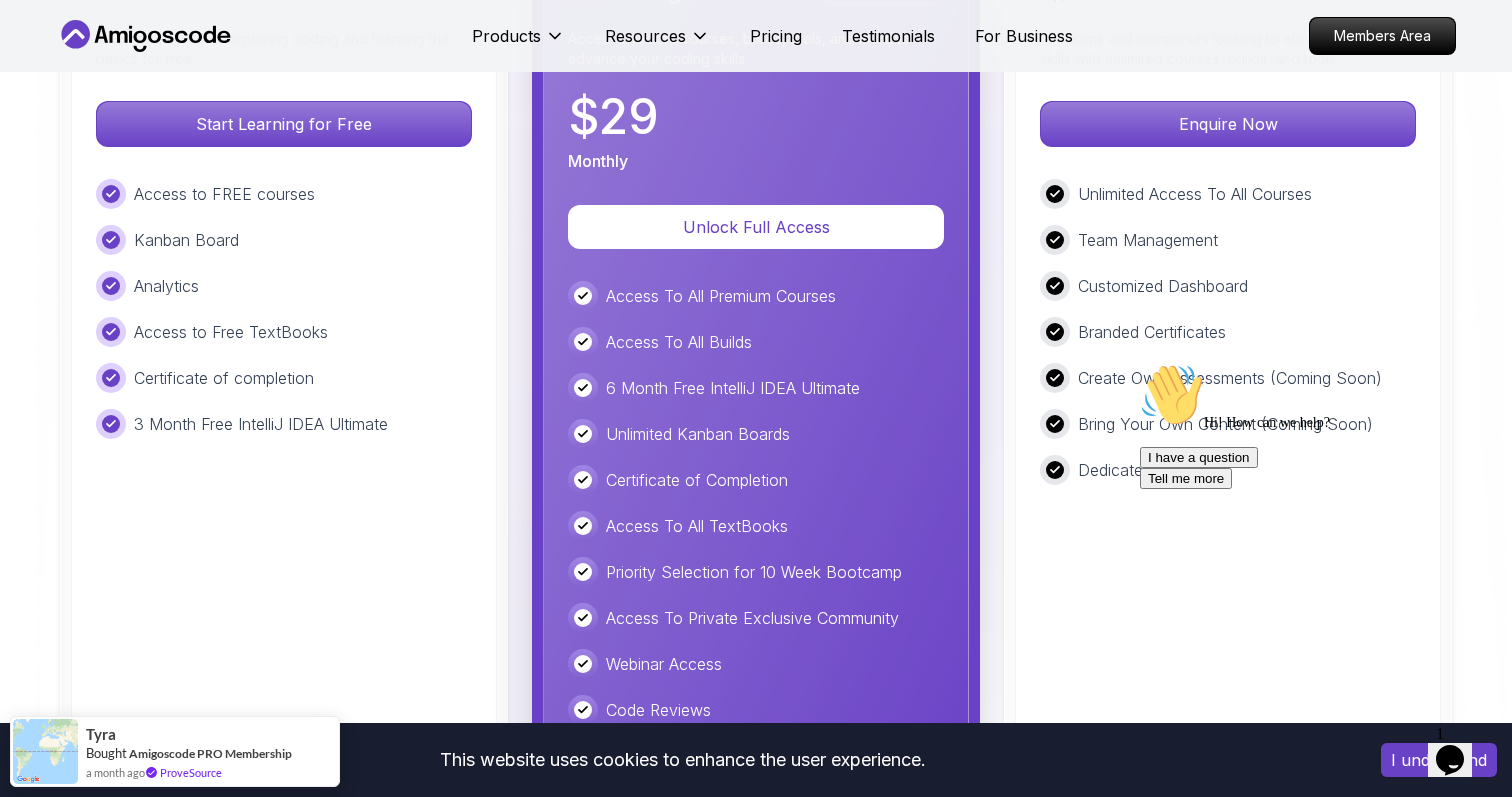 click on "Priority Selection for 10 Week Bootcamp" at bounding box center (754, 572) 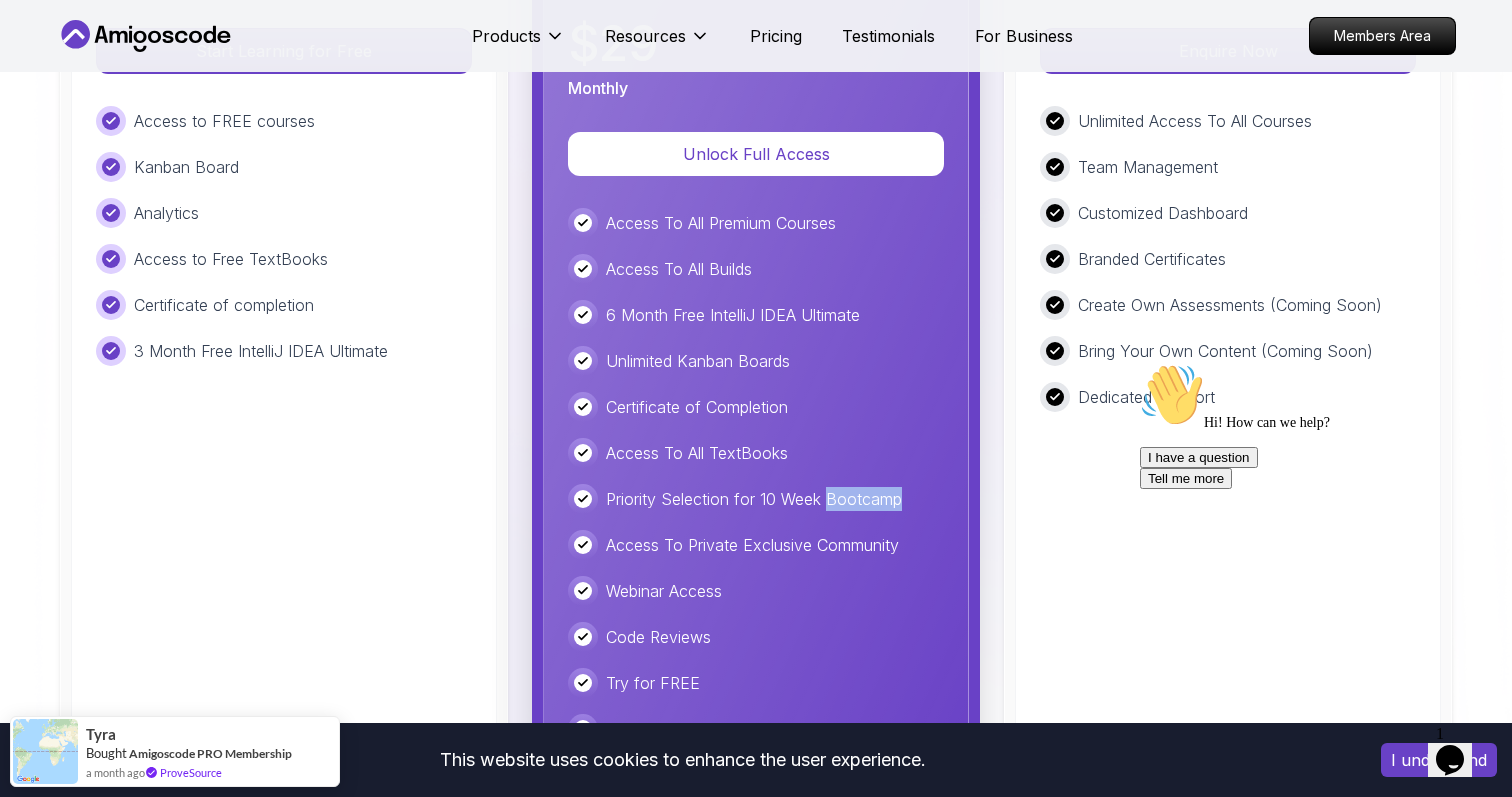 scroll, scrollTop: 4912, scrollLeft: 0, axis: vertical 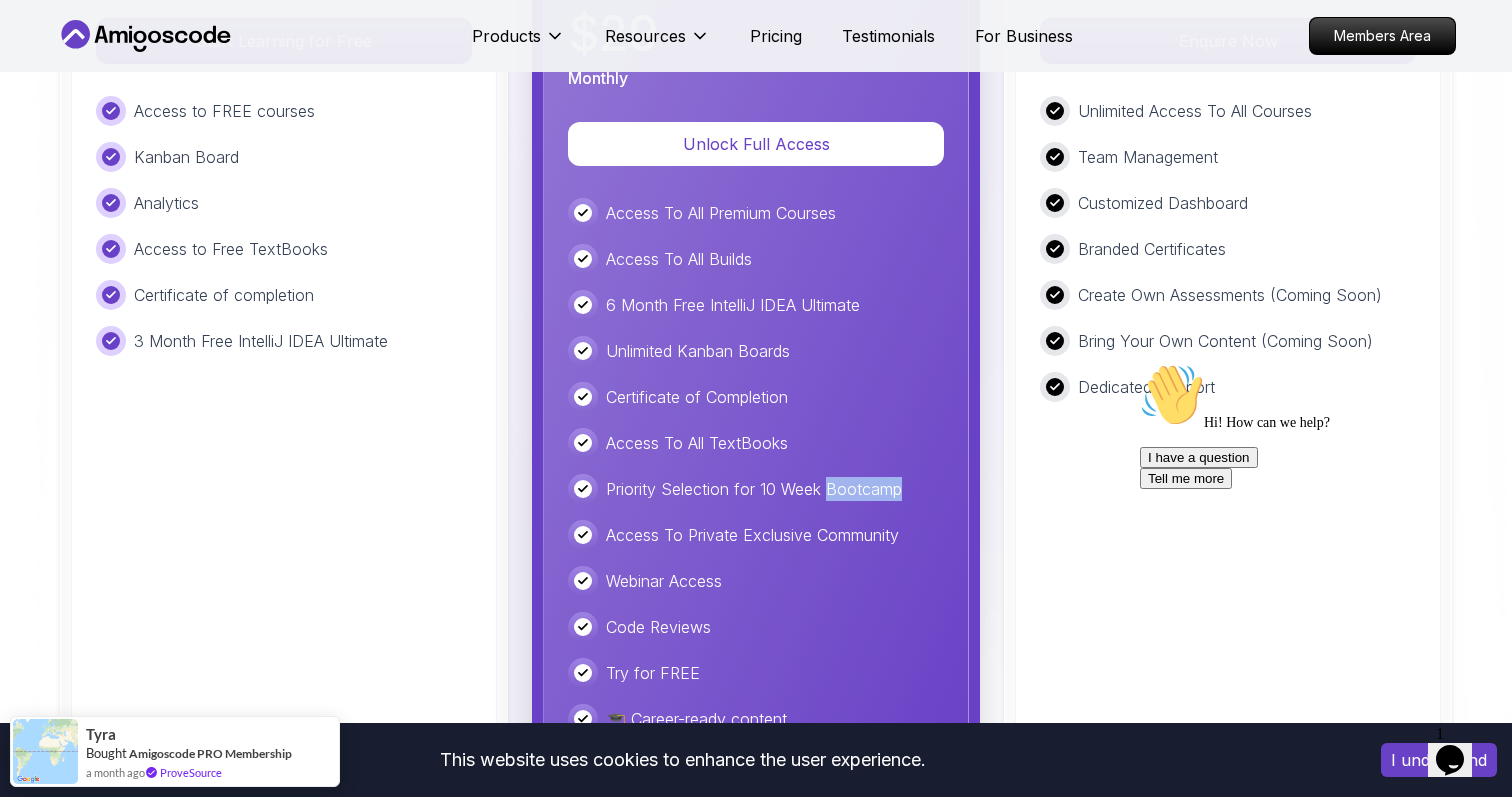 click on "Access To Private Exclusive Community" at bounding box center (752, 535) 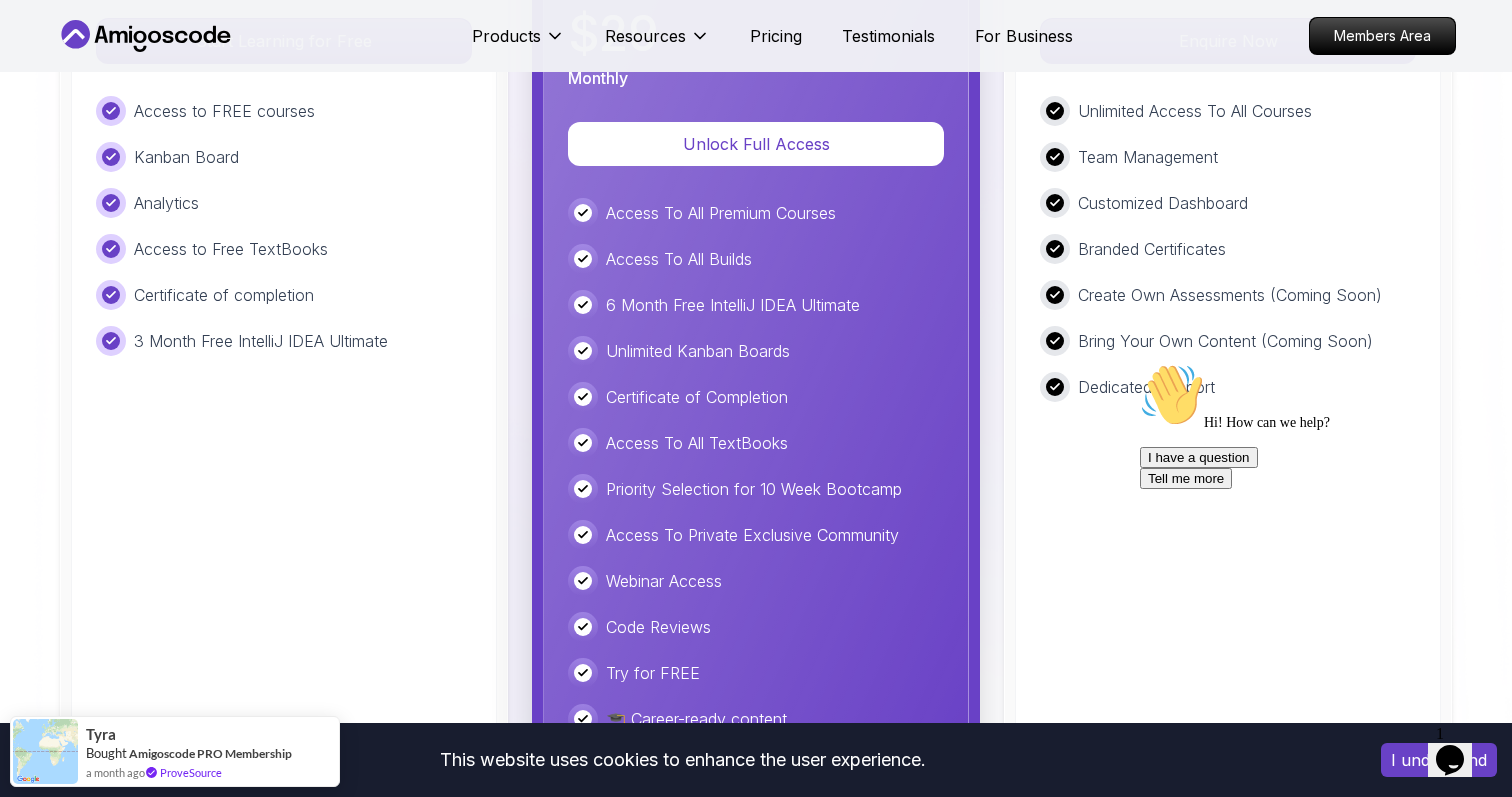click on "Access To Private Exclusive Community" at bounding box center [752, 535] 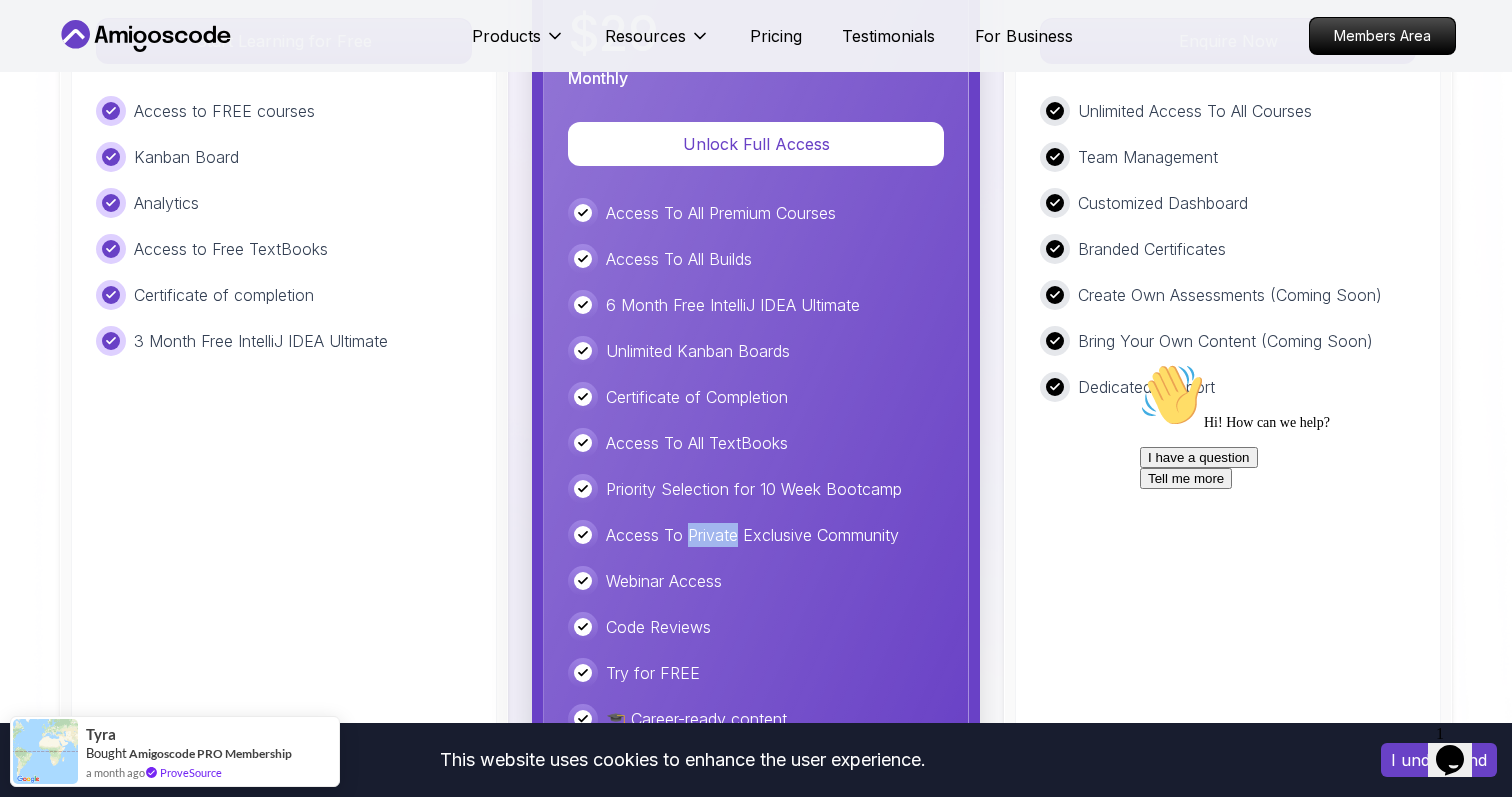 click on "Access To Private Exclusive Community" at bounding box center [752, 535] 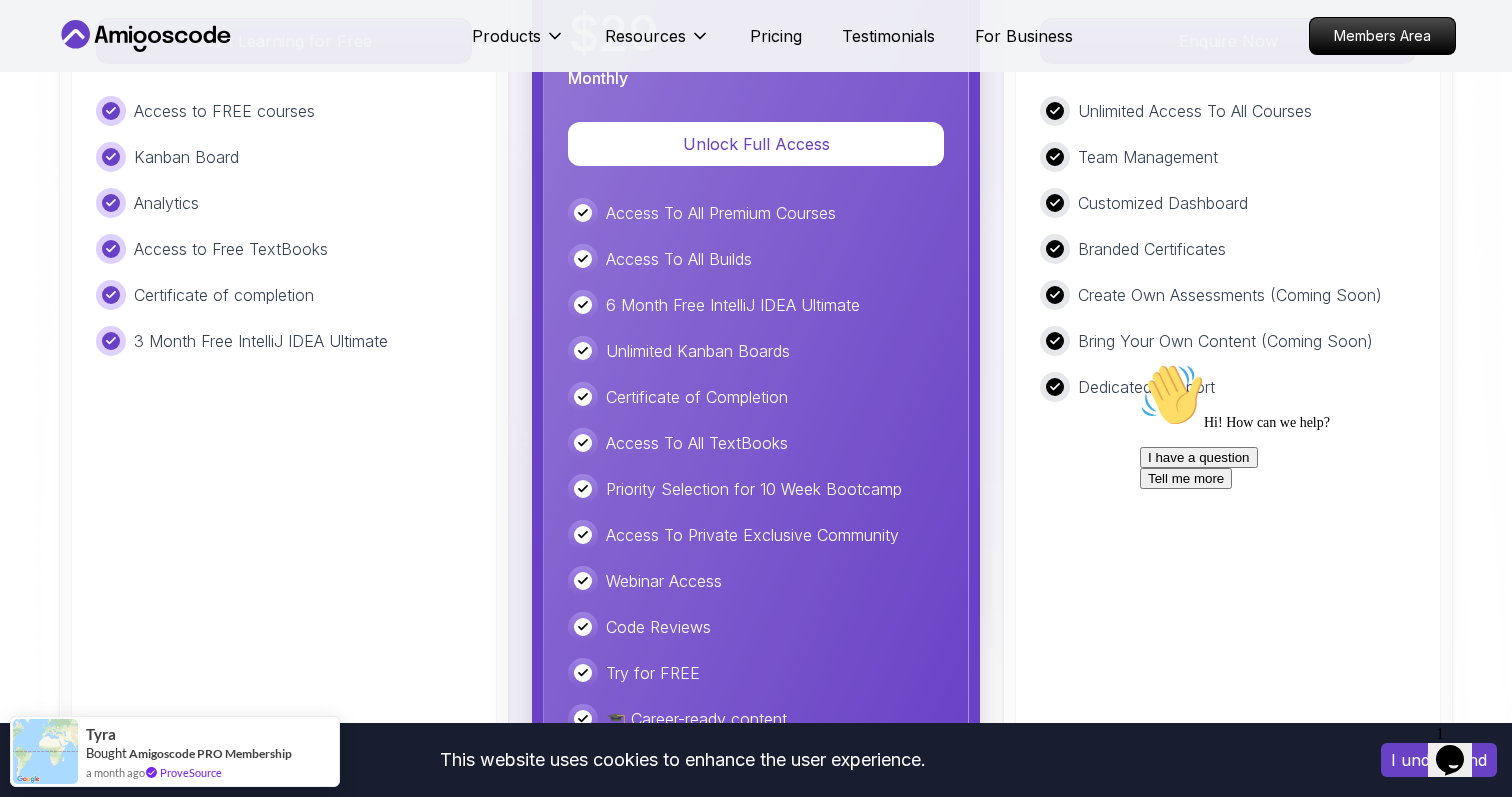 click on "Access To Private Exclusive Community" at bounding box center (752, 535) 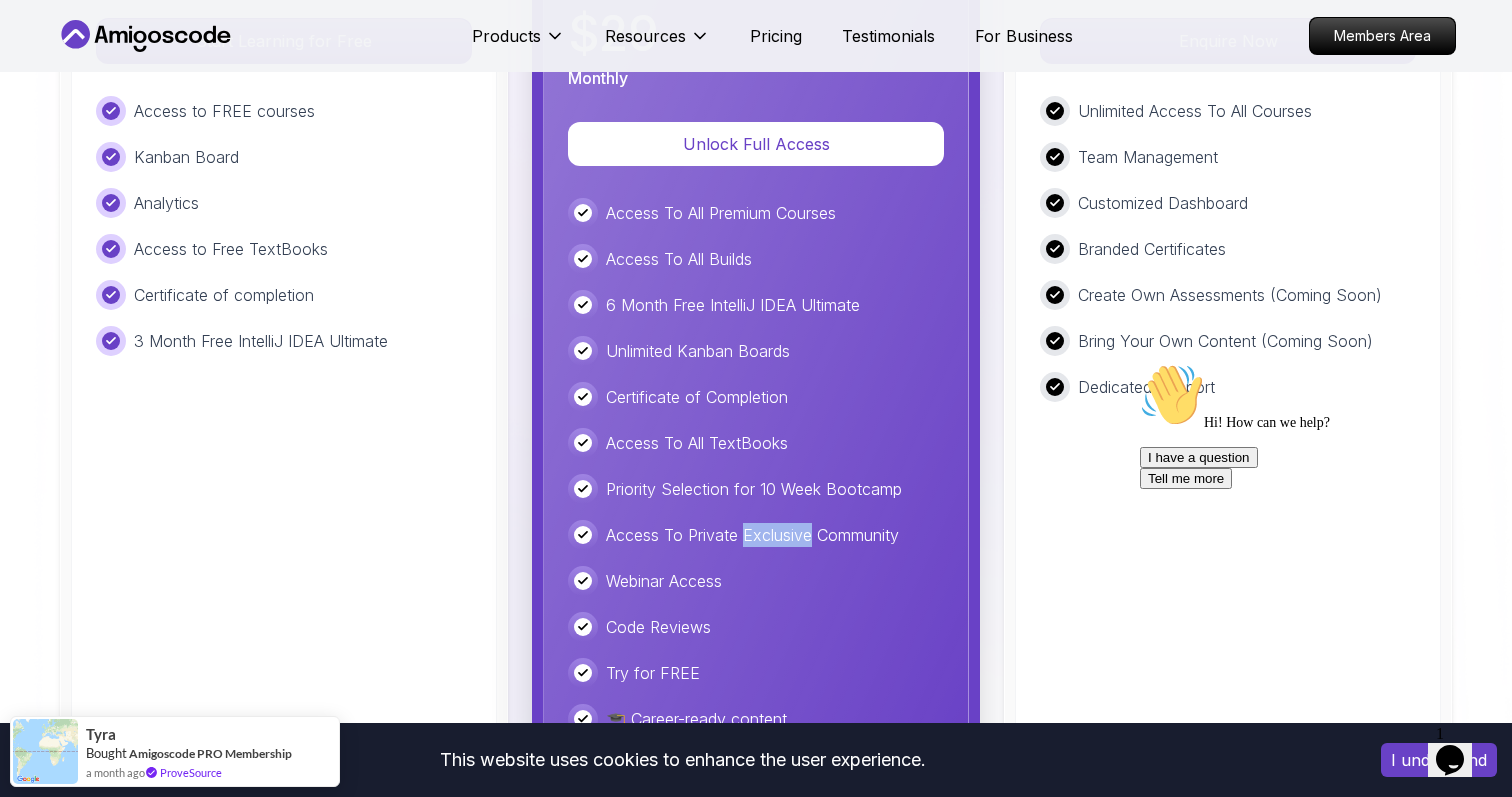 click on "Webinar Access" at bounding box center [664, 581] 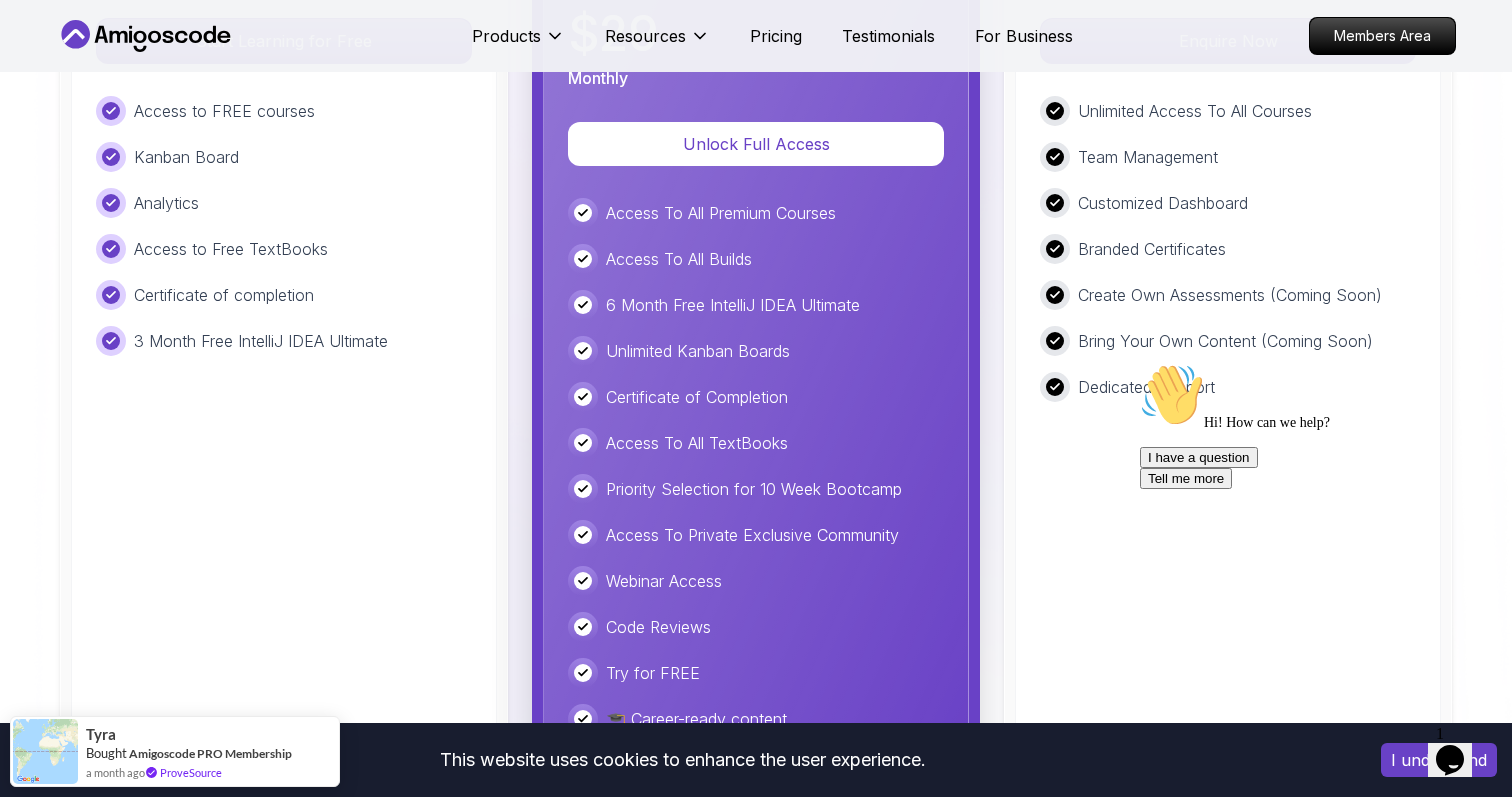 click on "Webinar Access" at bounding box center [664, 581] 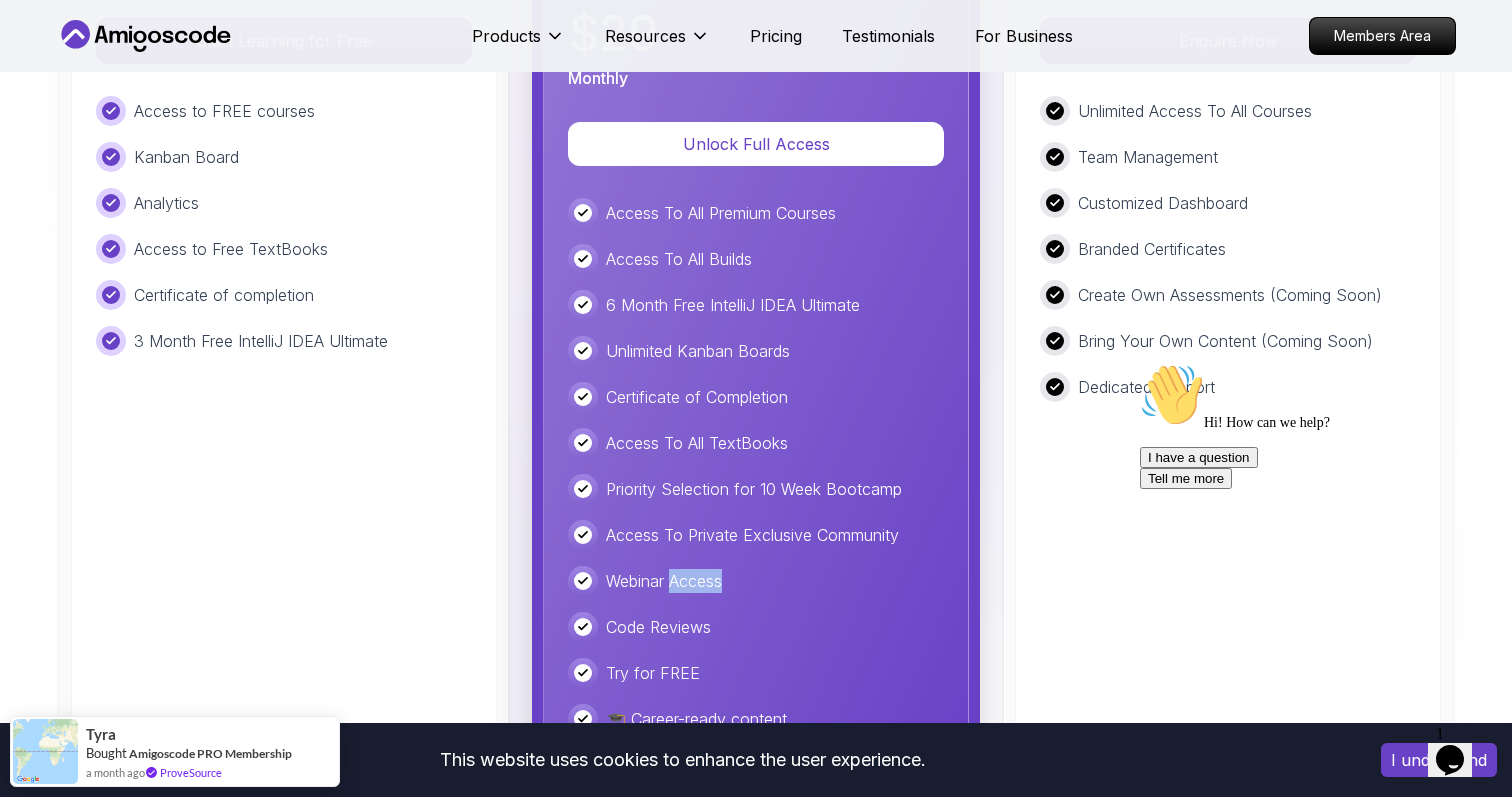 click on "Code Reviews" at bounding box center (658, 627) 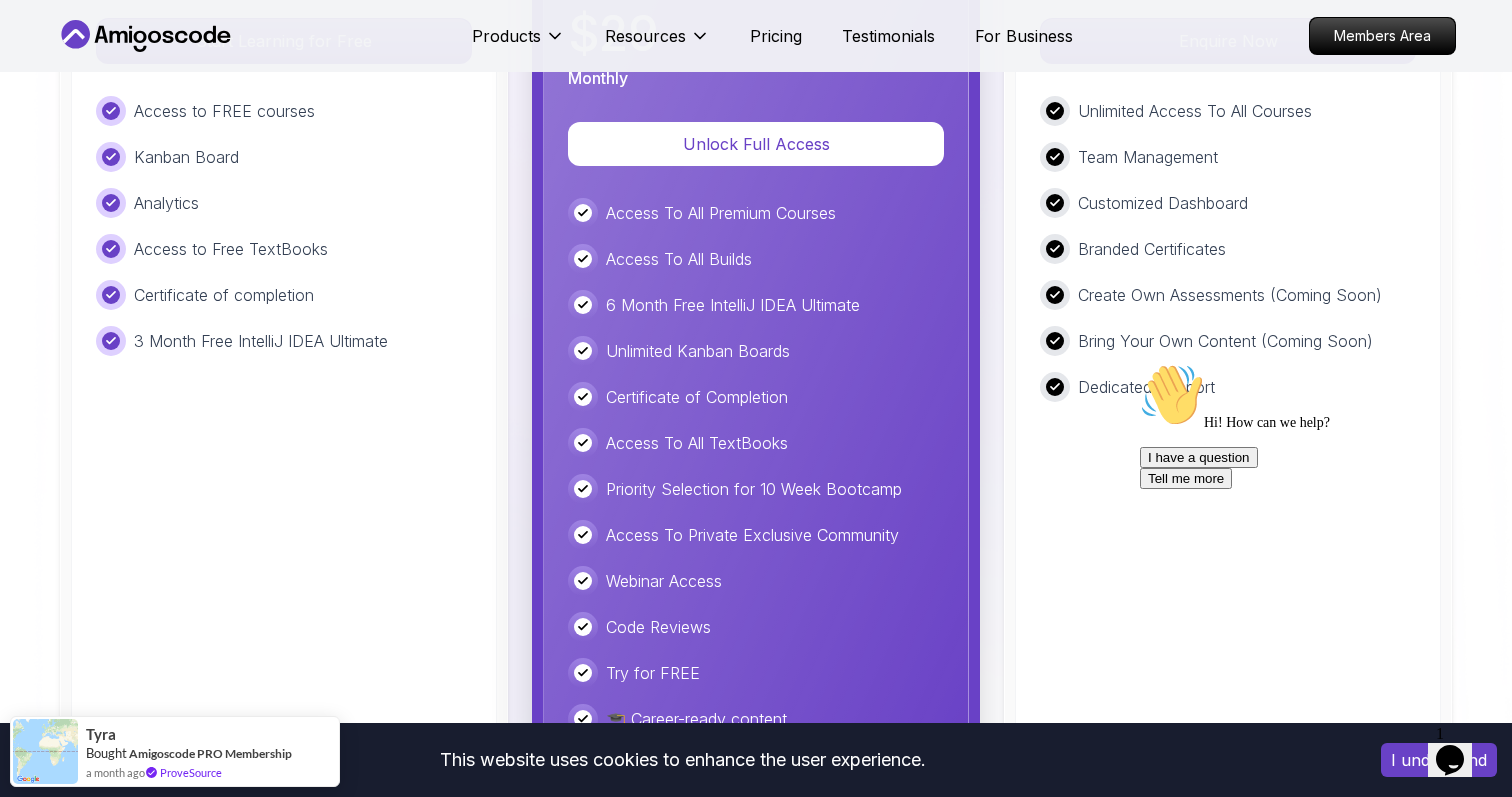 click on "Code Reviews" at bounding box center (658, 627) 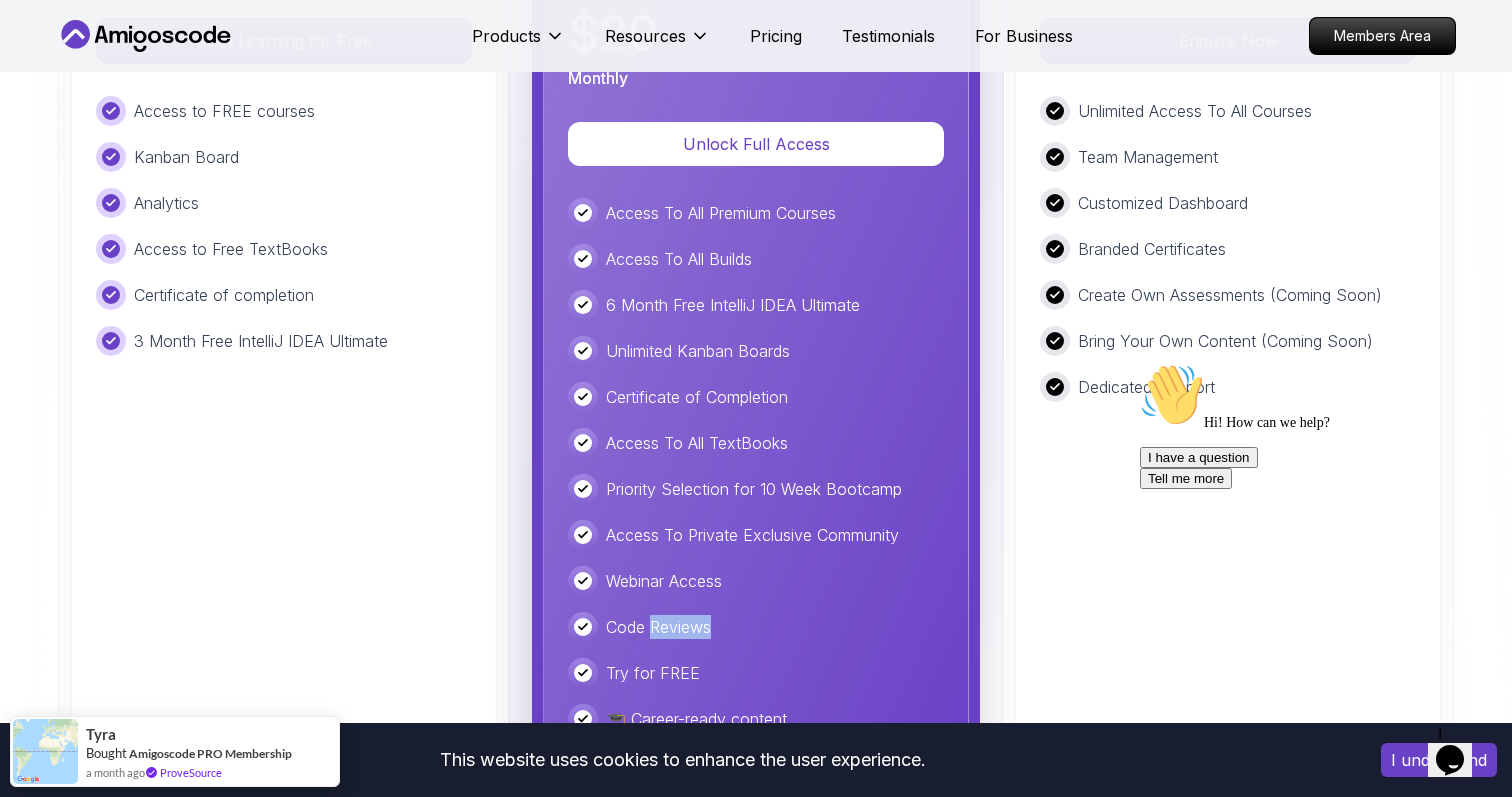 click on "Try for FREE" at bounding box center [653, 673] 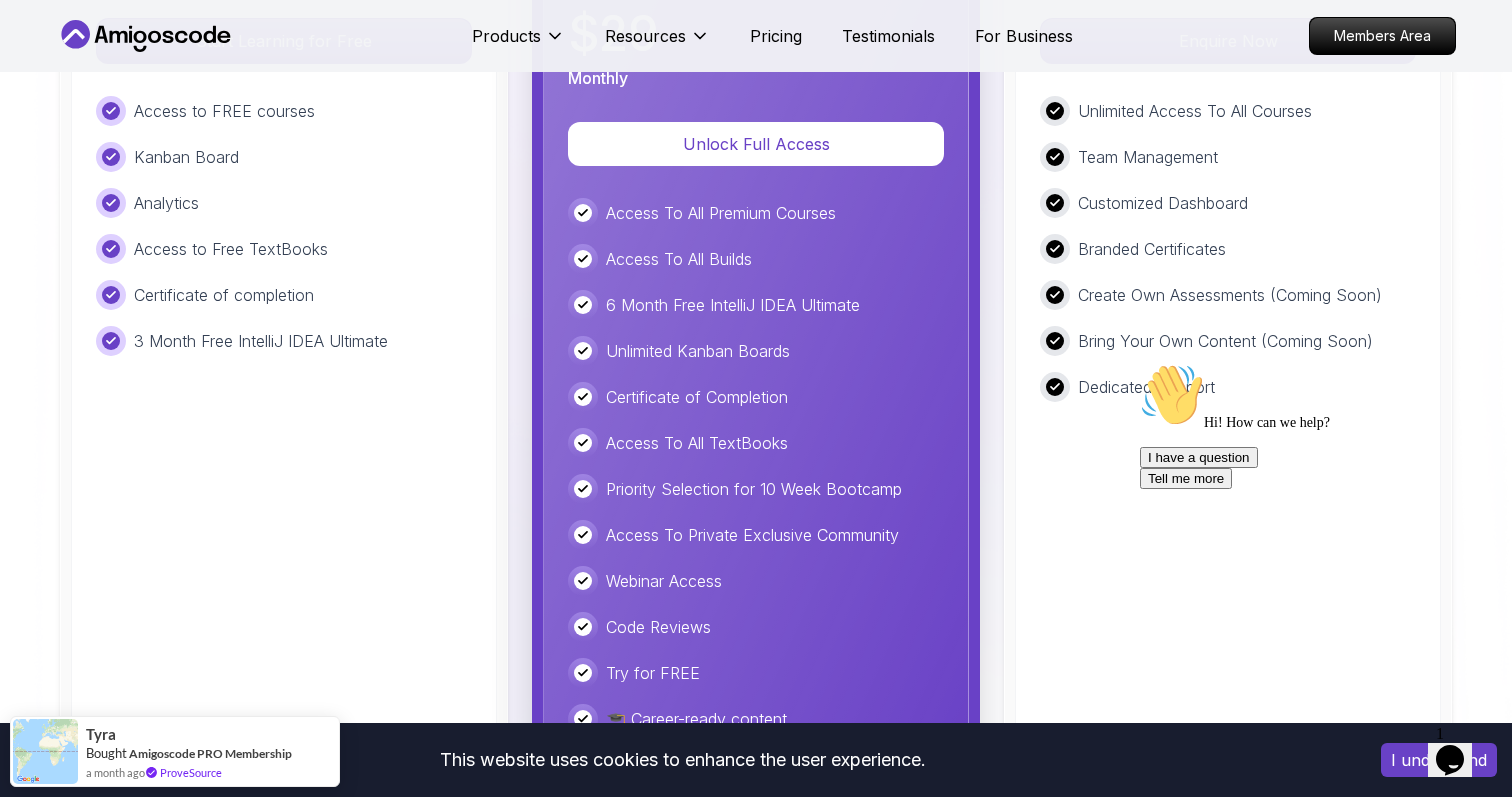 click on "Try for FREE" at bounding box center (653, 673) 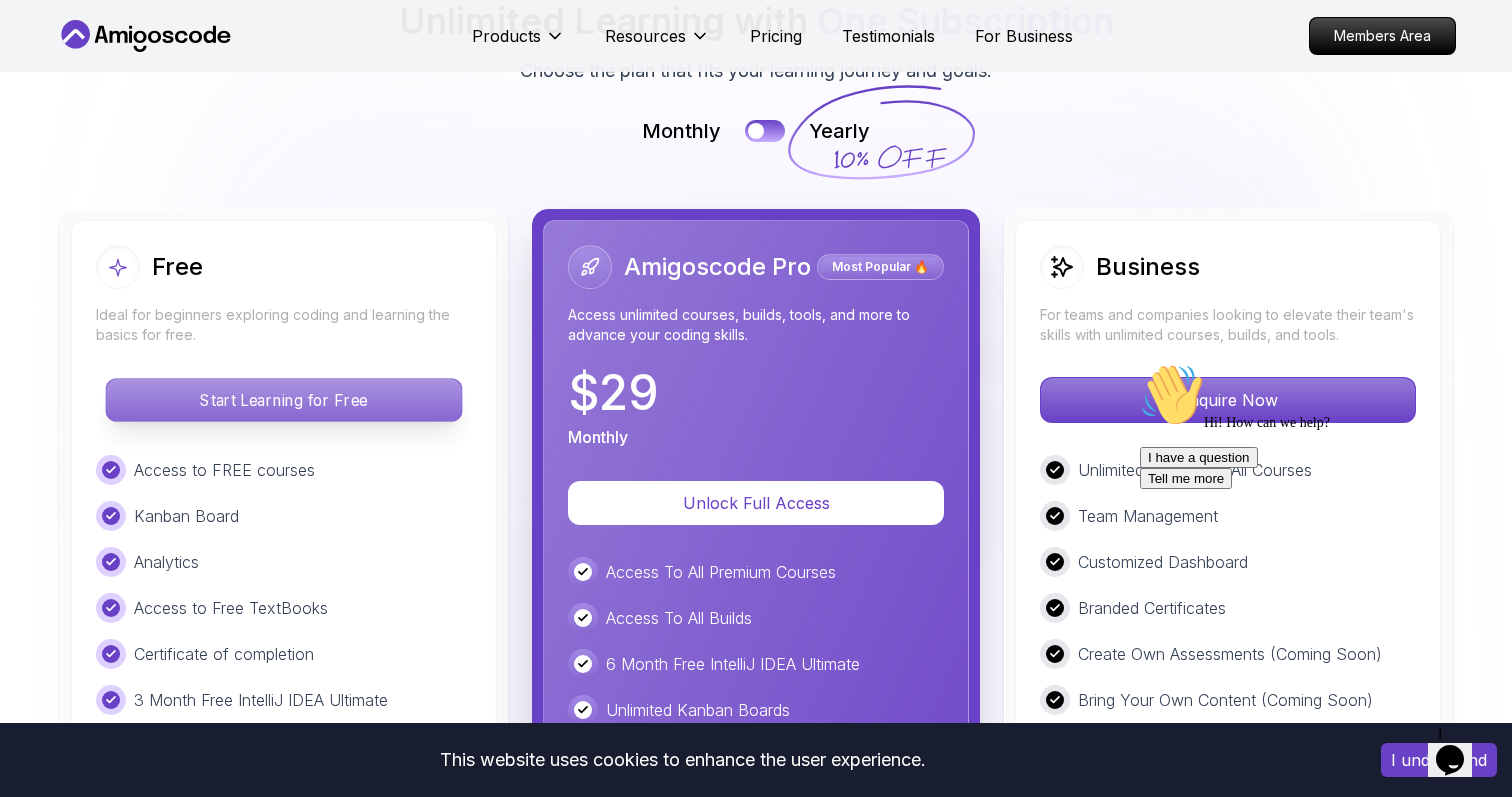 scroll, scrollTop: 4515, scrollLeft: 0, axis: vertical 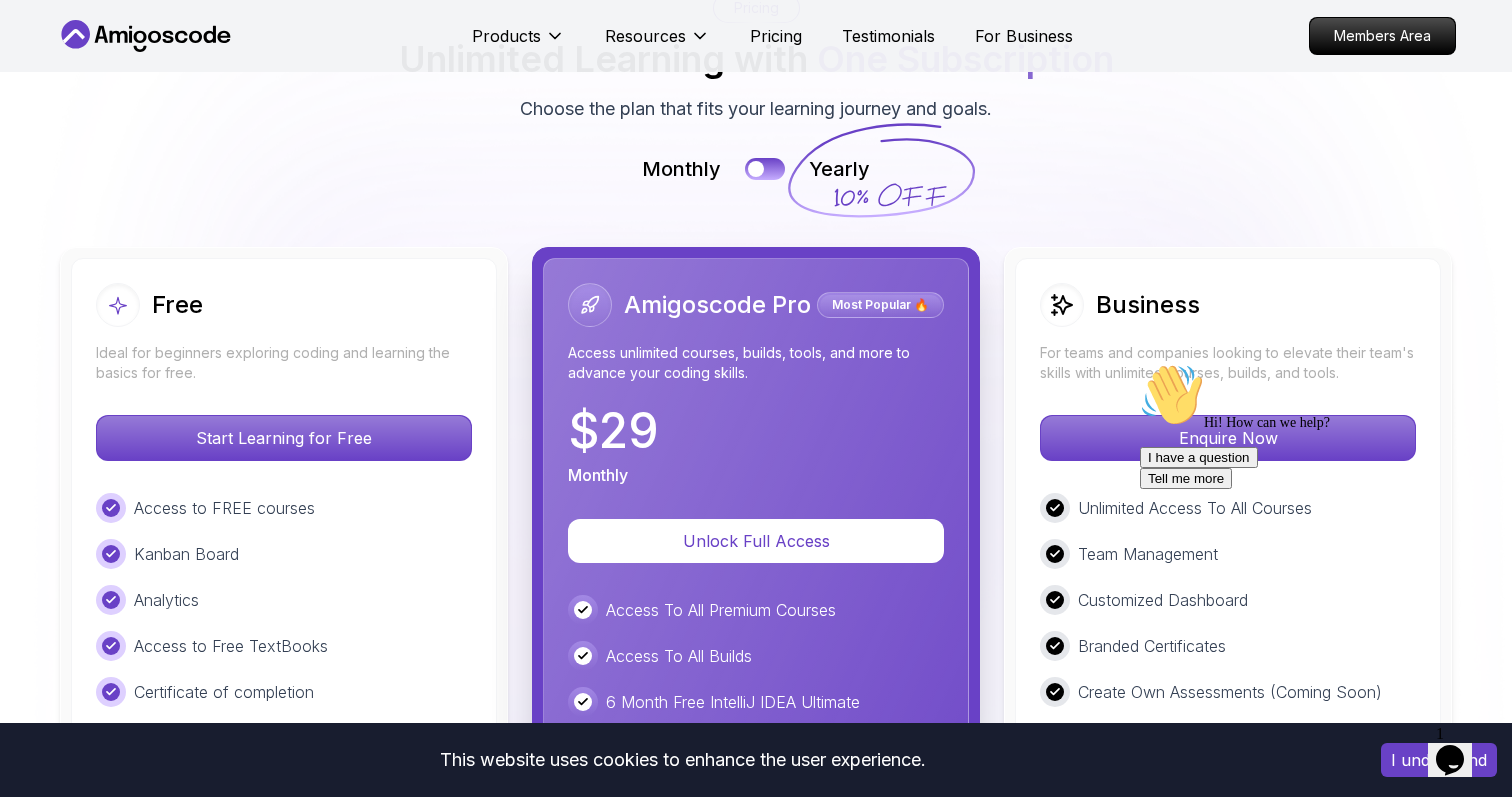 click on "Ideal for beginners exploring coding and learning the basics for free." at bounding box center (284, 363) 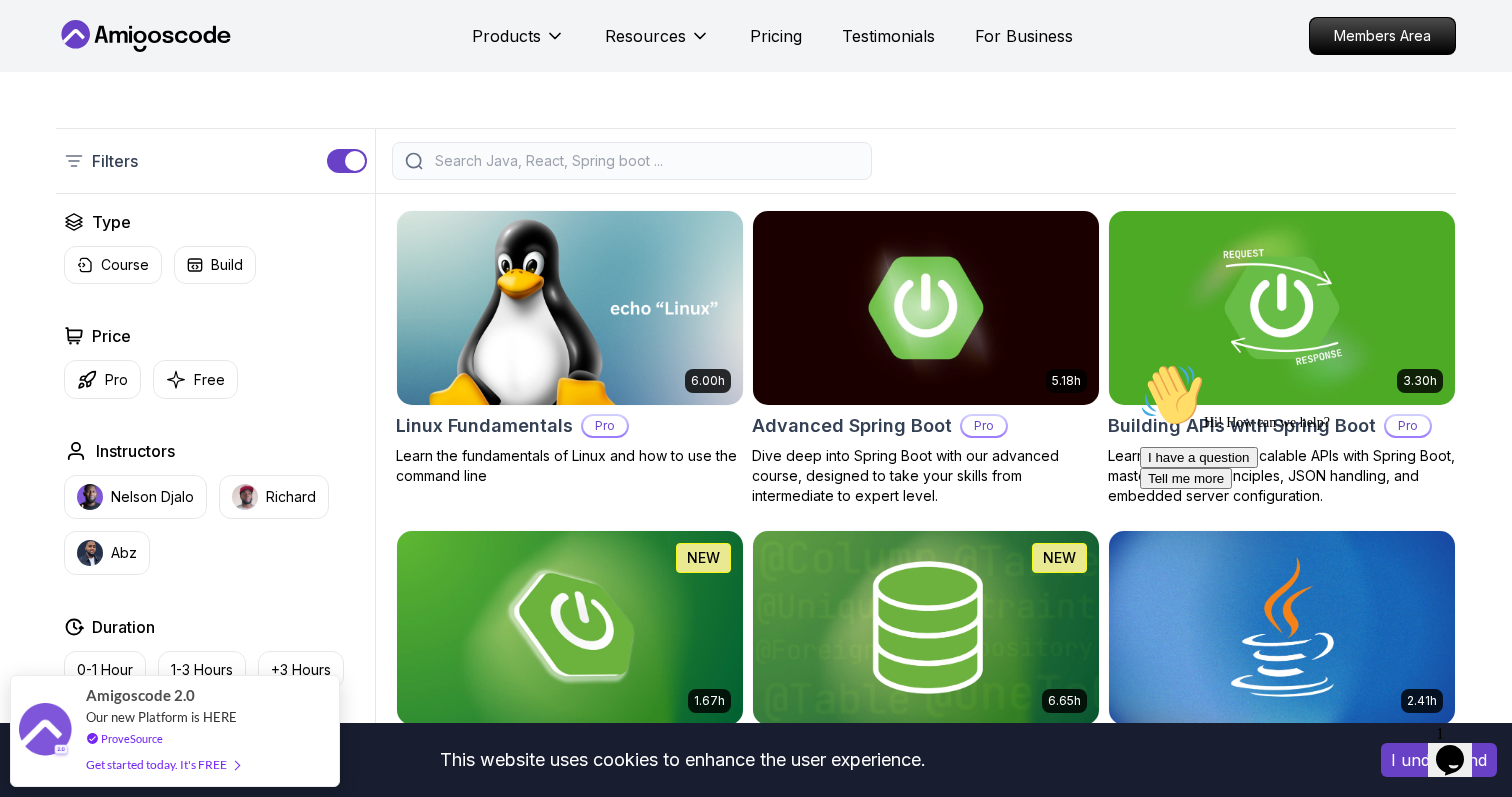 scroll, scrollTop: 421, scrollLeft: 0, axis: vertical 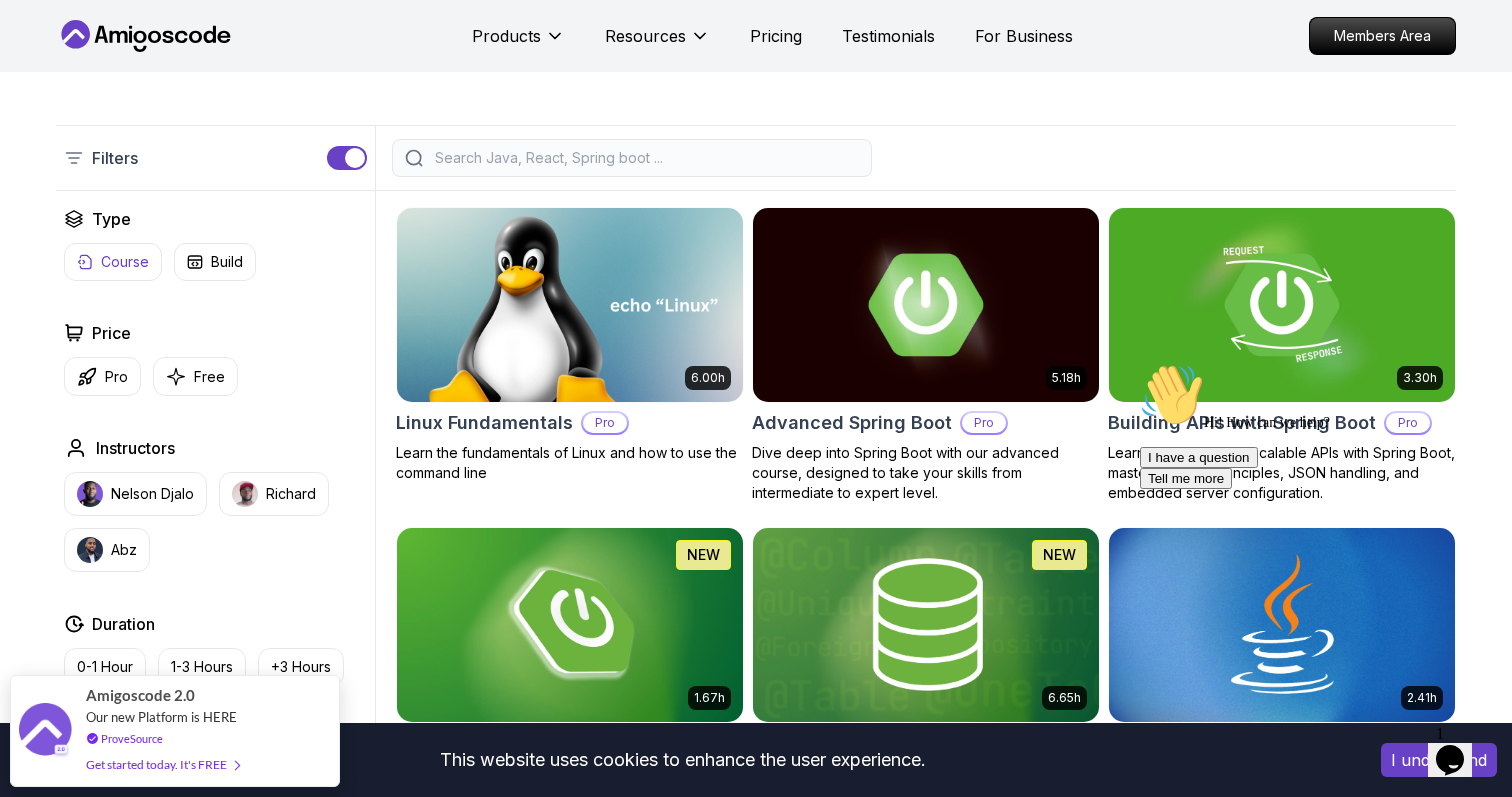 click on "Course" at bounding box center (113, 262) 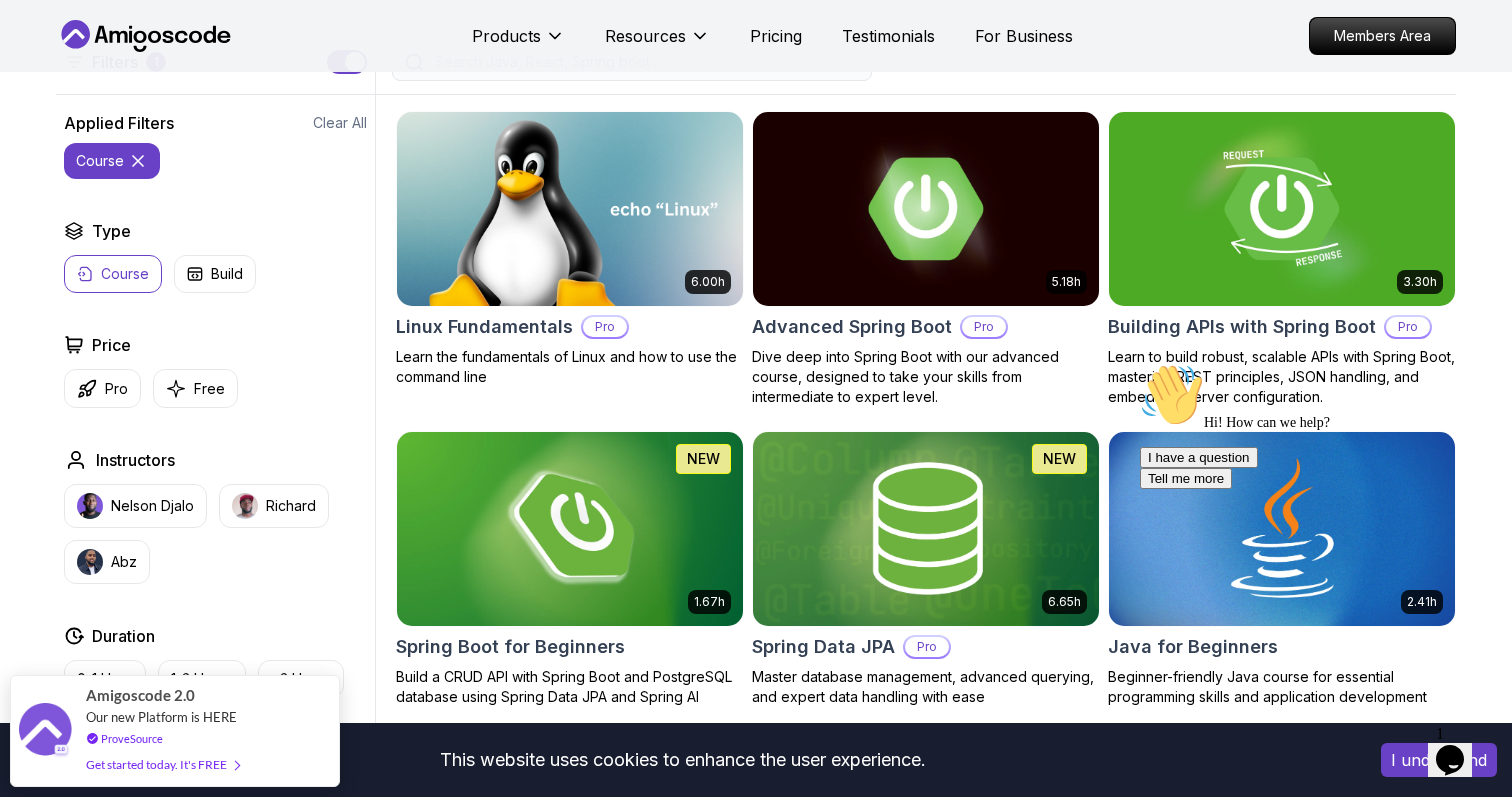 scroll, scrollTop: 529, scrollLeft: 0, axis: vertical 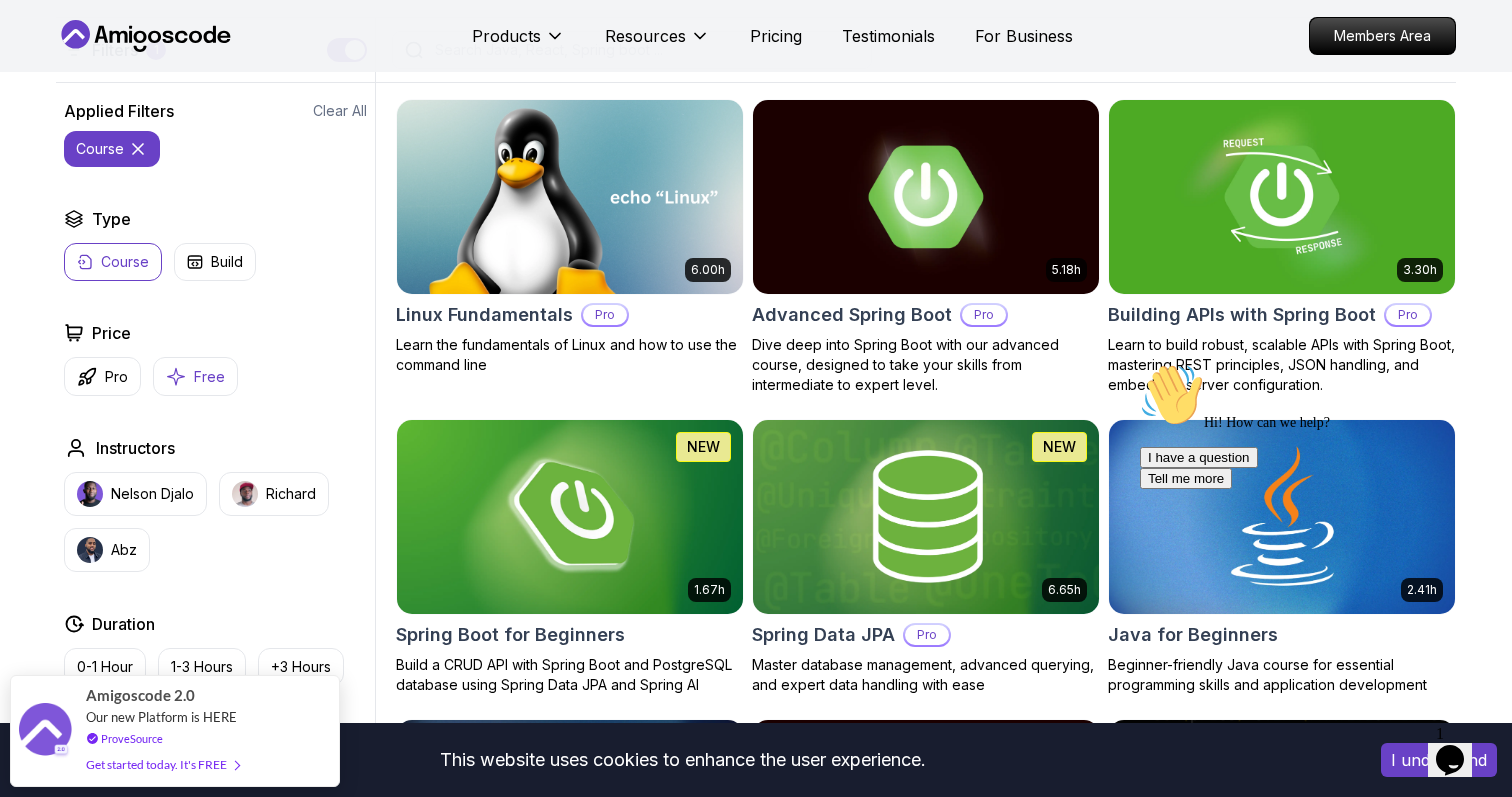 click on "Free" at bounding box center (209, 377) 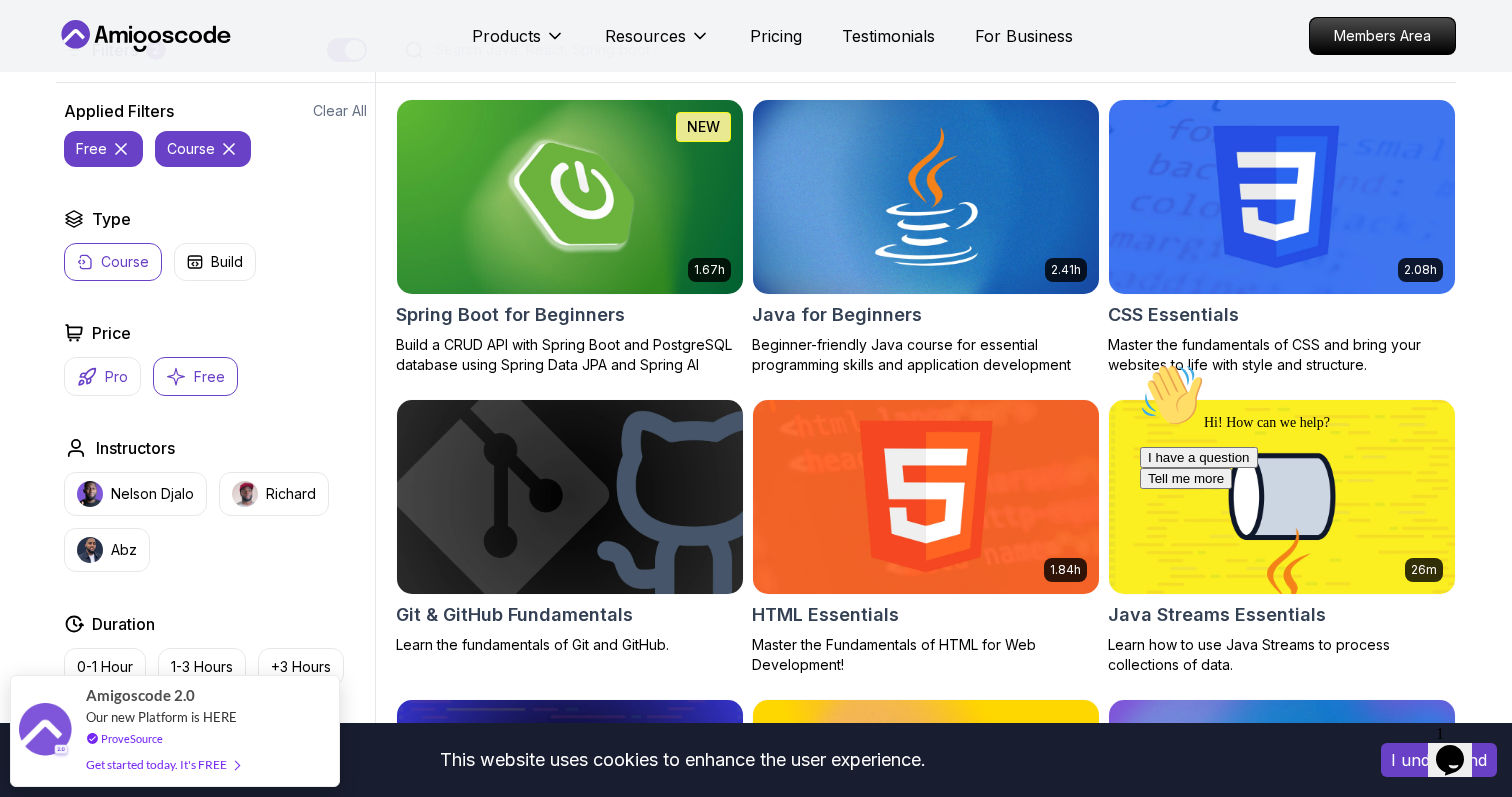click on "Pro" at bounding box center (116, 377) 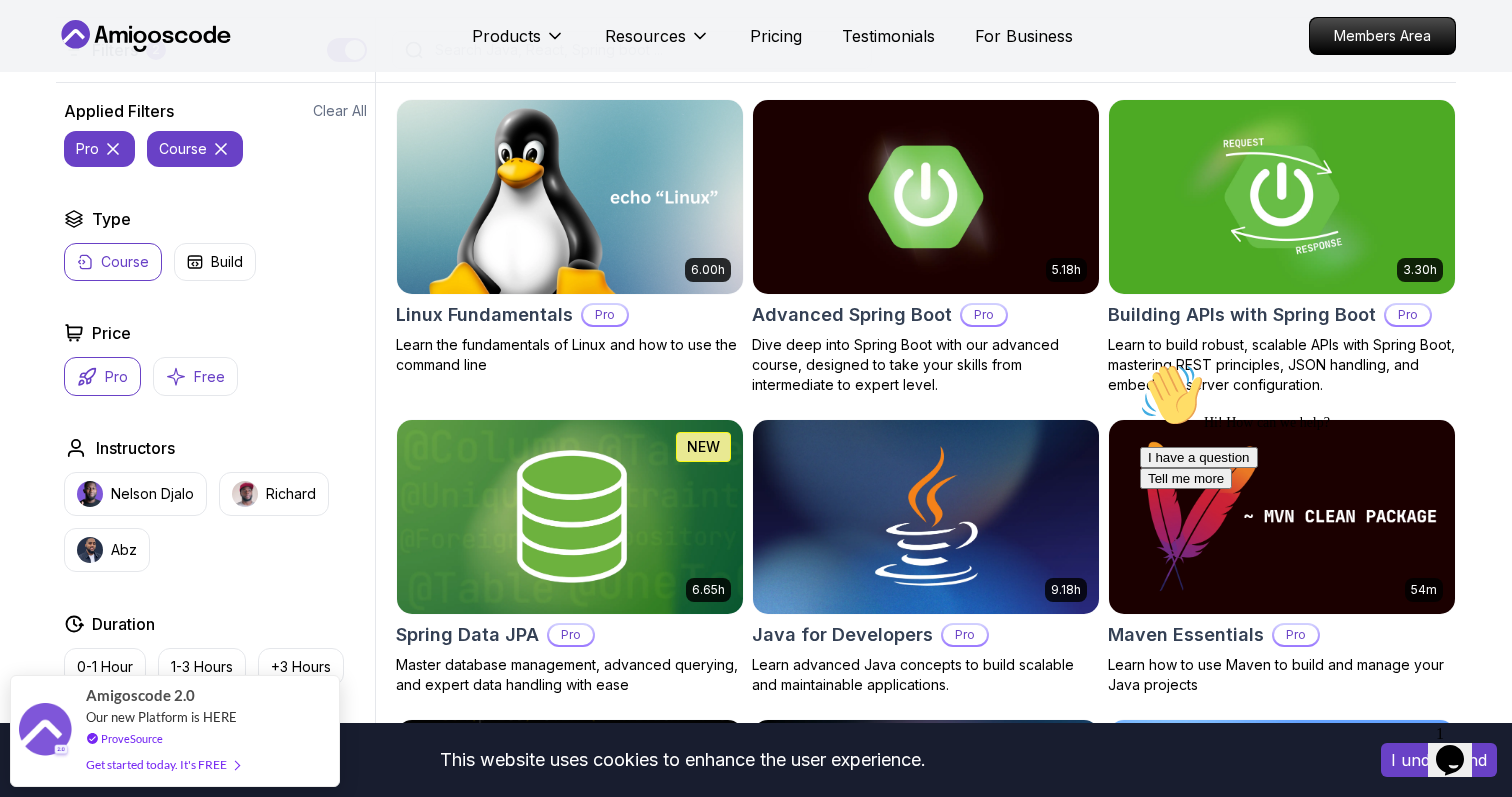 click 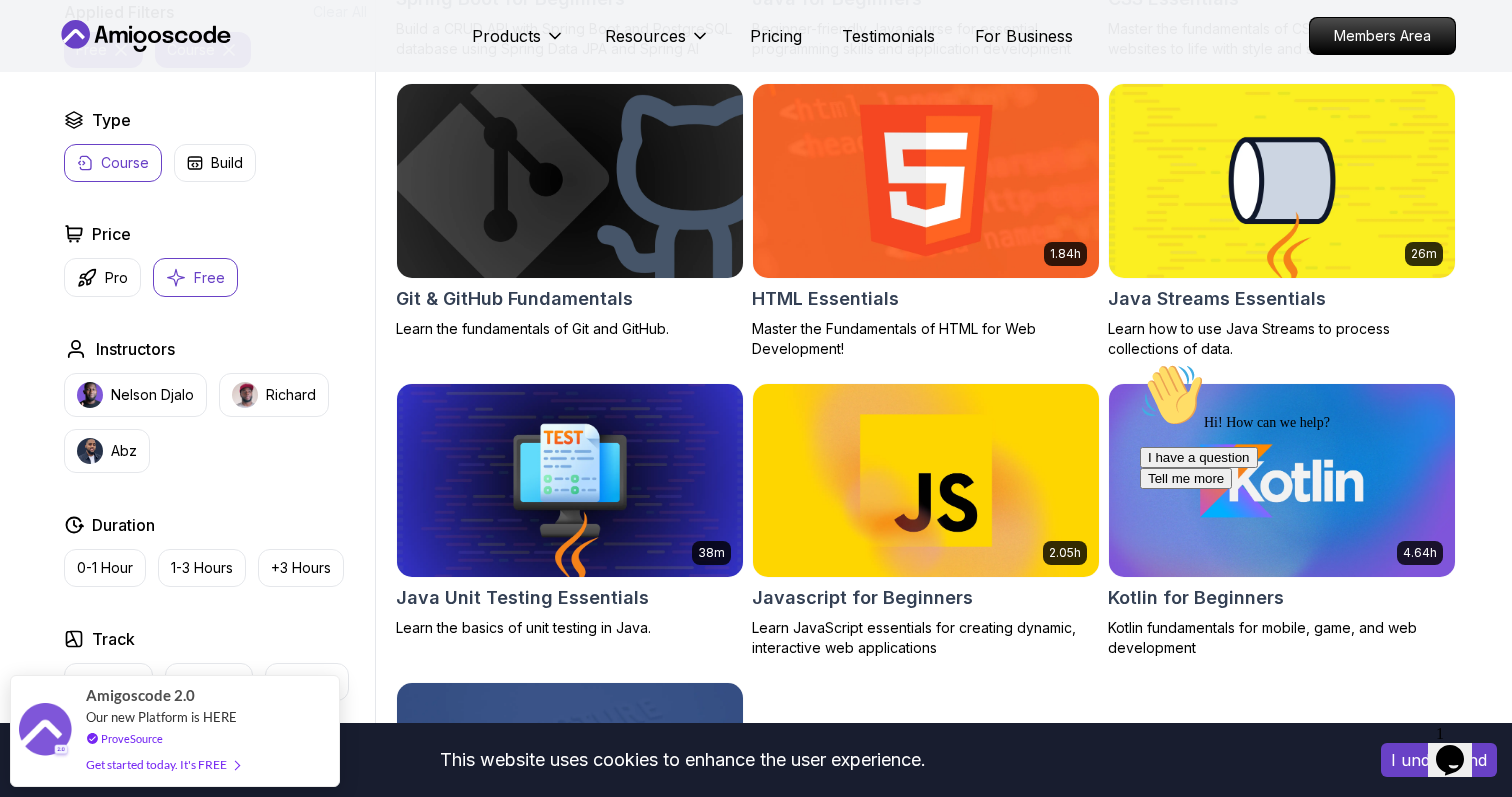 scroll, scrollTop: 800, scrollLeft: 0, axis: vertical 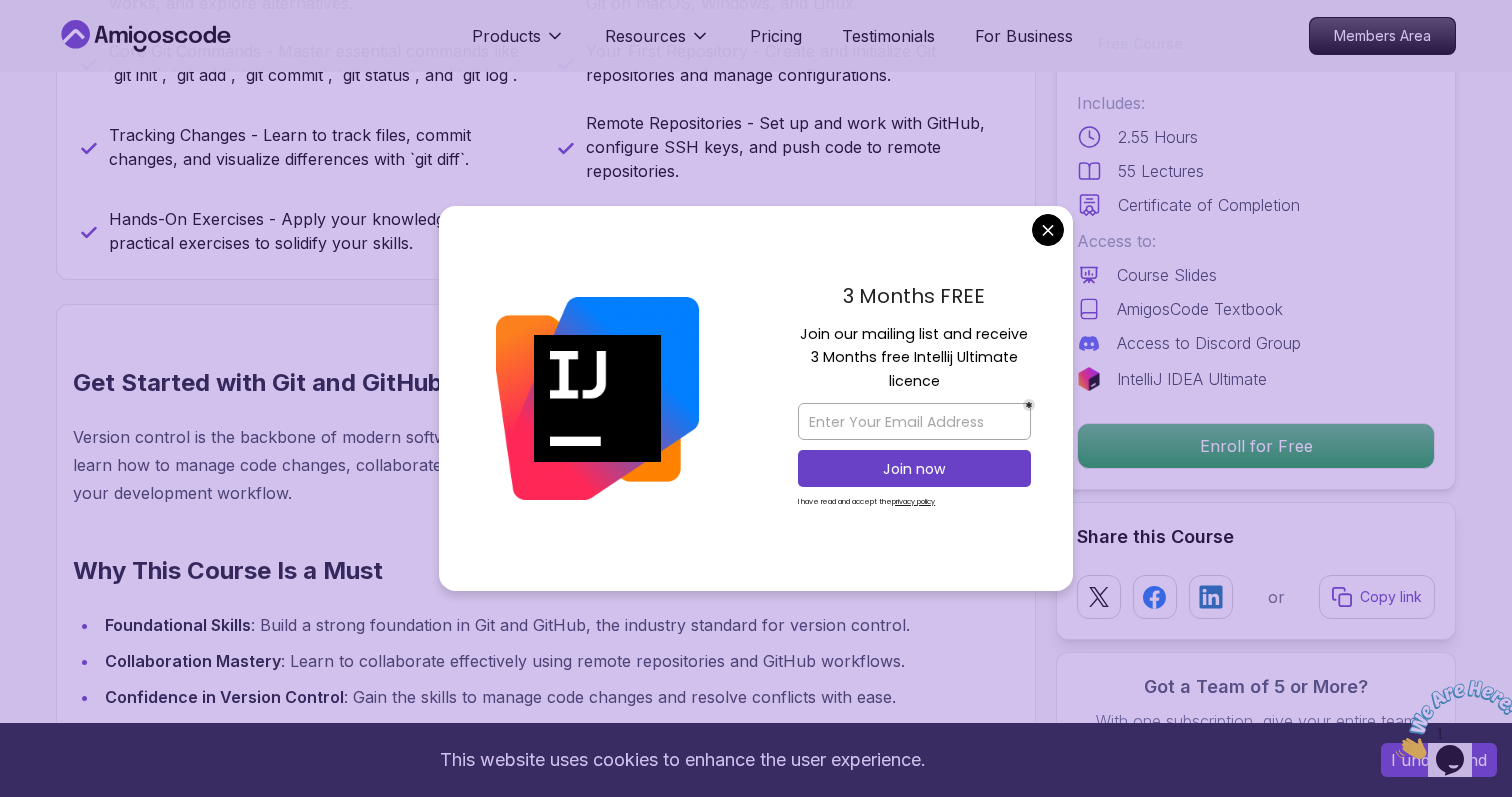 click on "This website uses cookies to enhance the user experience. I understand Products Resources Pricing Testimonials For Business Members Area Products Resources Pricing Testimonials For Business Members Area Git & GitHub Fundamentals Learn the fundamentals of Git and GitHub. [FIRST] [LAST]  /   Instructor Free Course Includes: 2.55 Hours 55 Lectures Certificate of Completion Access to: Course Slides AmigosCode Textbook Access to Discord Group IntelliJ IDEA Ultimate Enroll for Free Share this Course or Copy link Got a Team of 5 or More? With one subscription, give your entire team access to all courses and features. Check our Business Plan Mama Samba Braima Djalo  /   Instructor What you will learn git github terminal codespaces Introduction to Git - Understand what Git is, how it works, and explore alternatives. Git Installation - Step-by-step instructions for installing Git on macOS, Windows, and Linux. Your First Repository - Create and initialize Git repositories and manage configurations." at bounding box center (756, 2686) 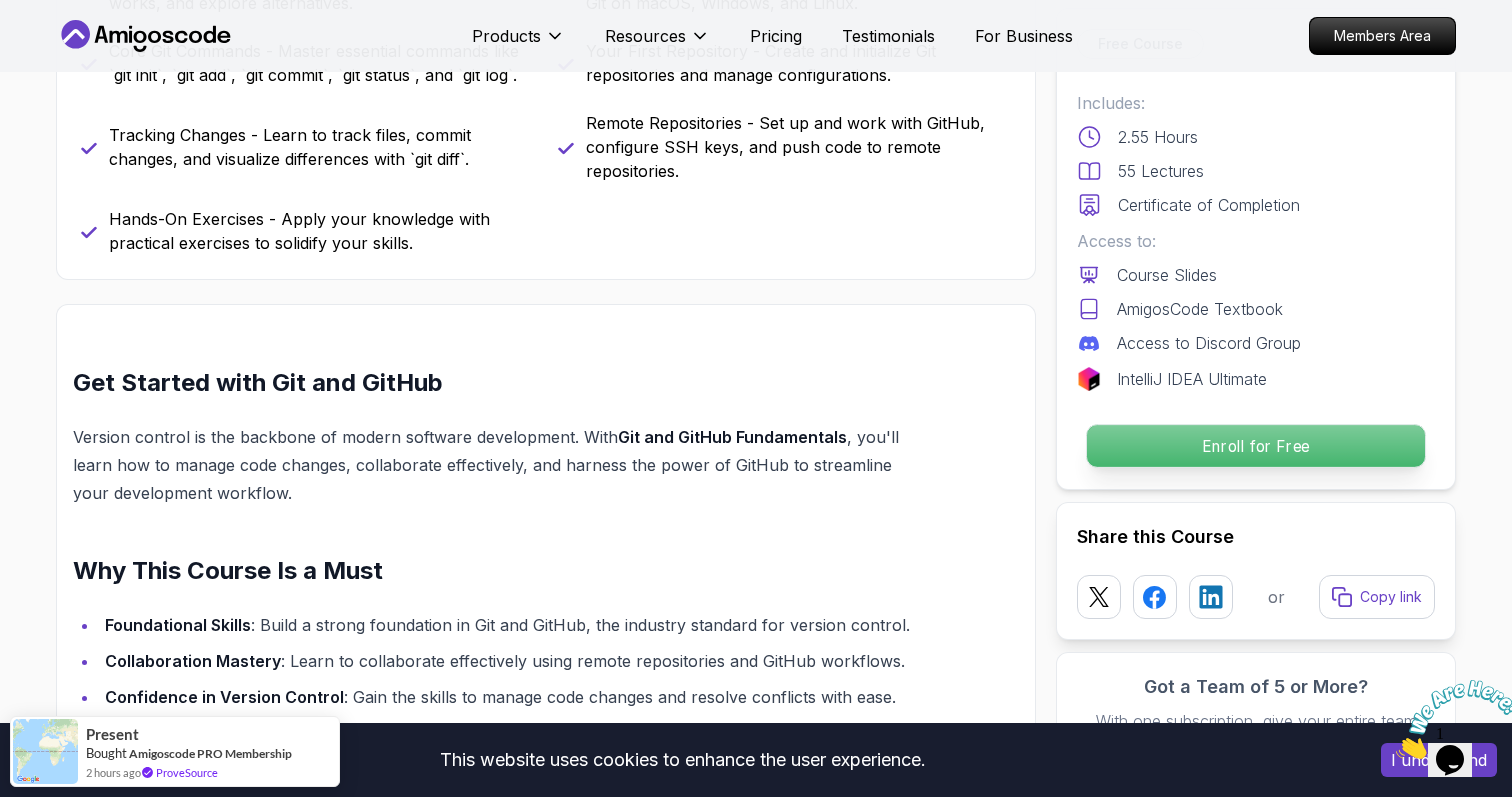 click on "Enroll for Free" at bounding box center [1256, 446] 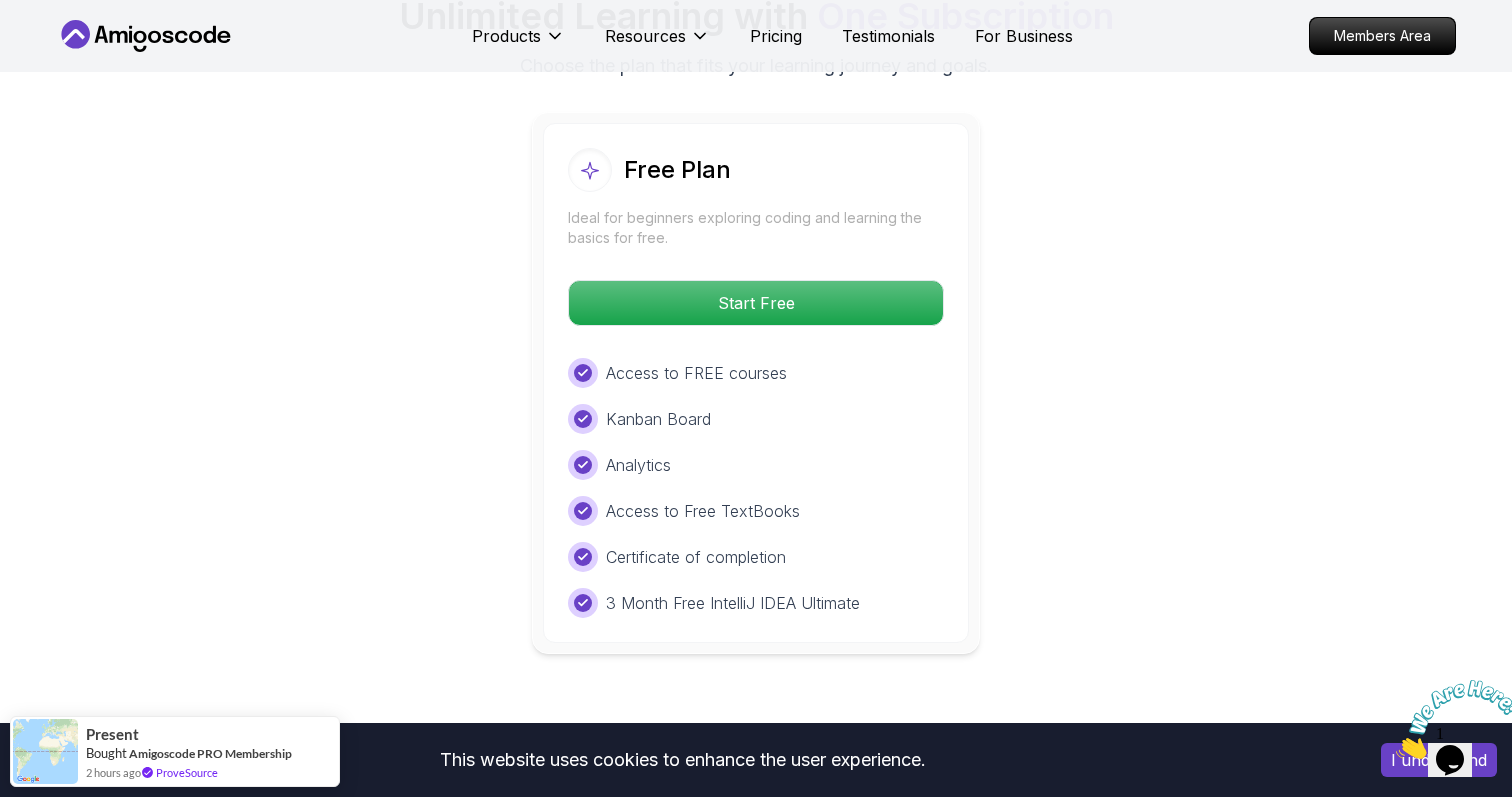 scroll, scrollTop: 3875, scrollLeft: 0, axis: vertical 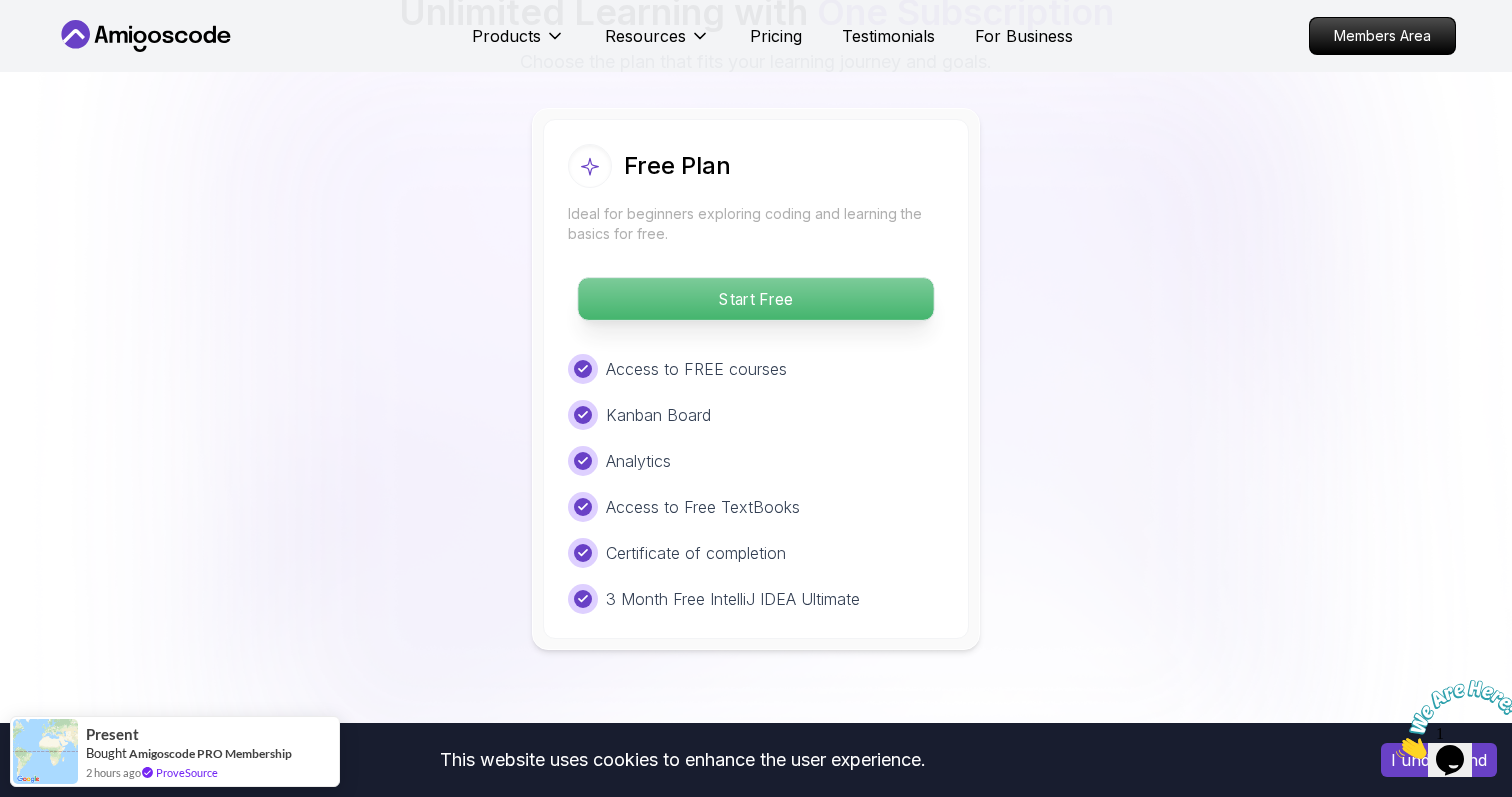 click on "Start Free" at bounding box center (755, 299) 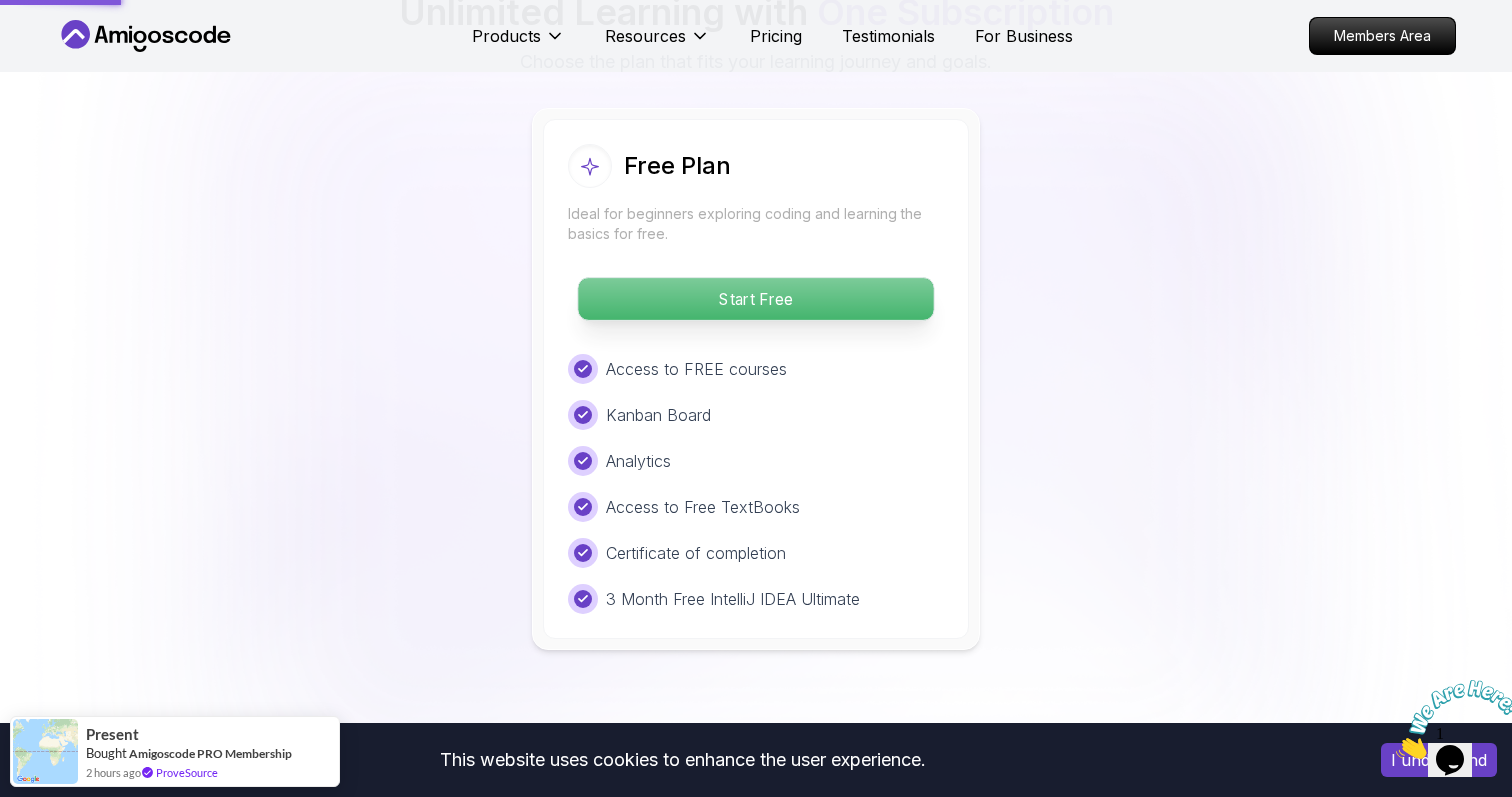 scroll, scrollTop: 0, scrollLeft: 0, axis: both 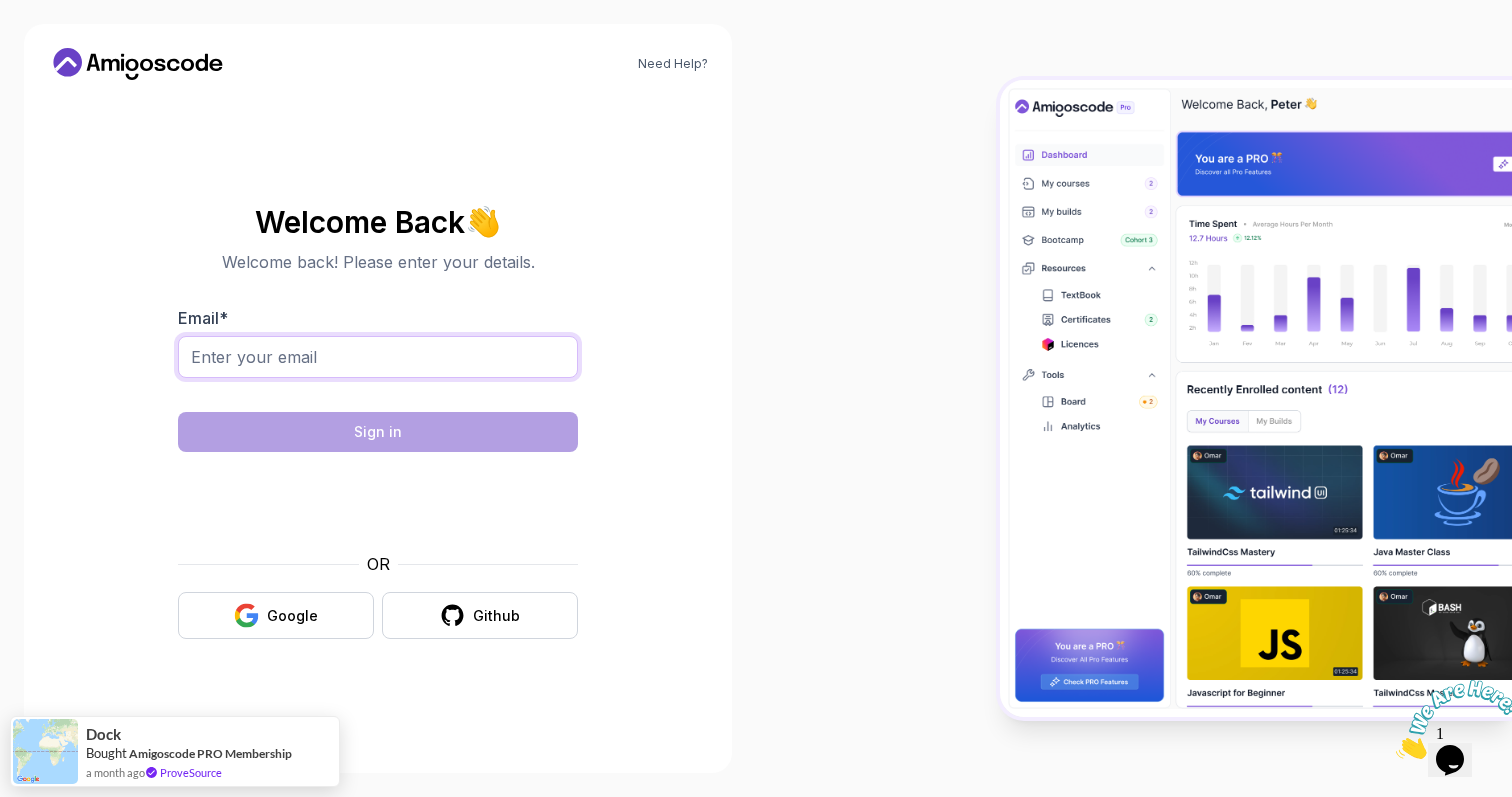 click on "Email *" at bounding box center [378, 357] 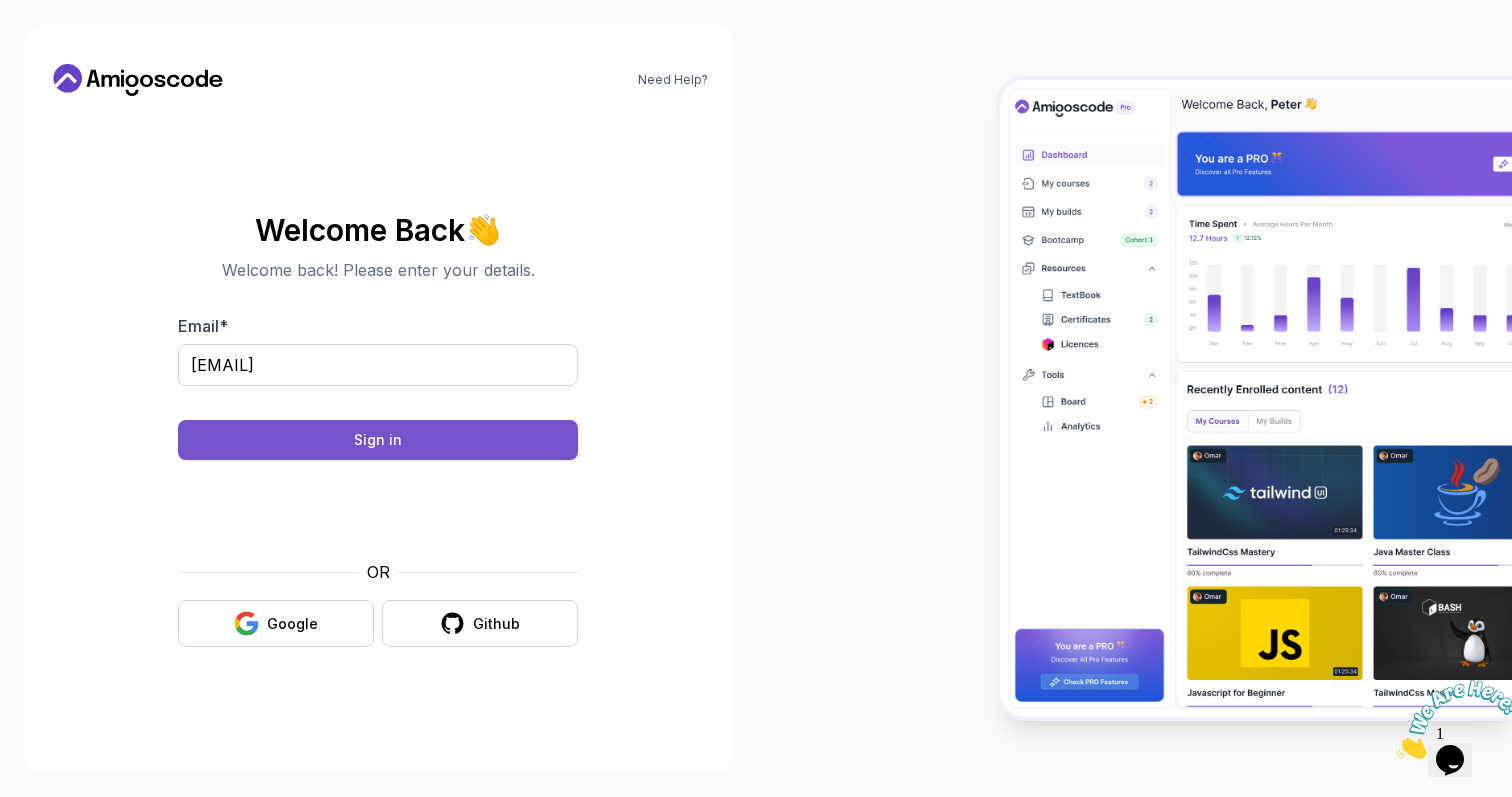 click on "Sign in" at bounding box center (378, 440) 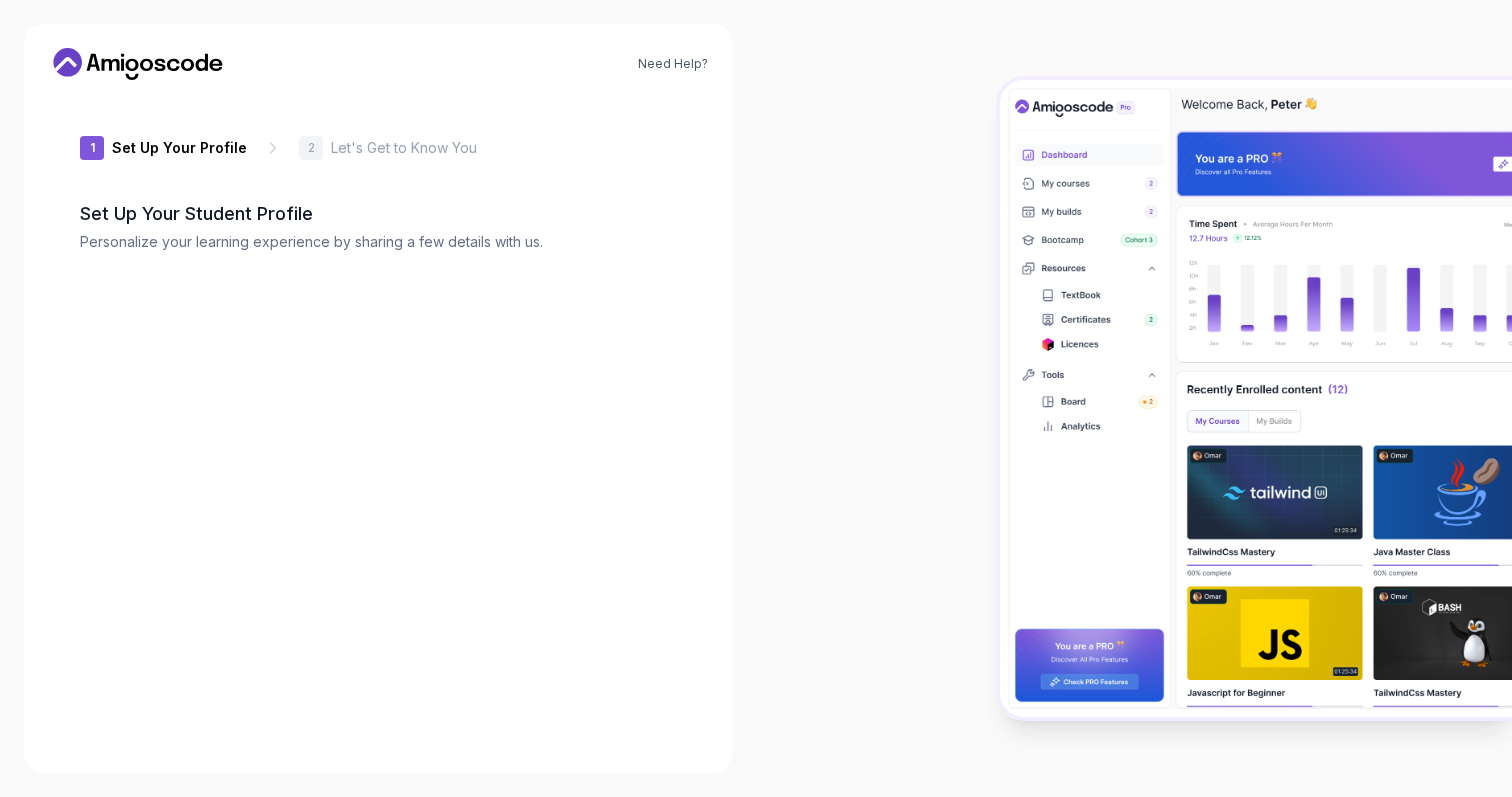 type on "[USERNAME]" 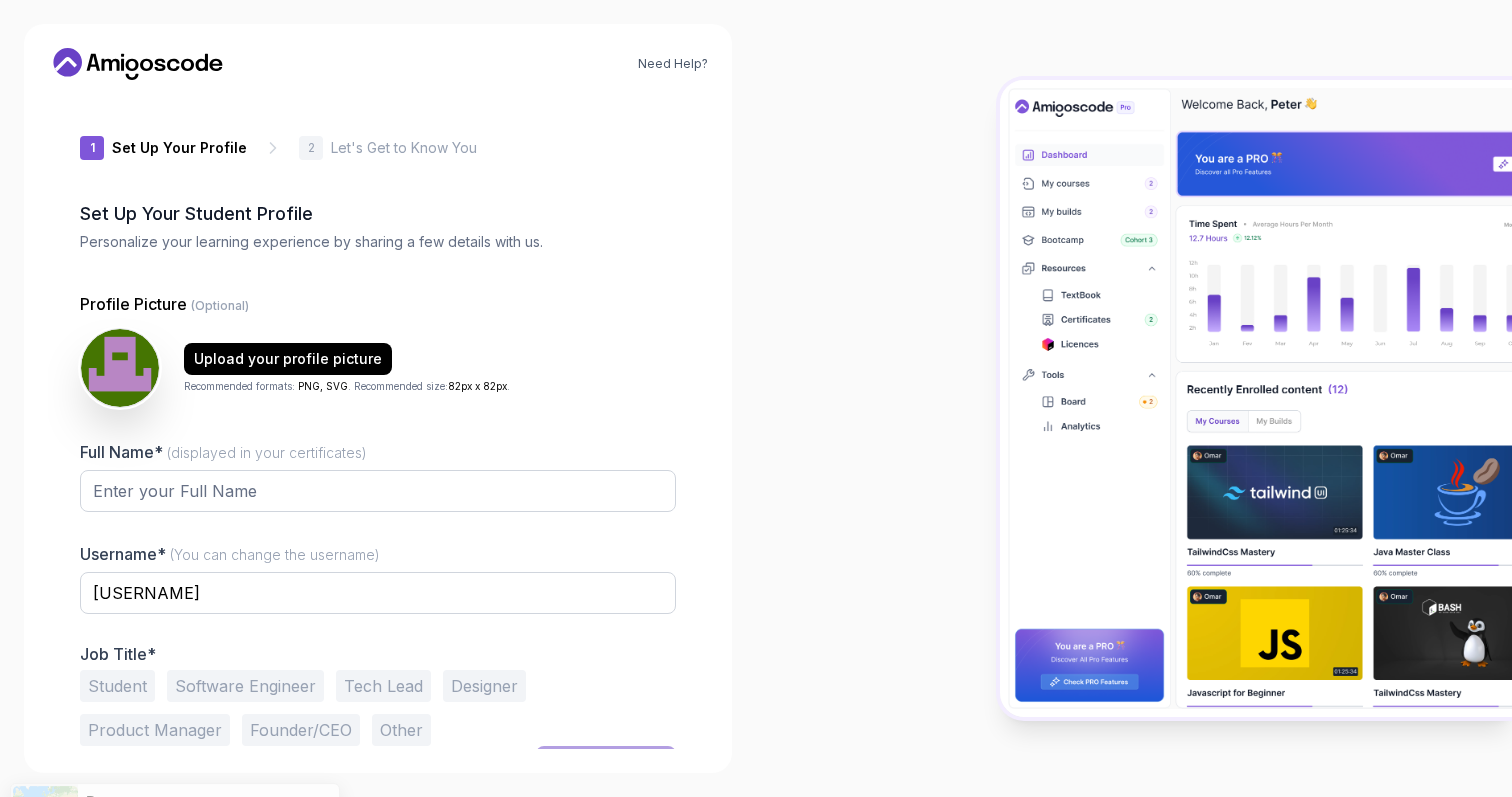 scroll, scrollTop: 0, scrollLeft: 0, axis: both 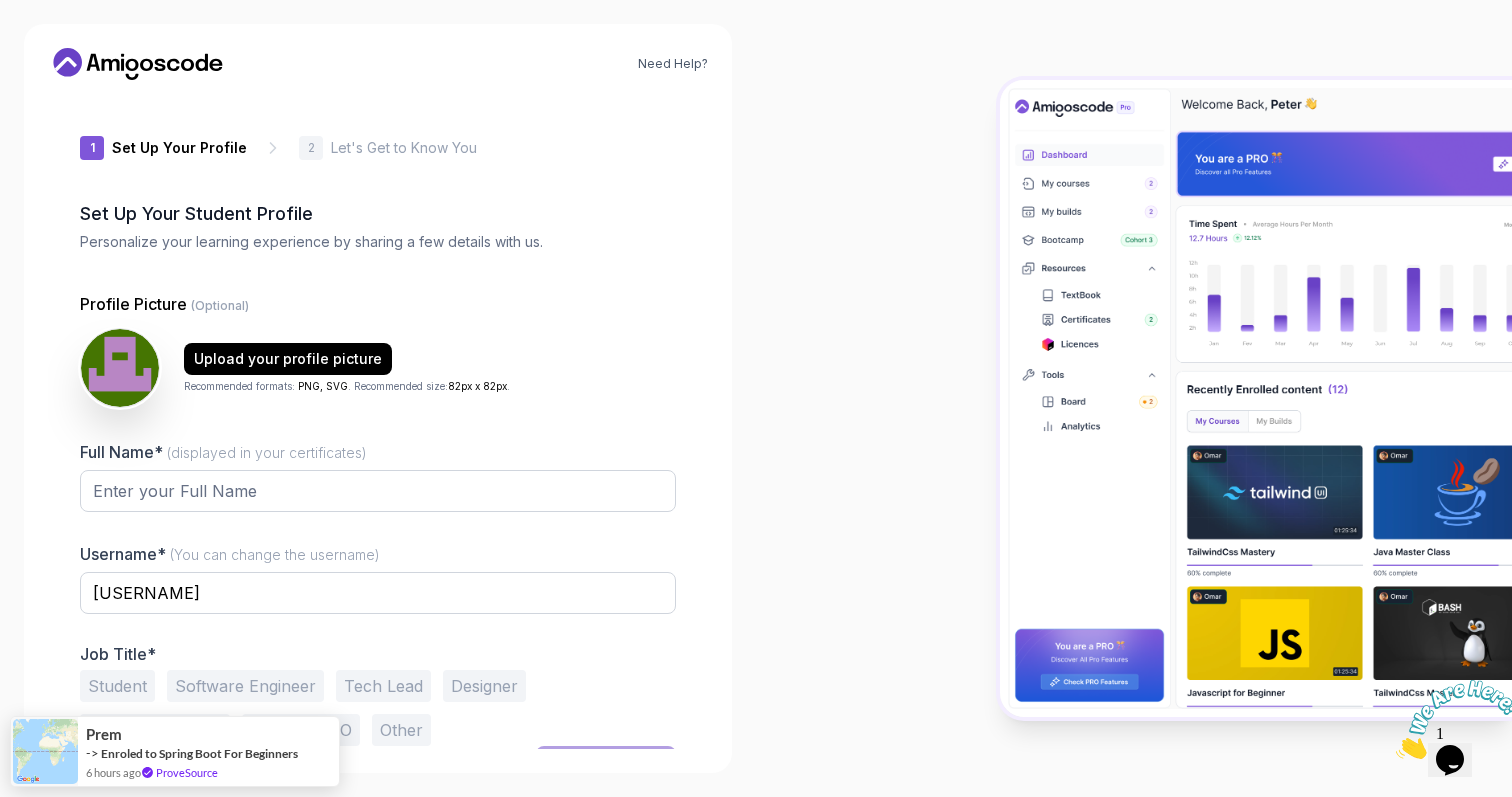click at bounding box center (1134, 398) 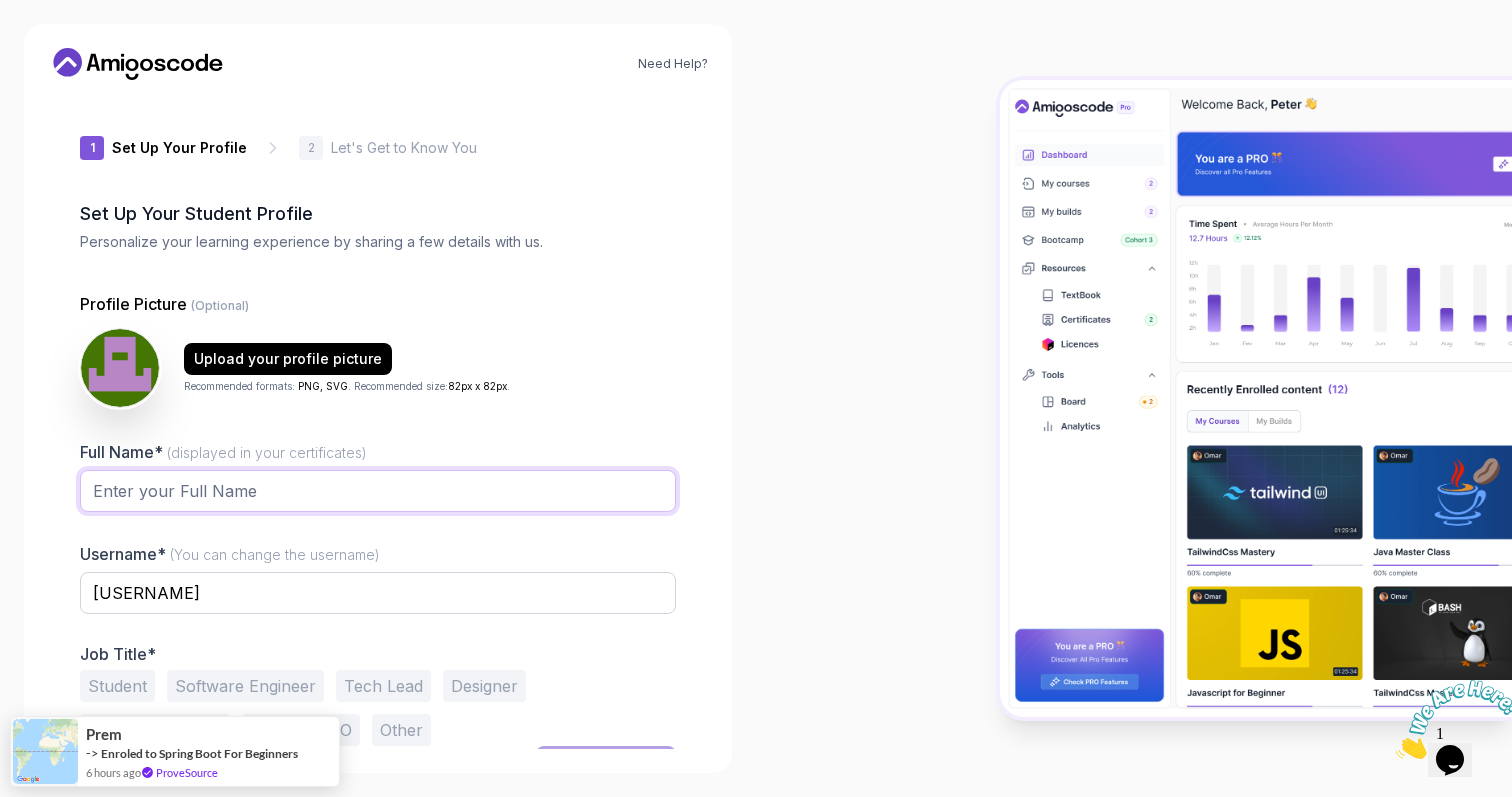 click on "Full Name*   (displayed in your certificates)" at bounding box center (378, 491) 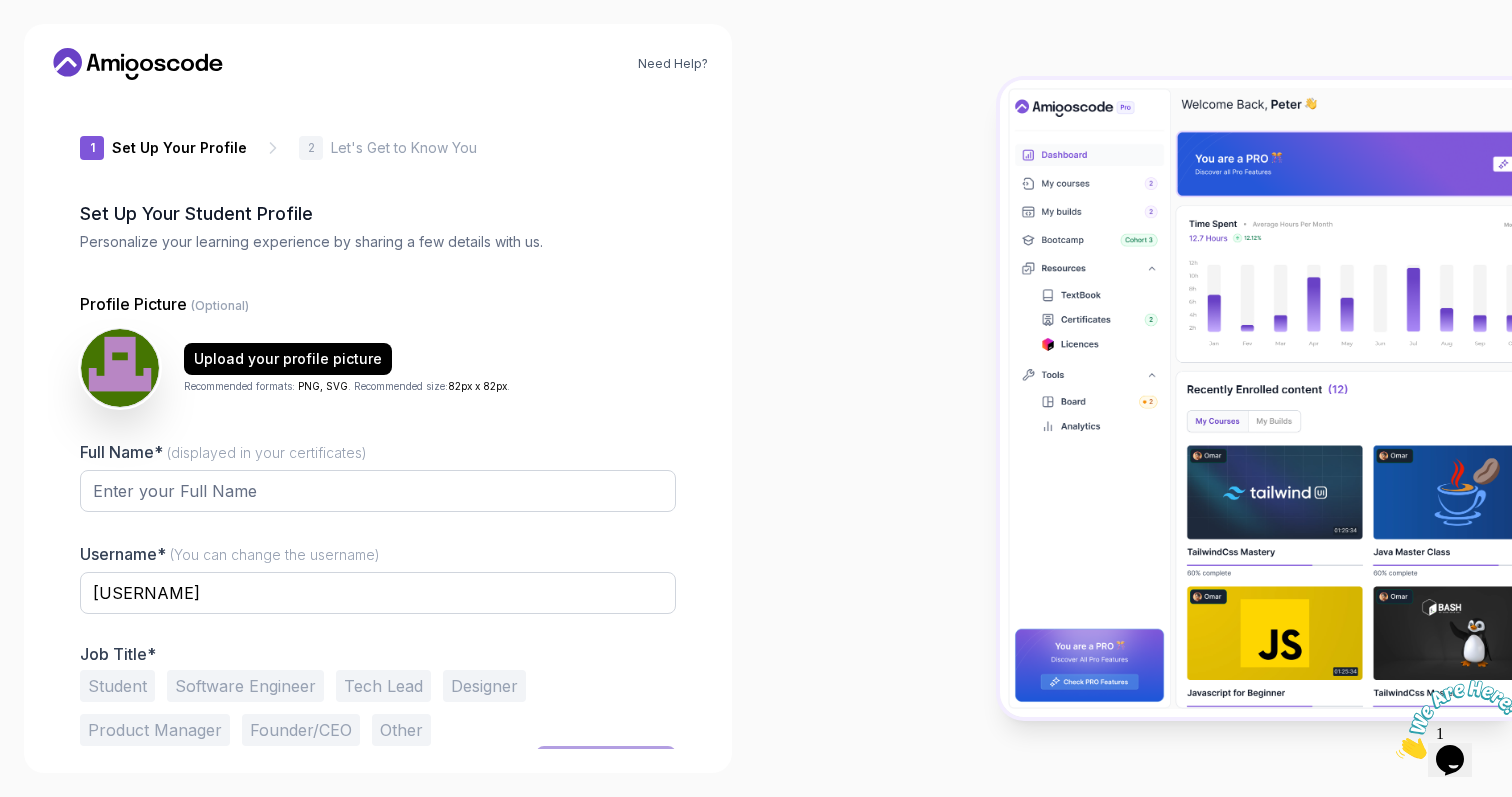 click on "Need Help? 1 Set Up Your Profile 1 Set Up Your Profile 2 Let's Get to Know You Set Up Your Student Profile Personalize your learning experience by sharing a few details with us. Profile Picture   (Optional) Upload your profile picture Recommended formats:   PNG, SVG . Recommended size:  82px x 82px . Full Name*   (displayed in your certificates) Username*   (You can change the username) [USERNAME] Job Title* Student Software Engineer Tech Lead Designer Product Manager Founder/CEO Other Next" at bounding box center (378, 398) 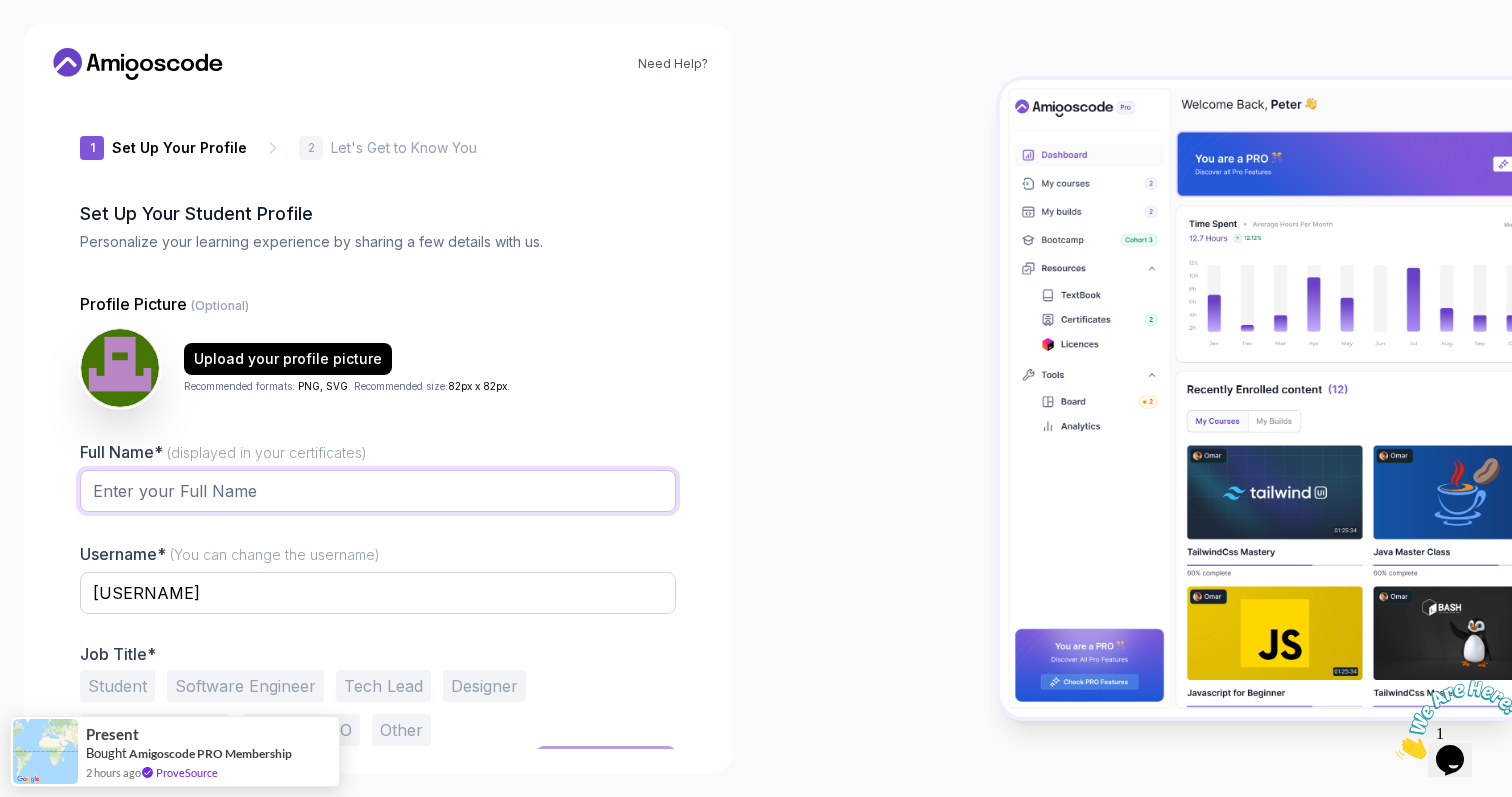 click on "Full Name*   (displayed in your certificates)" at bounding box center (378, 491) 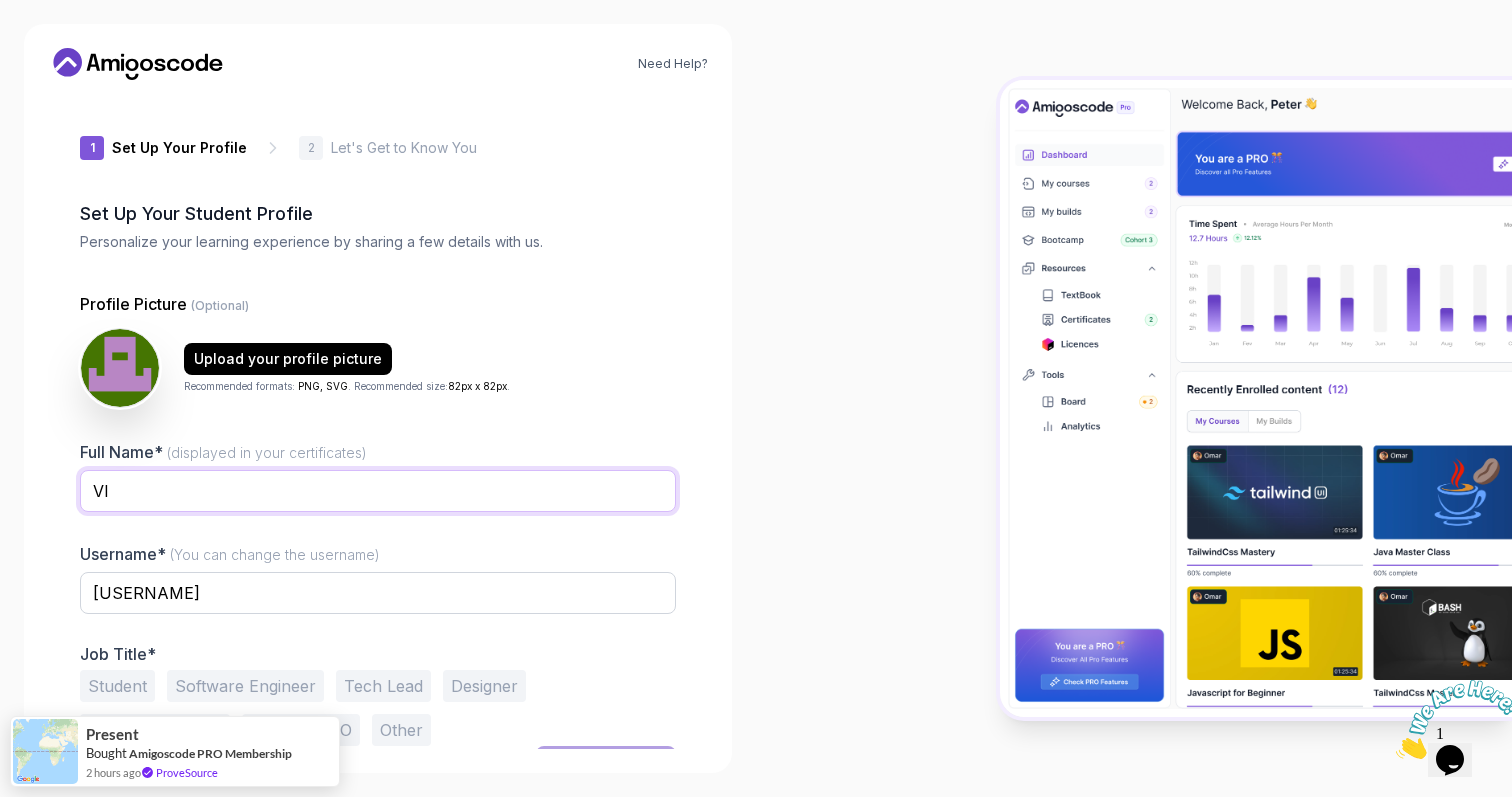 type on "V" 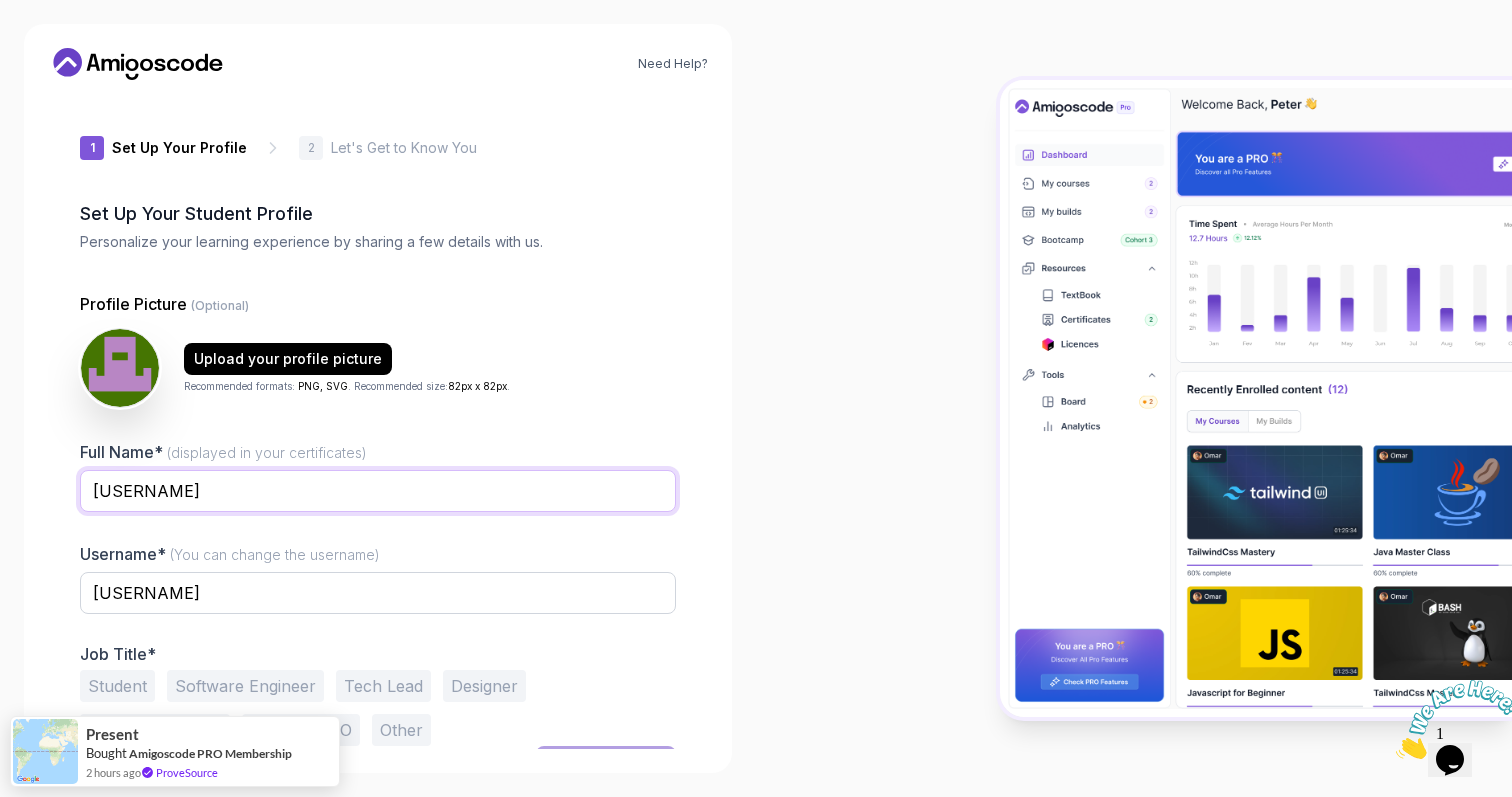 type on "[USERNAME]" 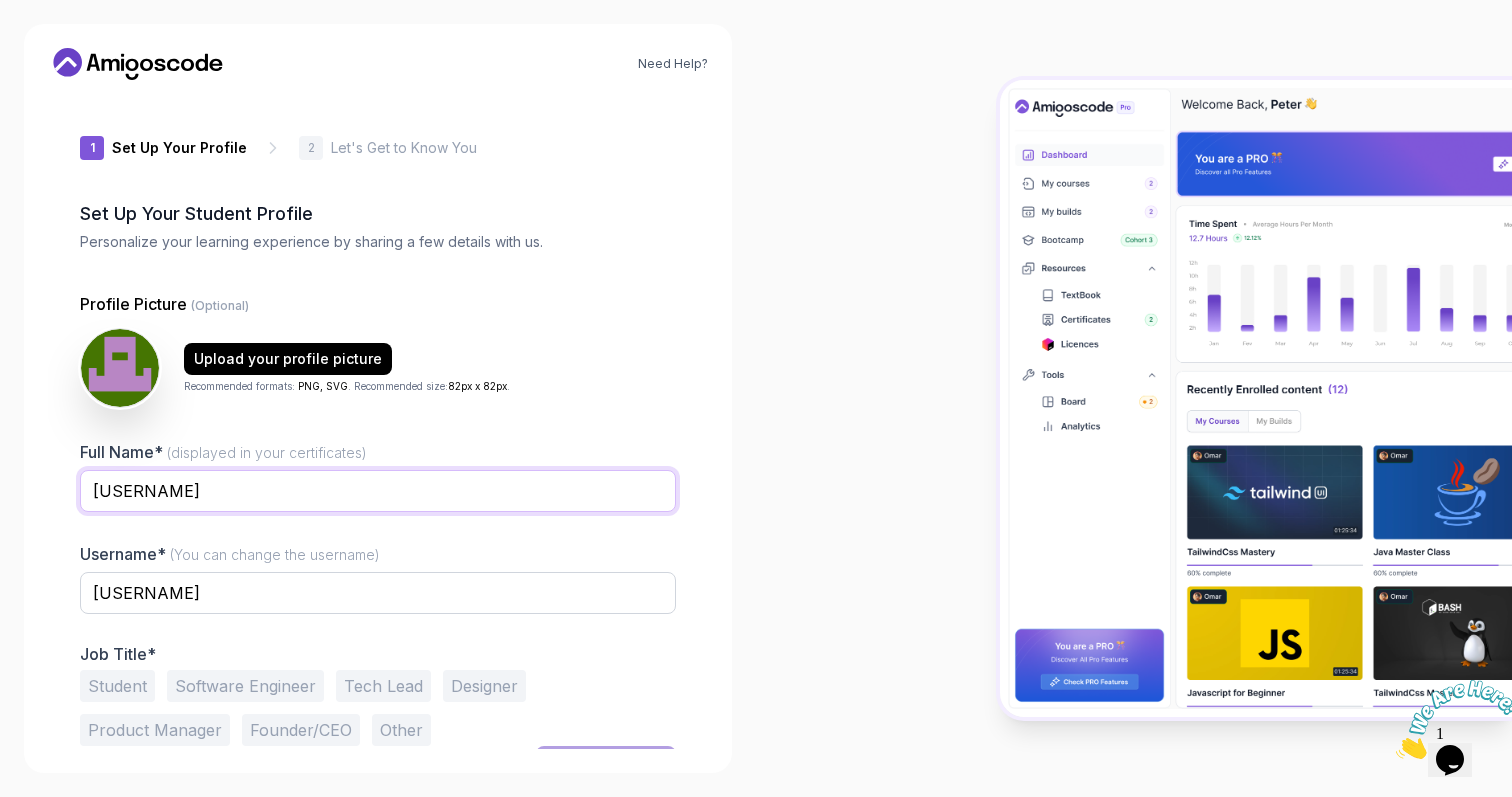 click on "Profile Picture   (Optional) Upload your profile picture Recommended formats:   PNG, SVG . Recommended size:  82px x 82px ." at bounding box center (378, 350) 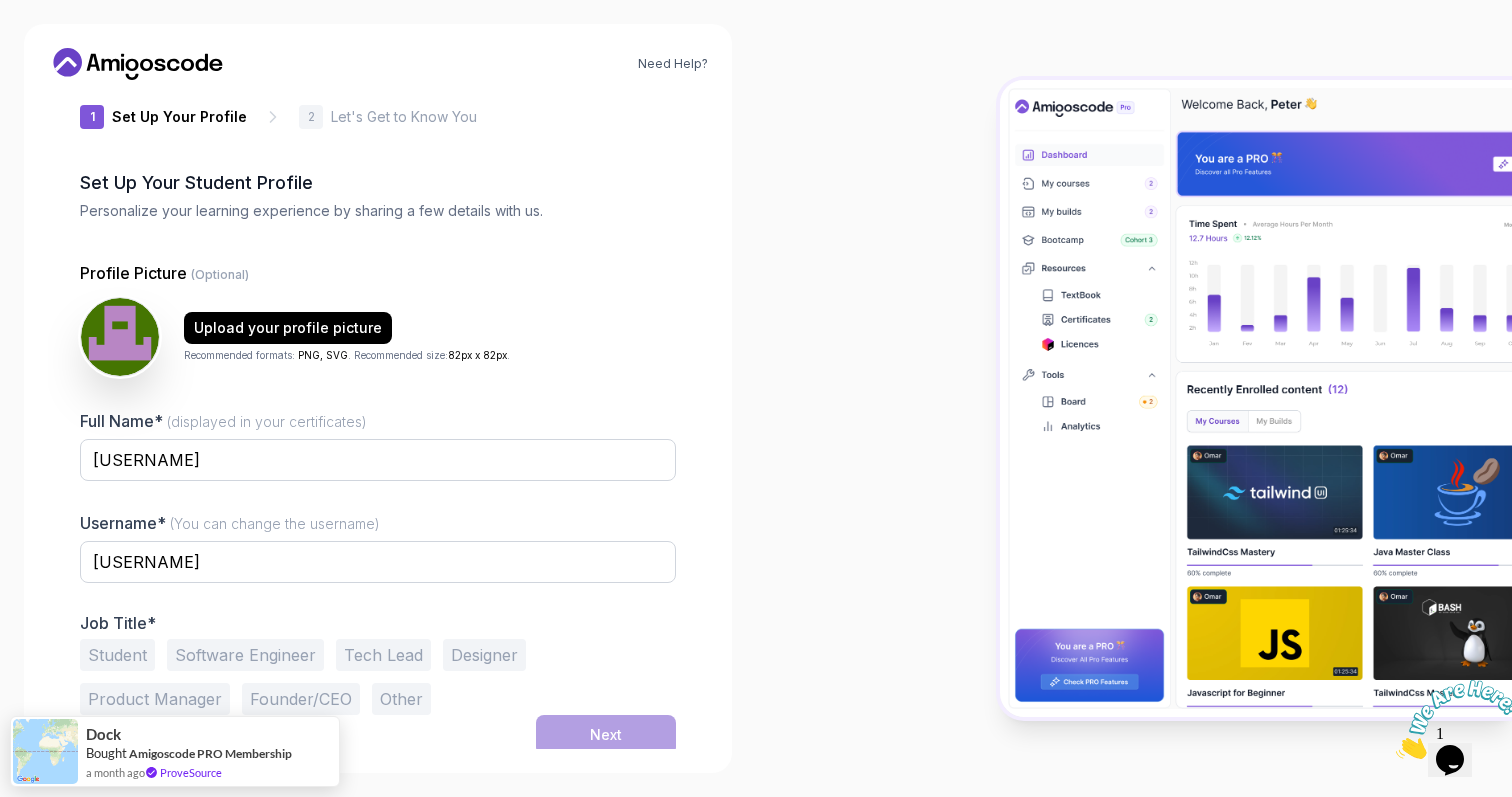 scroll, scrollTop: 37, scrollLeft: 0, axis: vertical 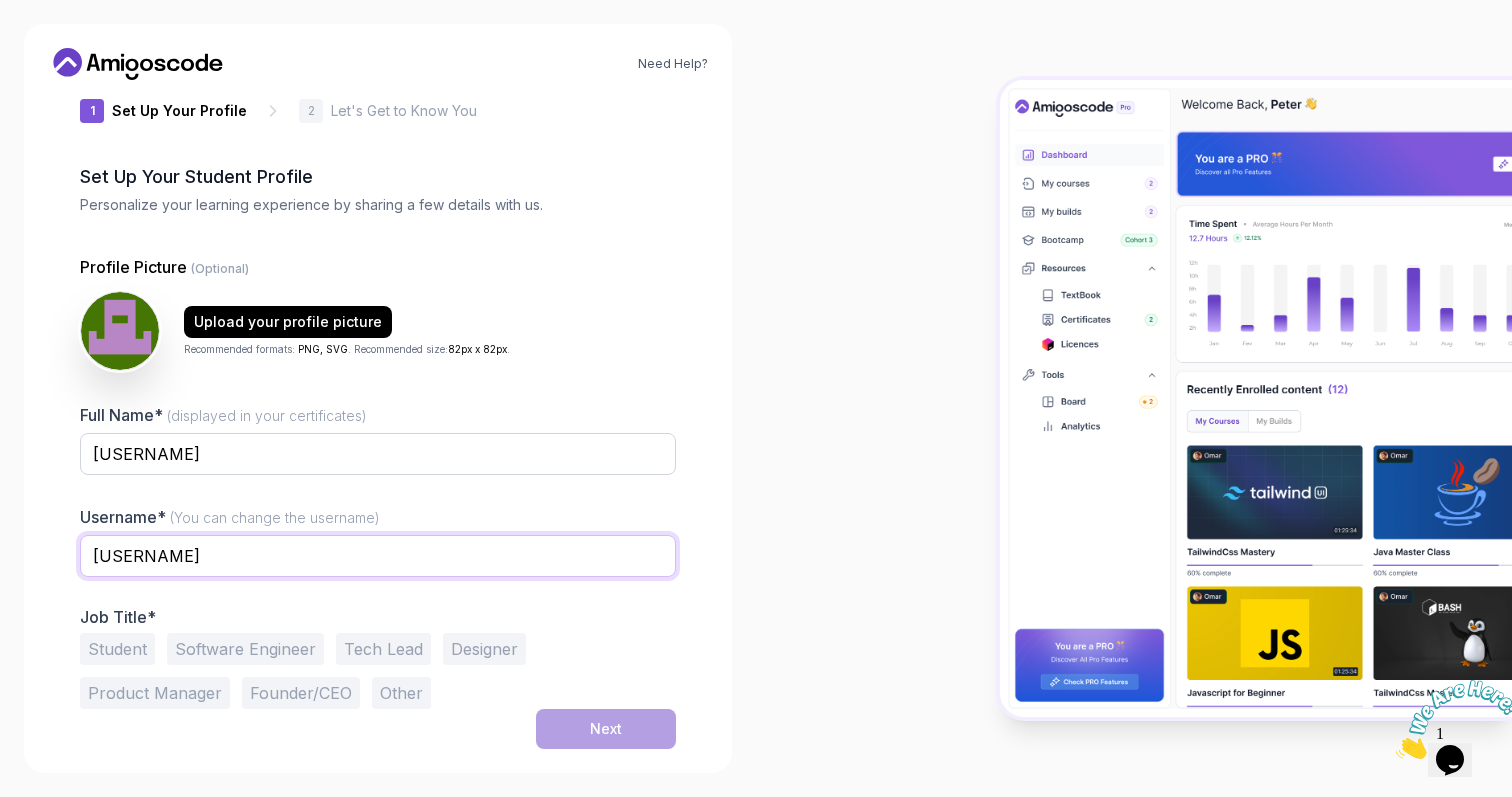 click on "[USERNAME]" at bounding box center [378, 556] 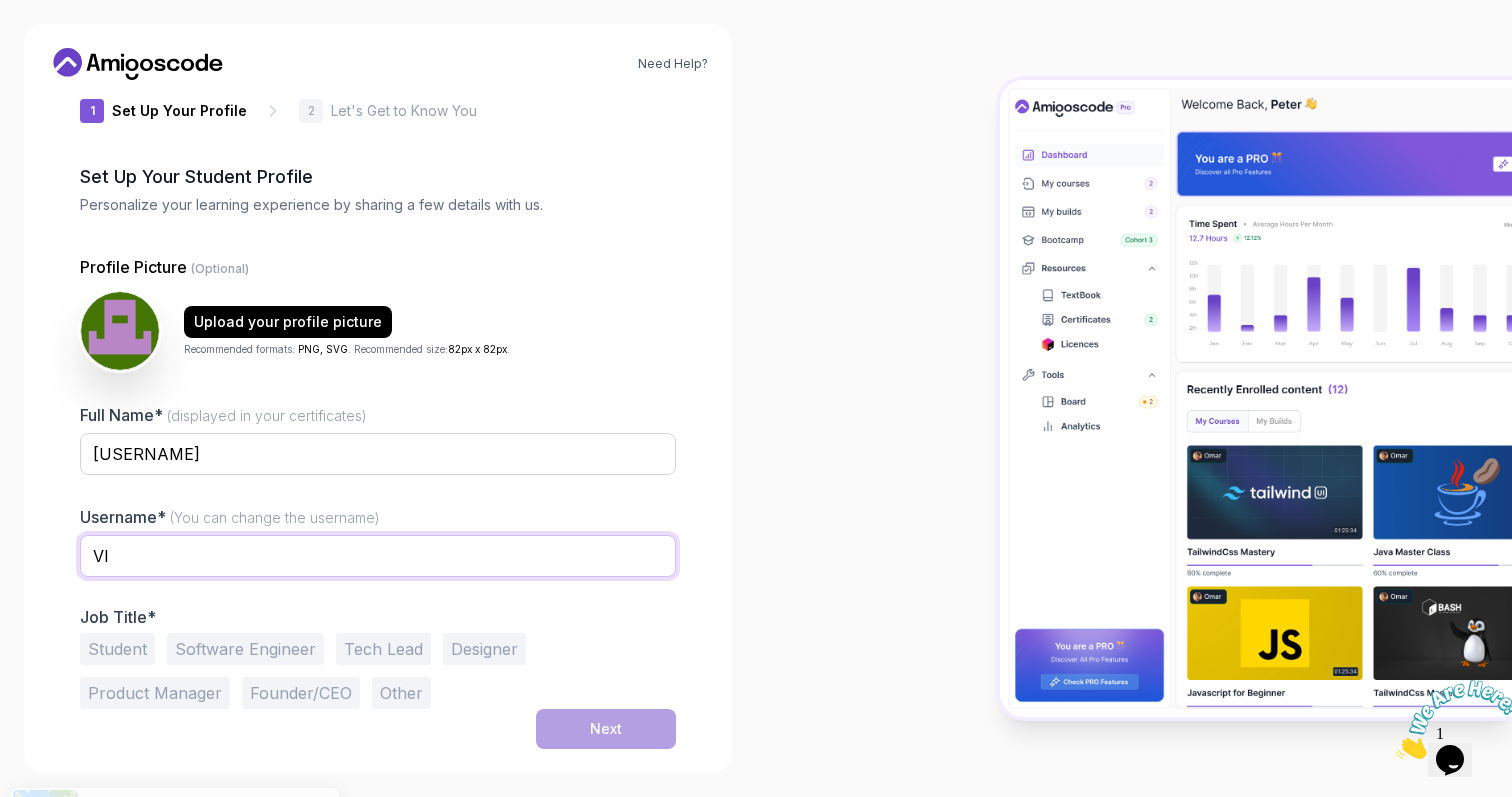 type on "V" 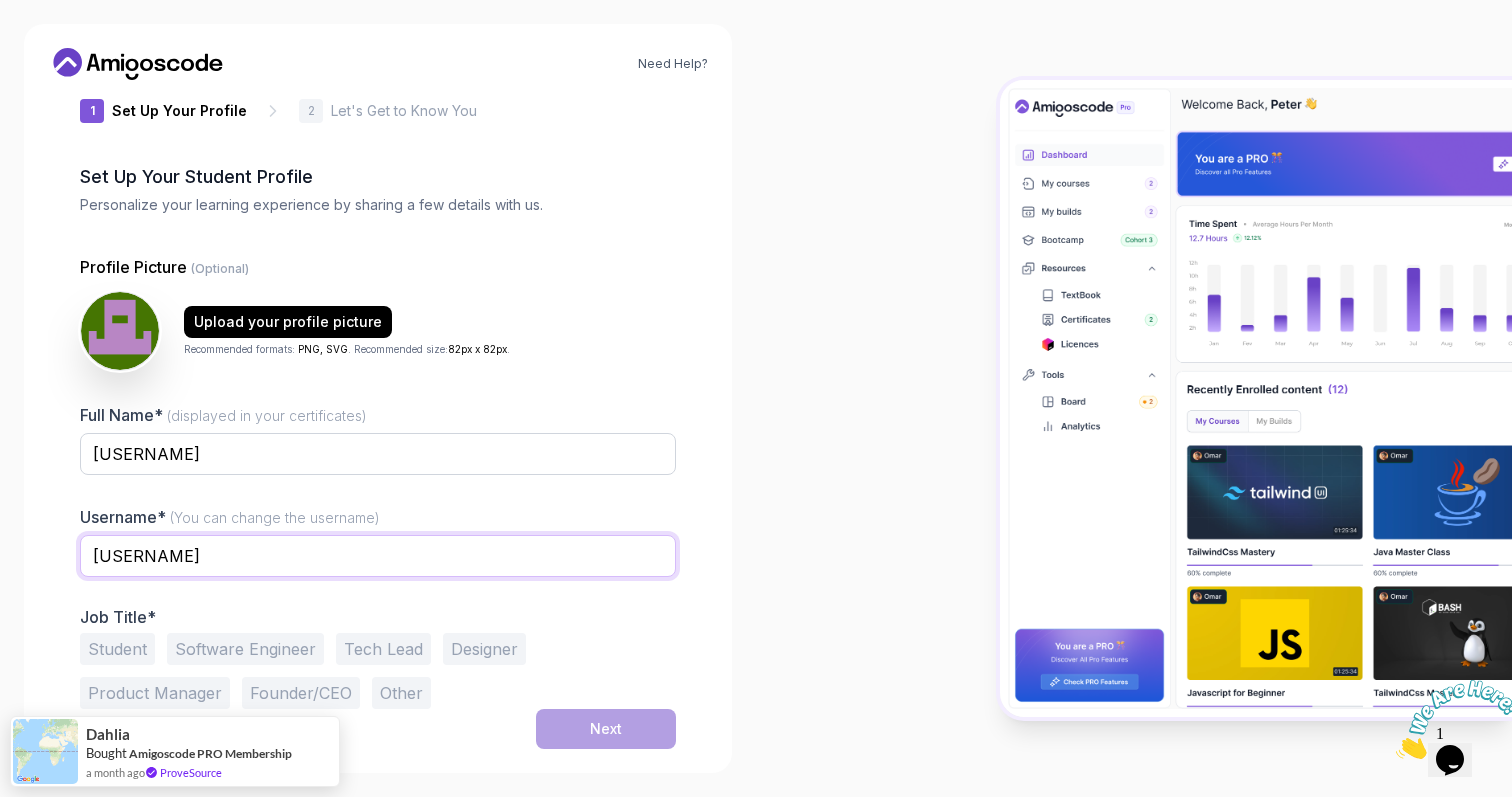 click on "[USERNAME]" at bounding box center (378, 556) 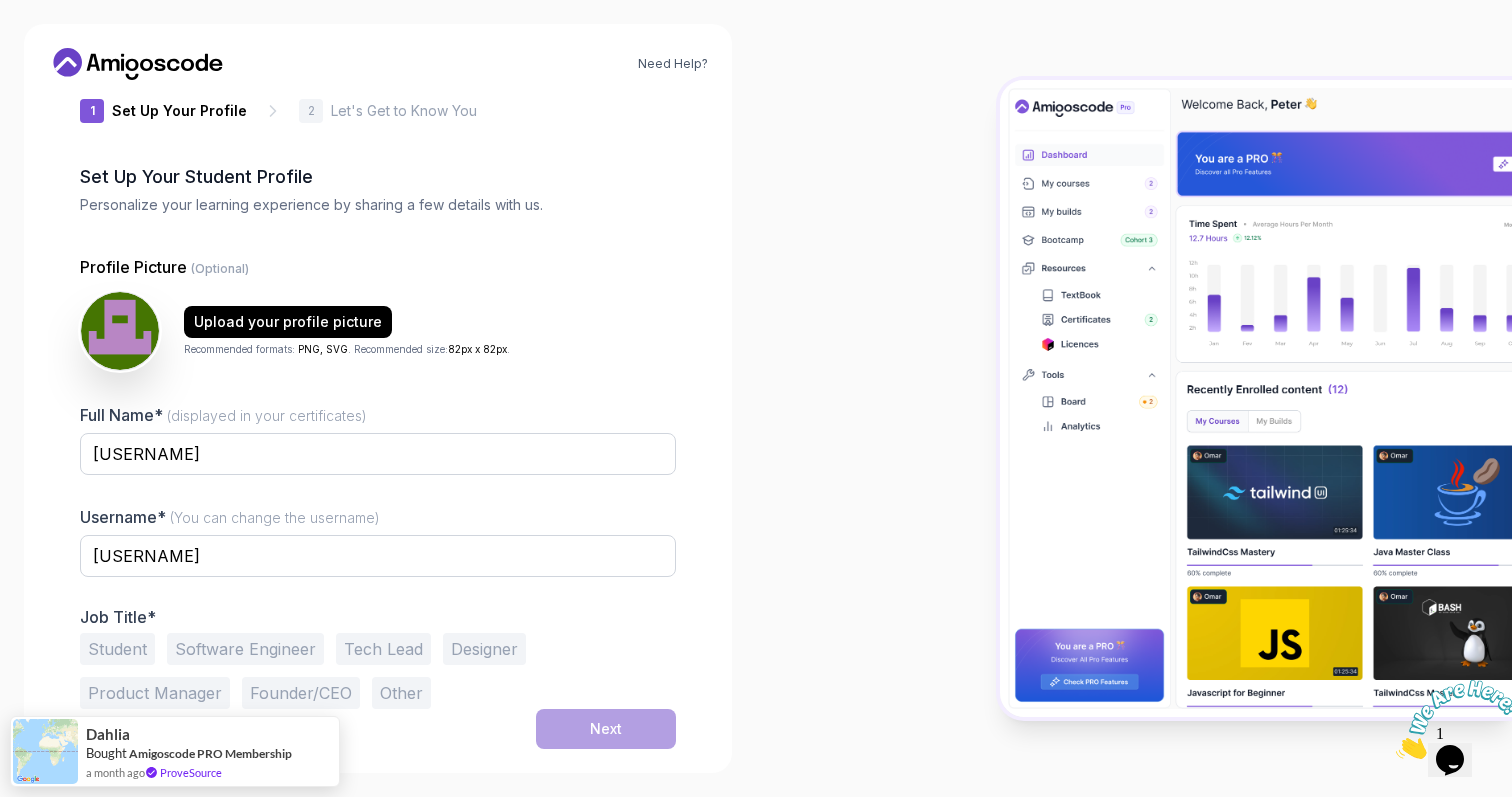 click on "1 Set Up Your Profile 1 Set Up Your Profile 2 Let's Get to Know You Set Up Your Student Profile Personalize your learning experience by sharing a few details with us. Profile Picture   (Optional) Upload your profile picture Recommended formats:   PNG, SVG . Recommended size:  82px x 82px . Full Name*   (displayed in your certificates) [USERNAME] Username*   (You can change the username) [USERNAME] Job Title* Student Software Engineer Tech Lead Designer Product Manager Founder/CEO Other Next" at bounding box center [378, 385] 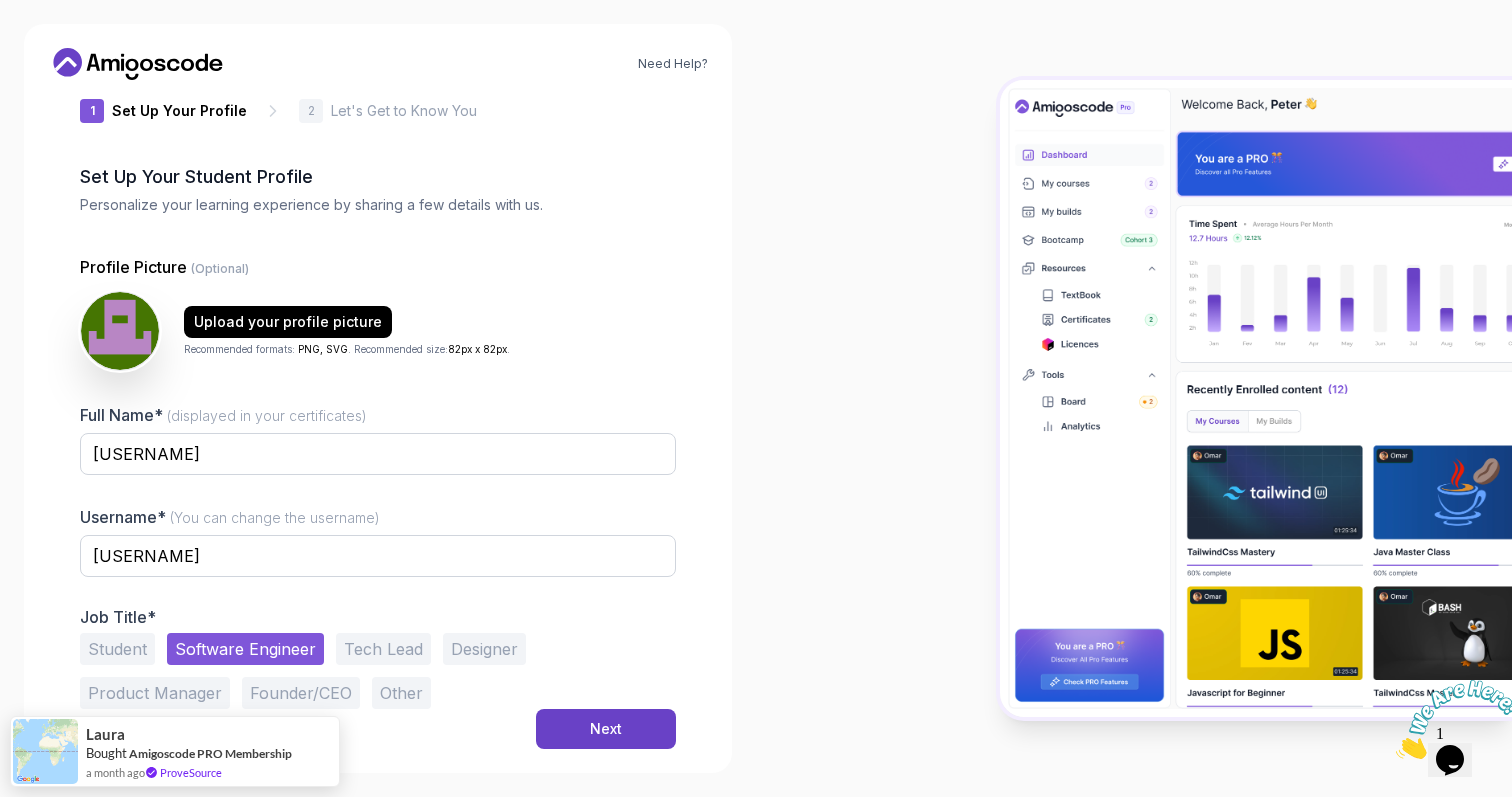 click on "Tech Lead" at bounding box center (383, 649) 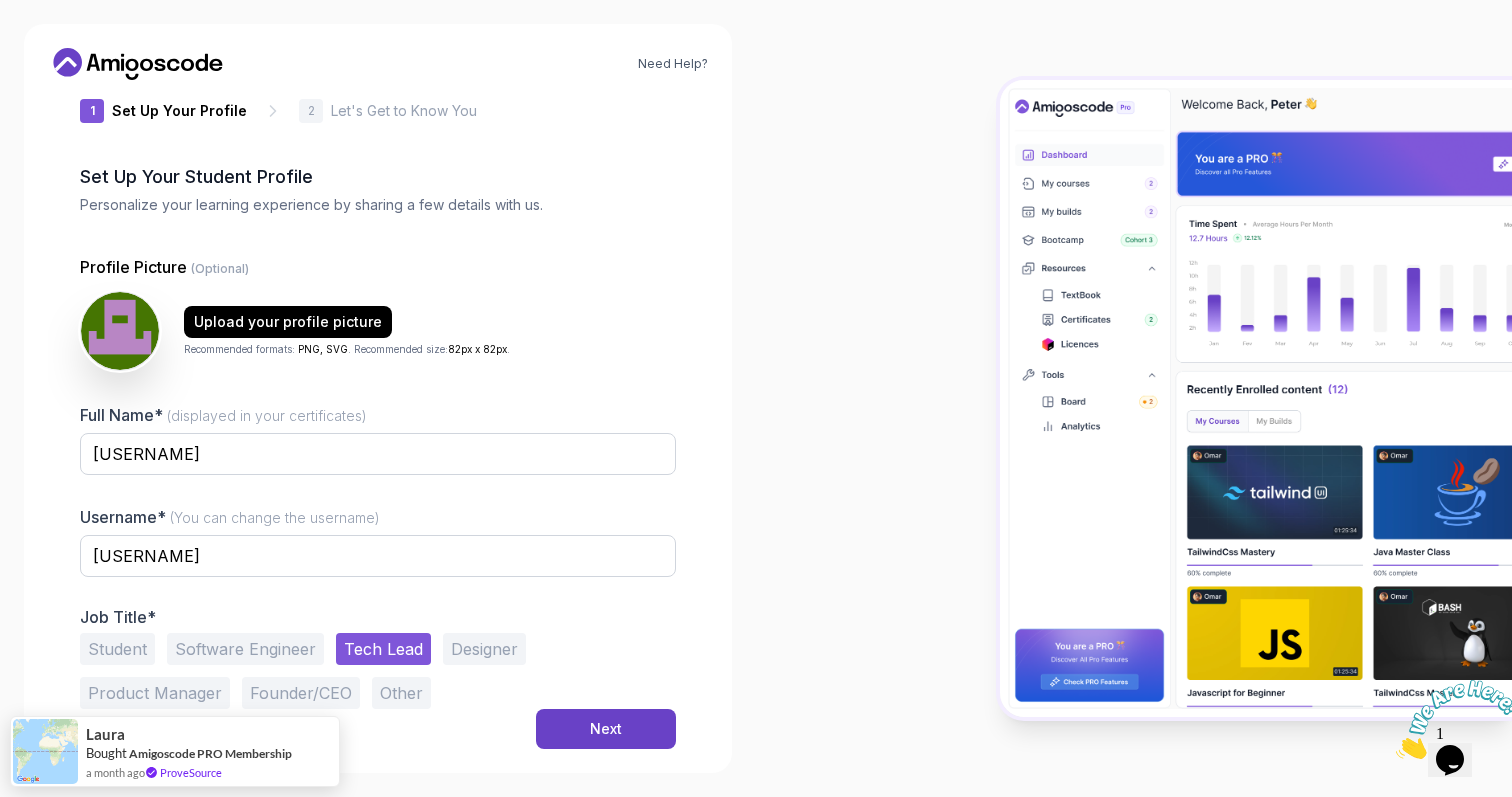 click on "Software Engineer" at bounding box center [245, 649] 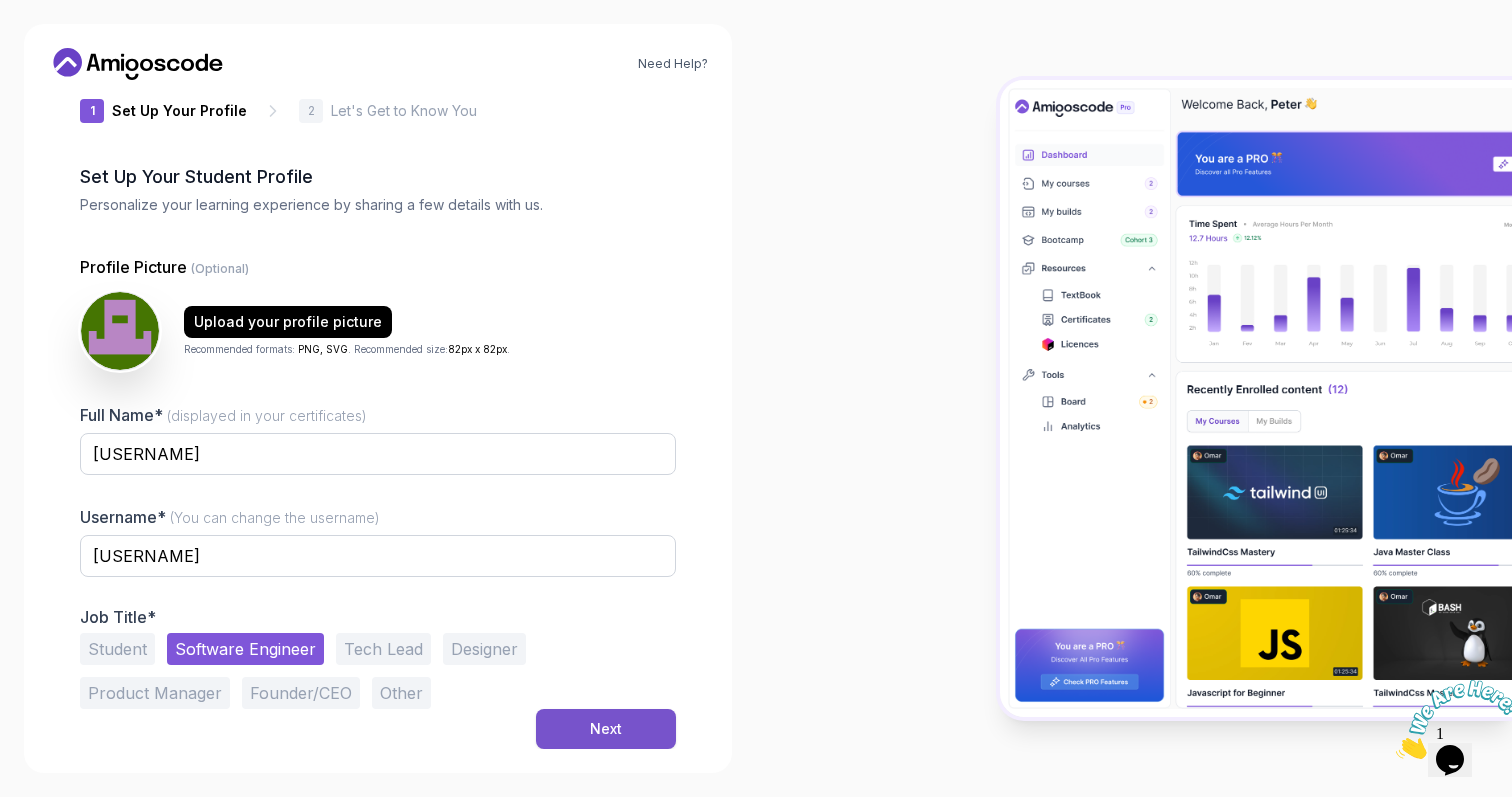 click on "Next" at bounding box center (606, 729) 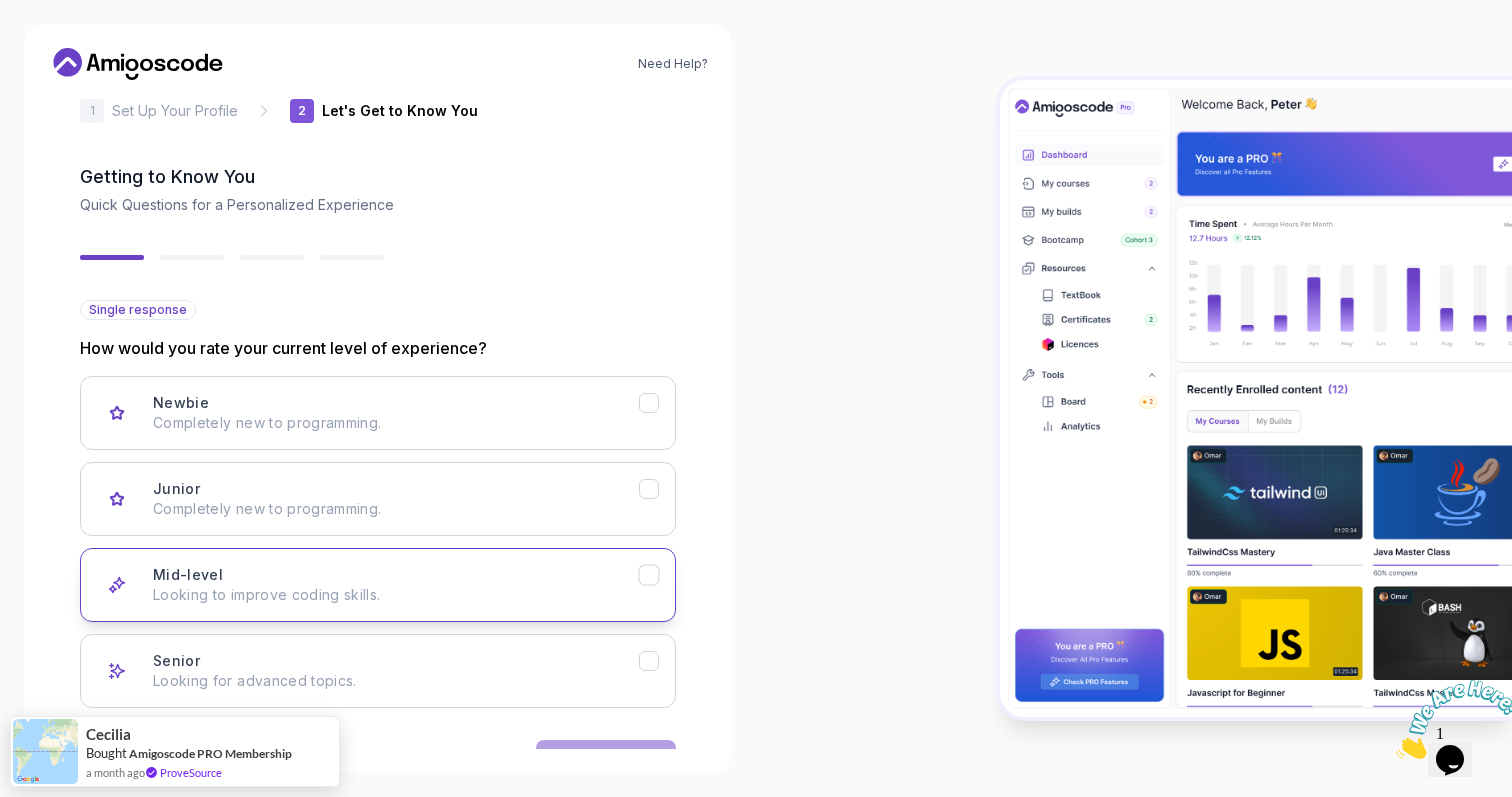 click on "Mid-level Looking to improve coding skills." at bounding box center (396, 585) 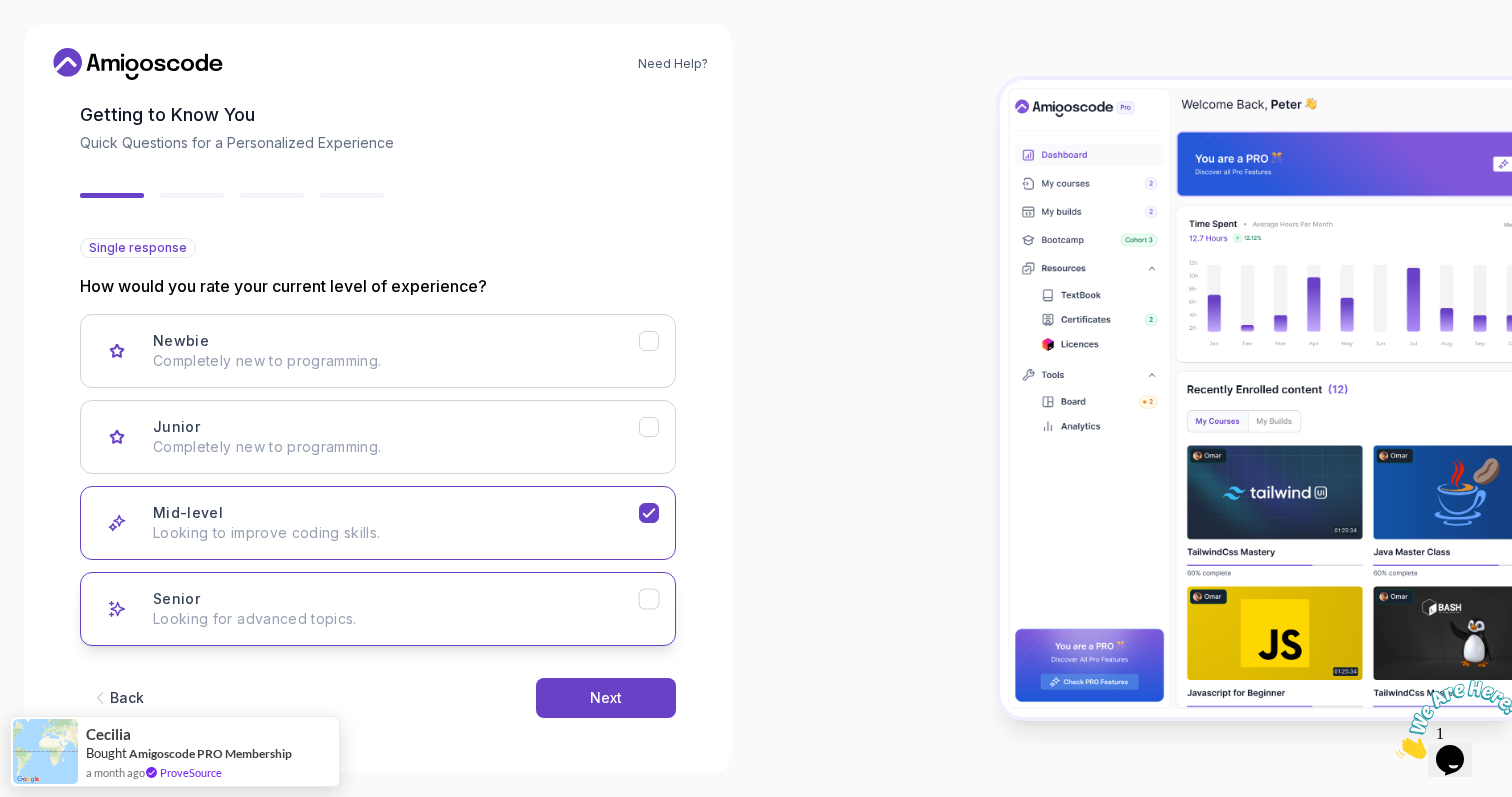 scroll, scrollTop: 100, scrollLeft: 0, axis: vertical 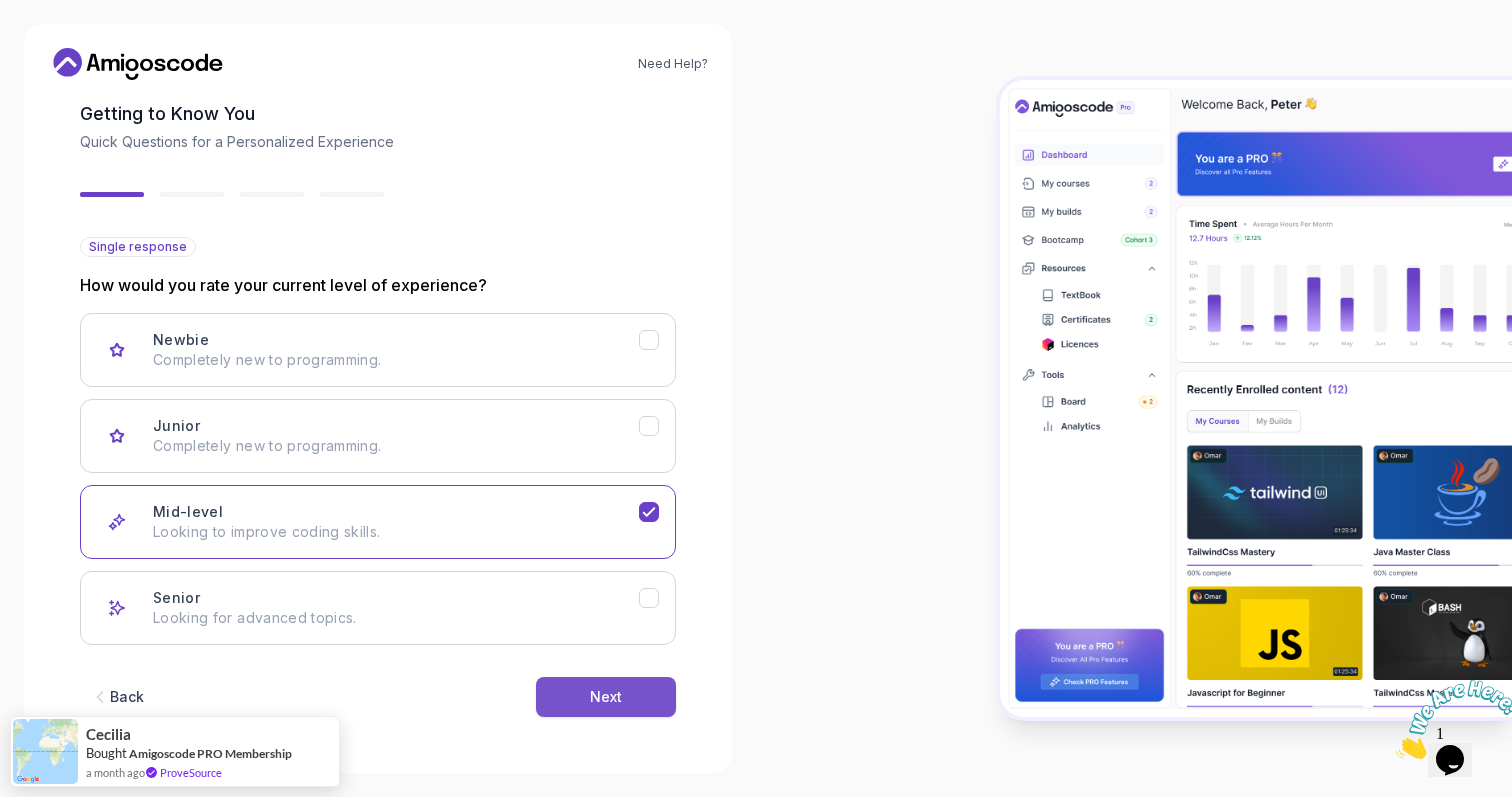 click on "Next" at bounding box center (606, 697) 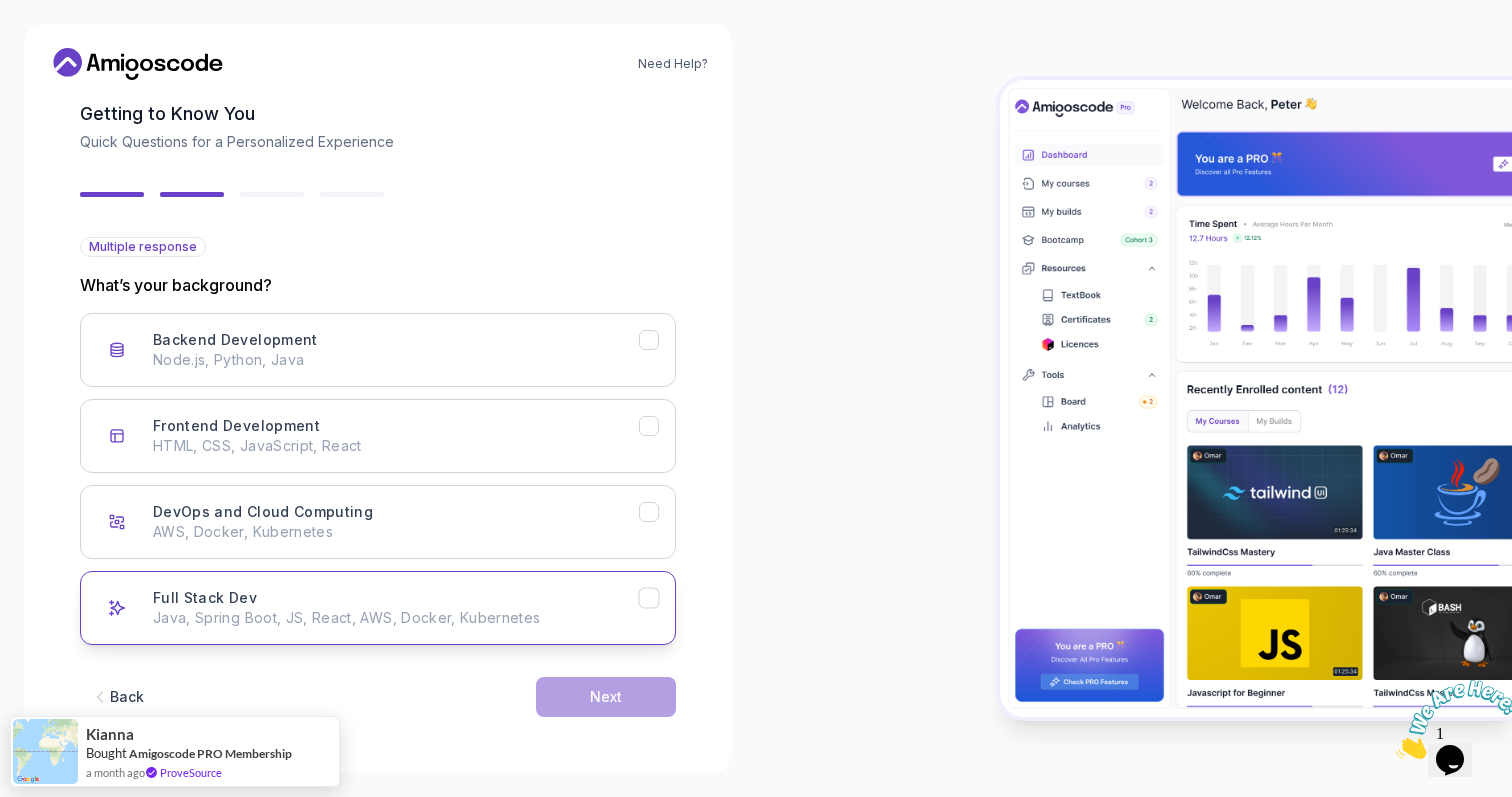 click on "Java, Spring Boot, JS, React, AWS, Docker, Kubernetes" at bounding box center (396, 618) 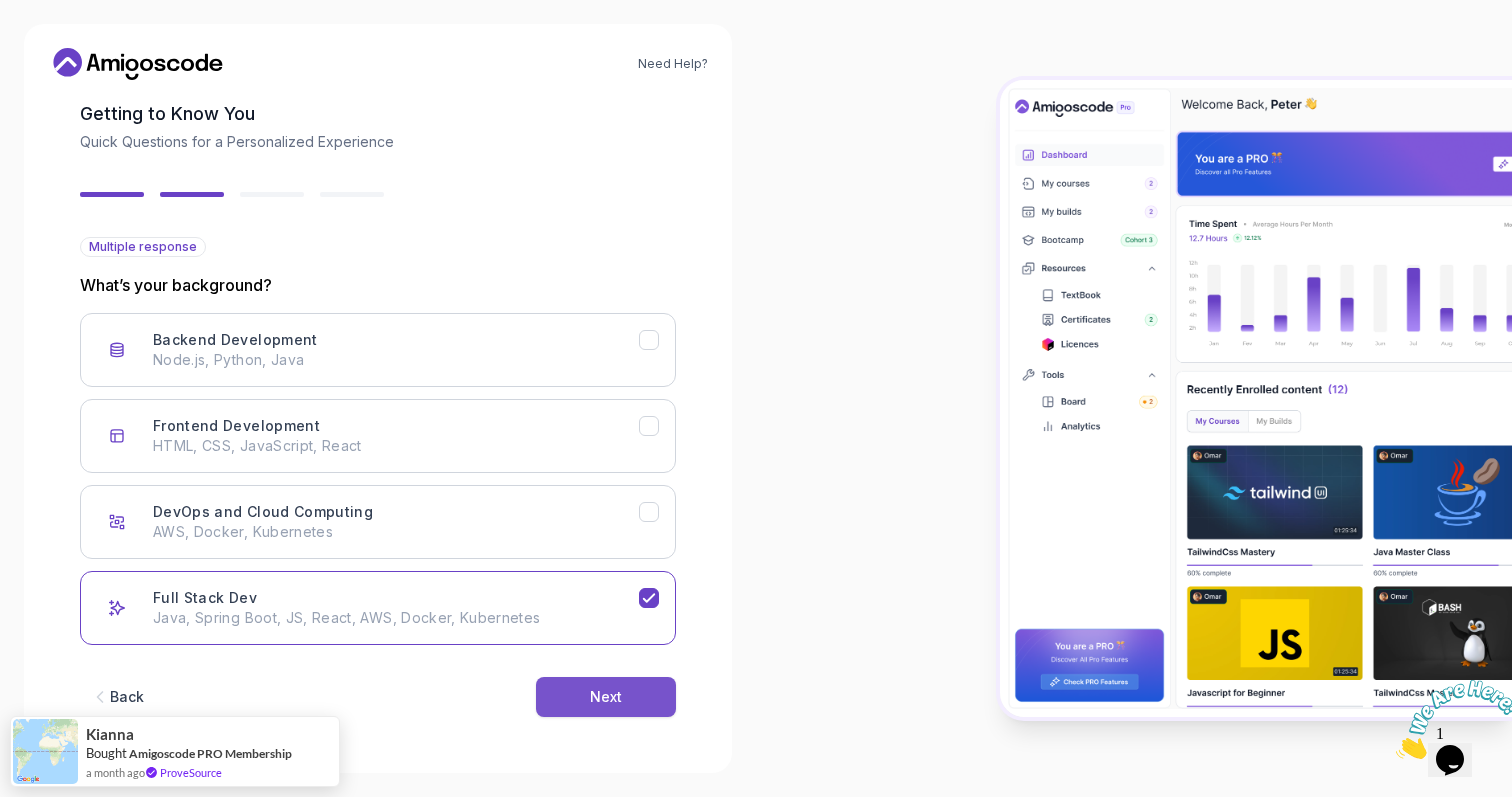 click on "Next" at bounding box center (606, 697) 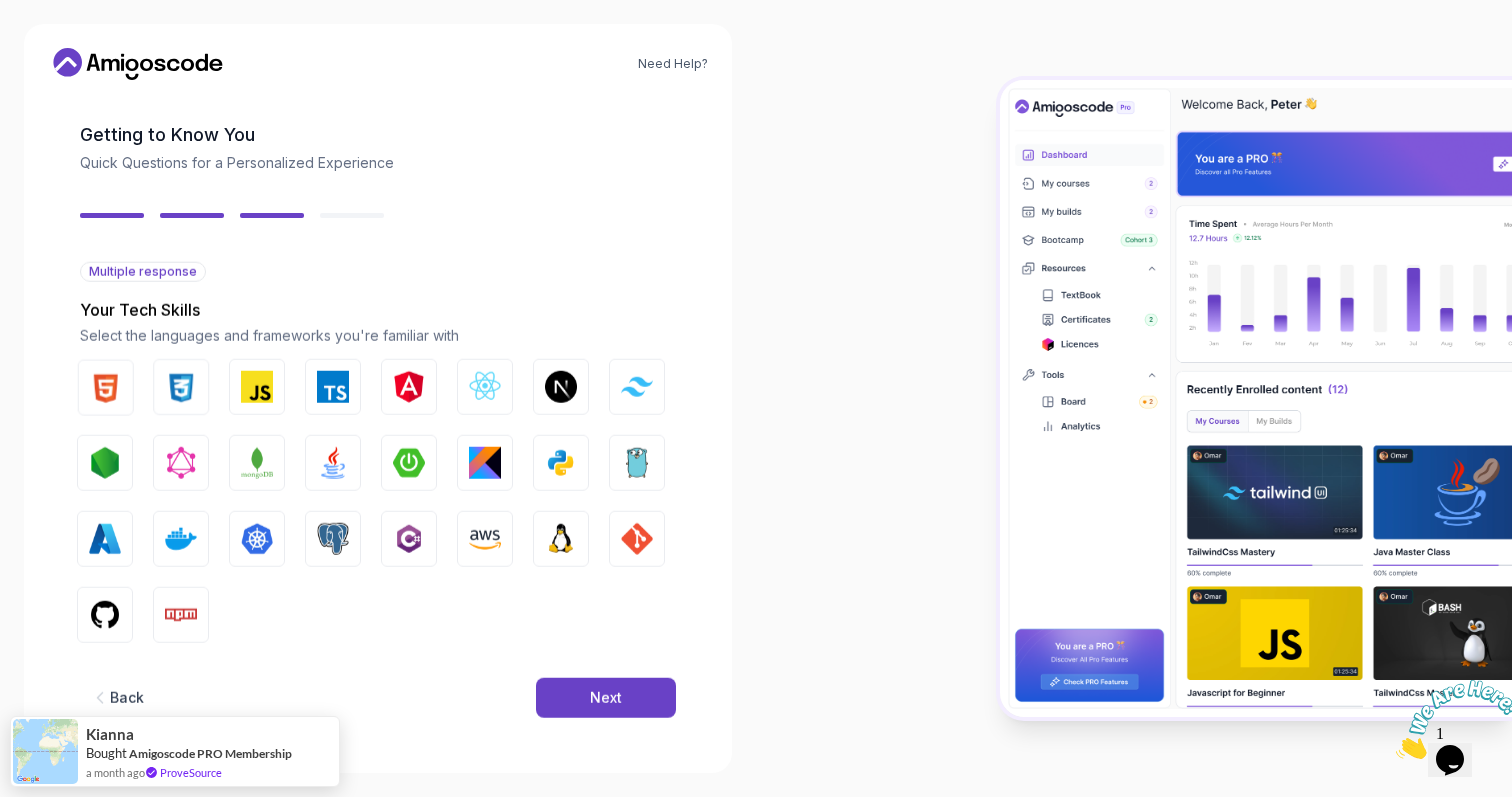 scroll, scrollTop: 76, scrollLeft: 0, axis: vertical 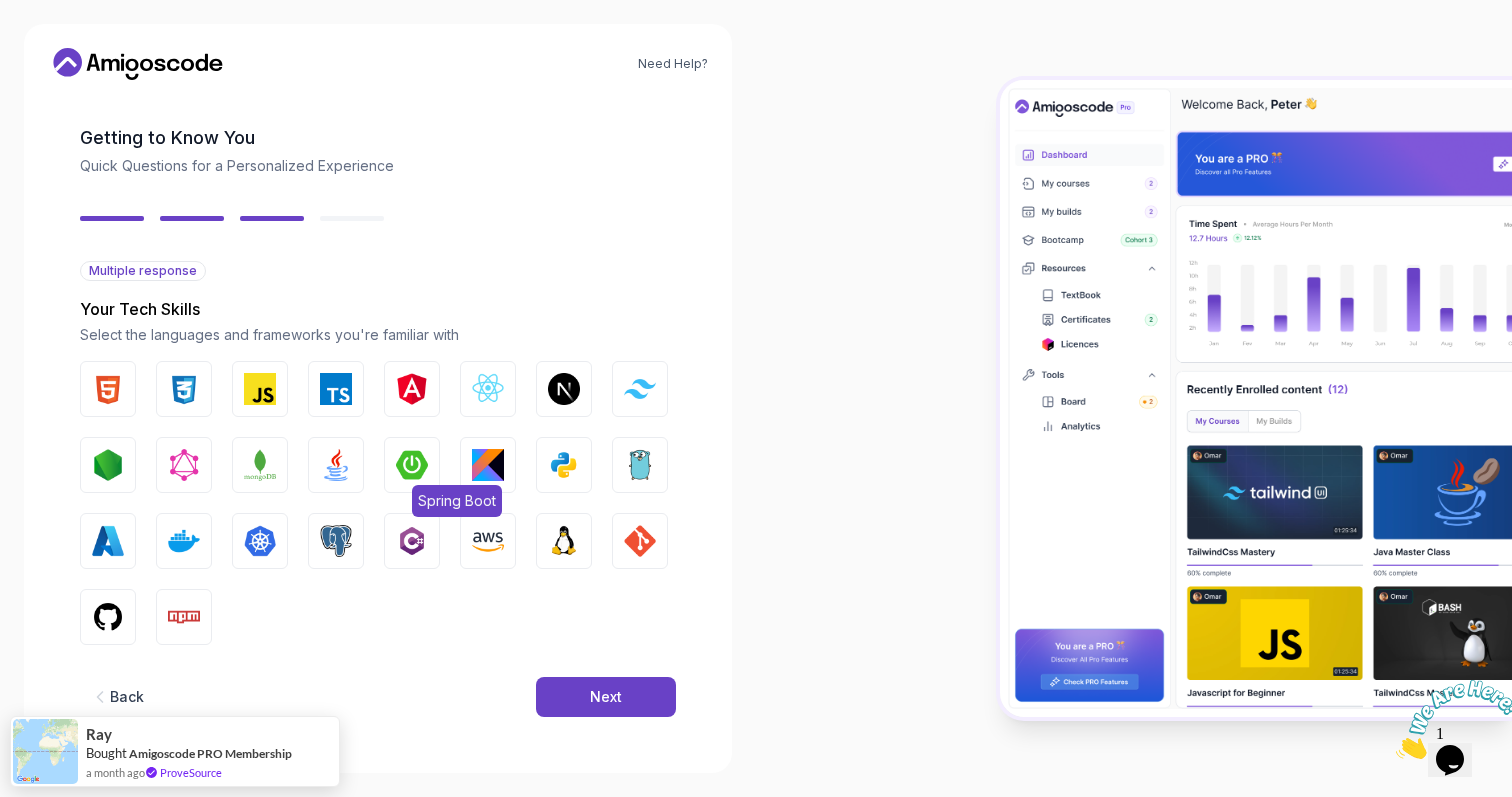 click at bounding box center (412, 465) 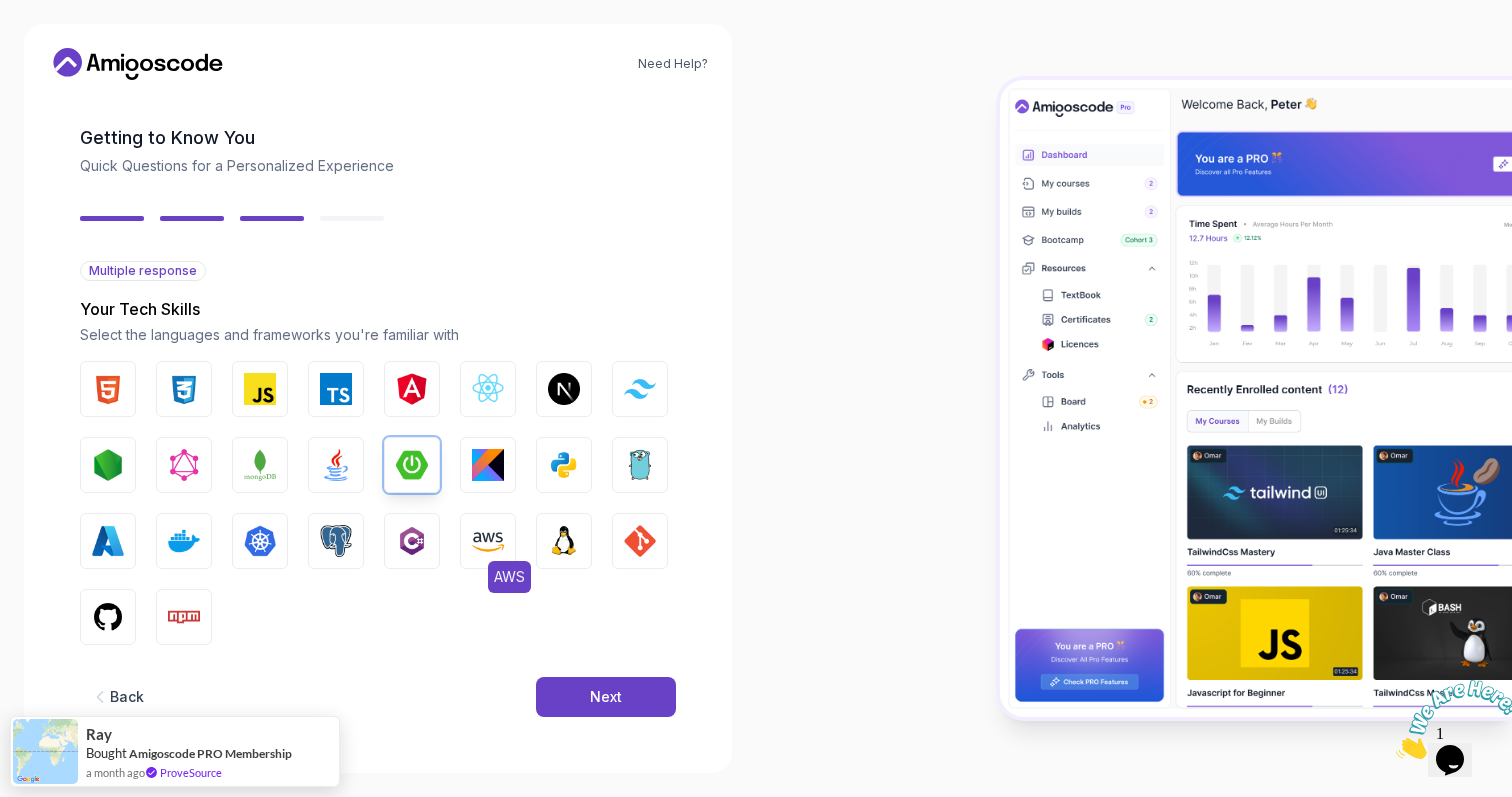 click on "AWS" at bounding box center (488, 541) 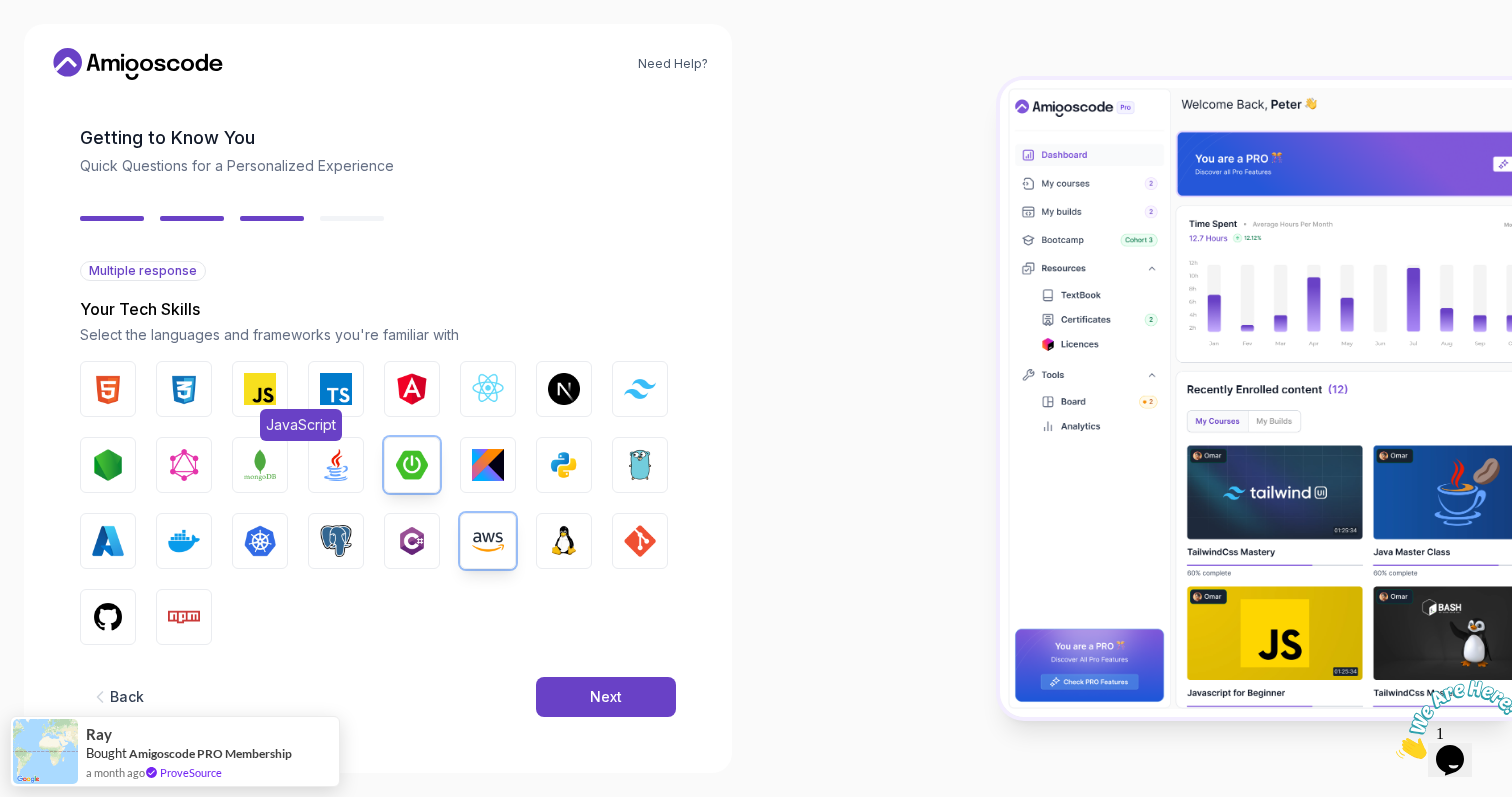 click at bounding box center [260, 389] 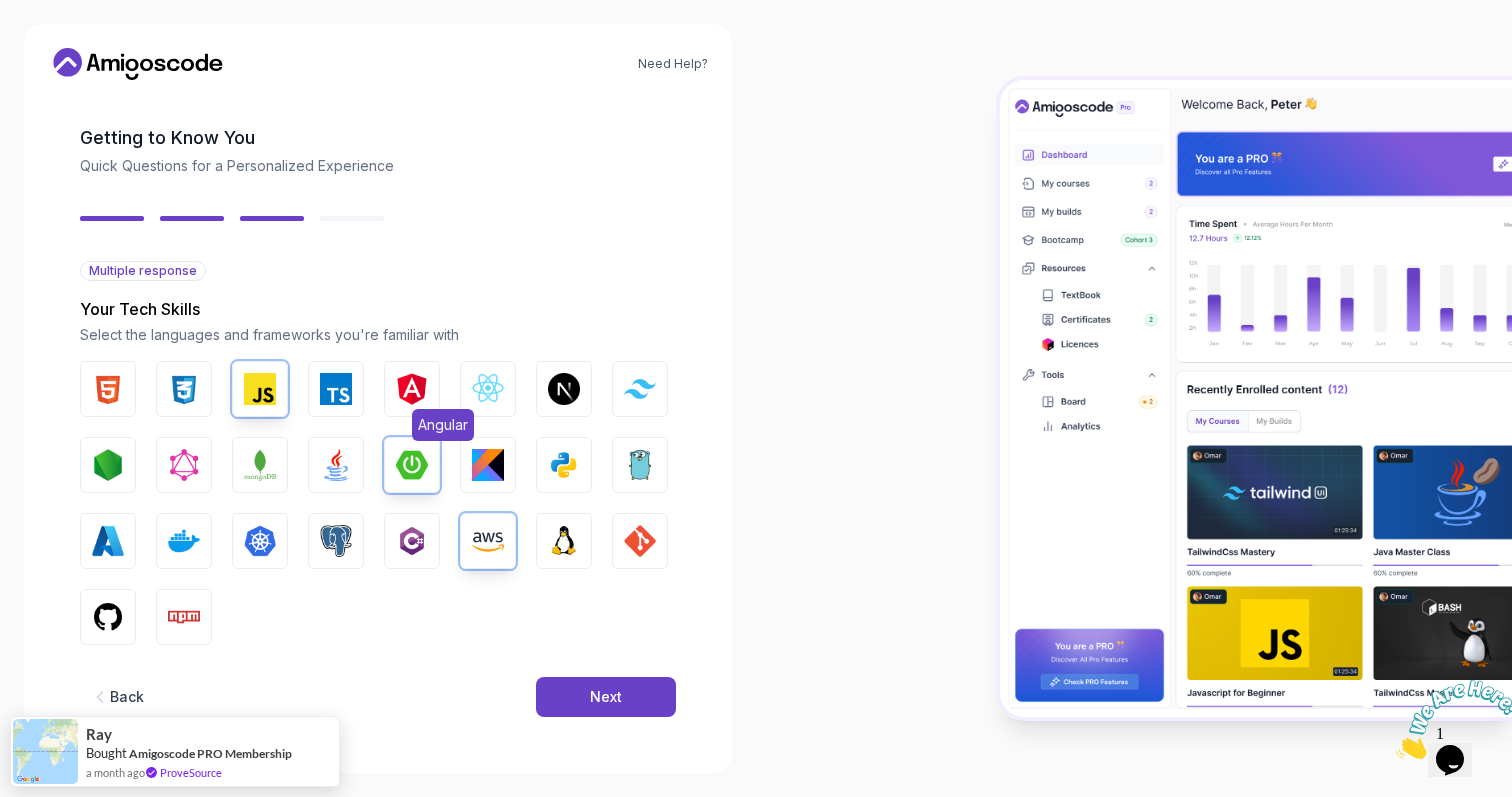 click at bounding box center [412, 389] 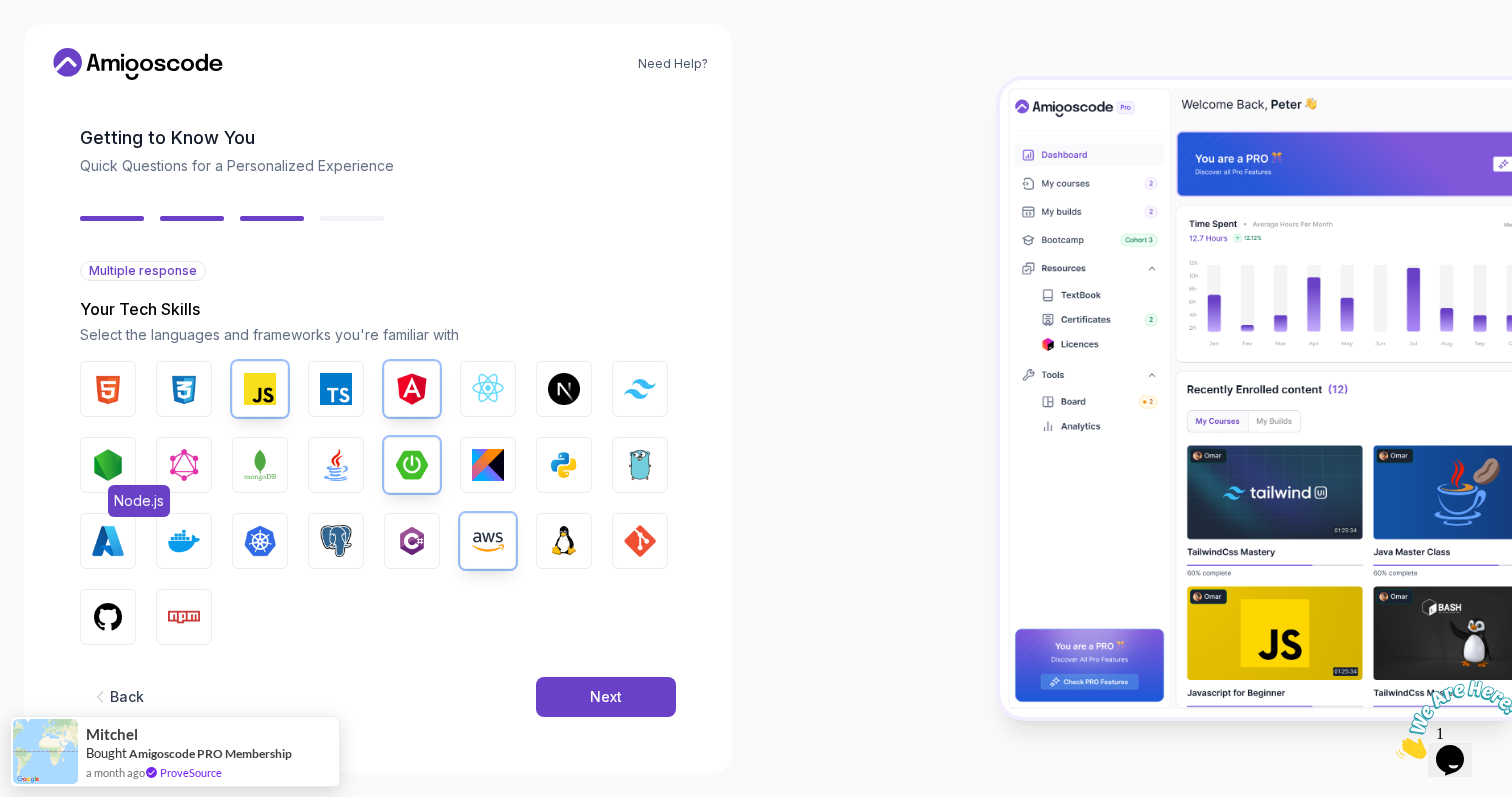 click at bounding box center (108, 465) 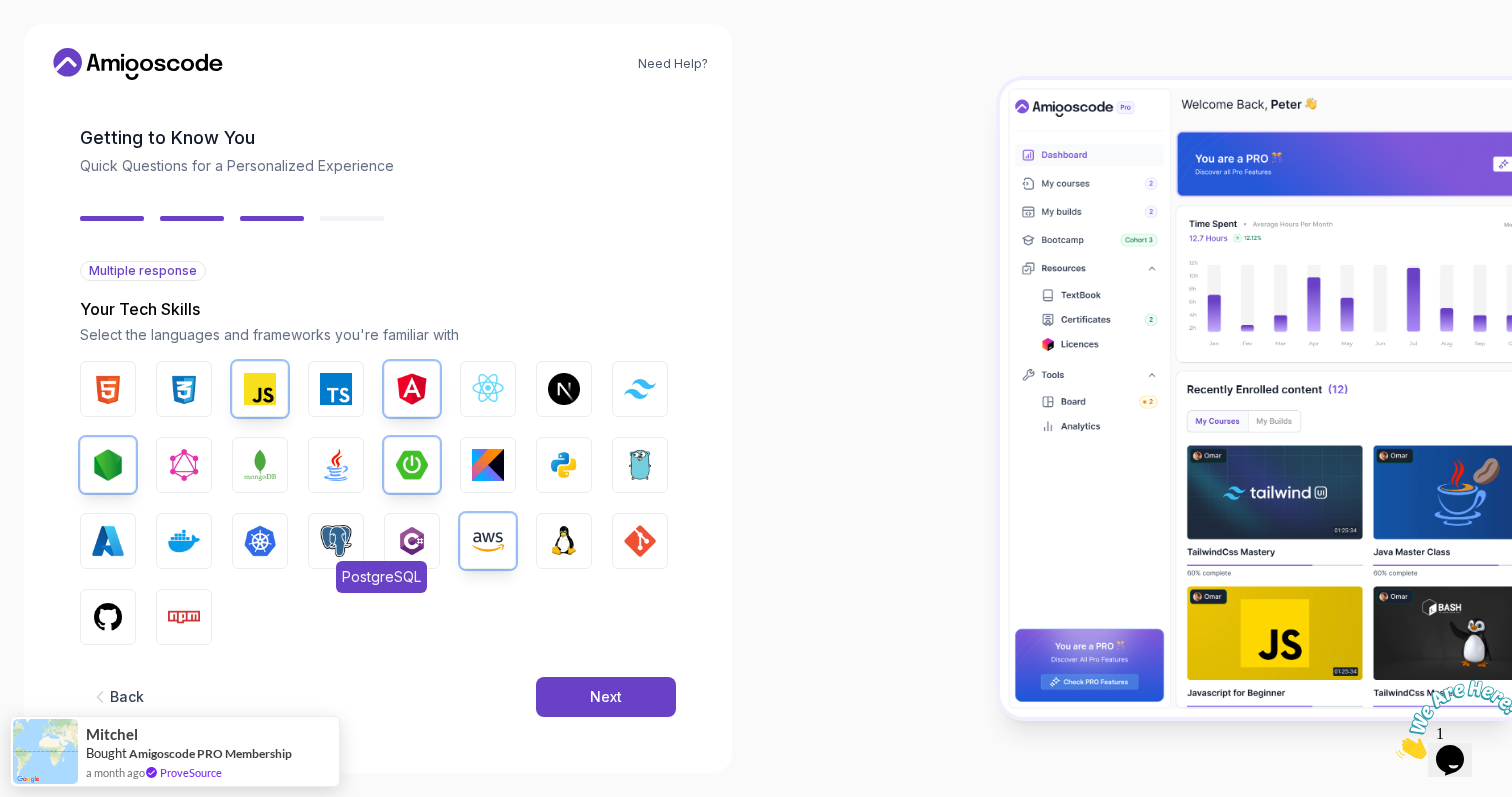 click on "PostgreSQL" at bounding box center (336, 541) 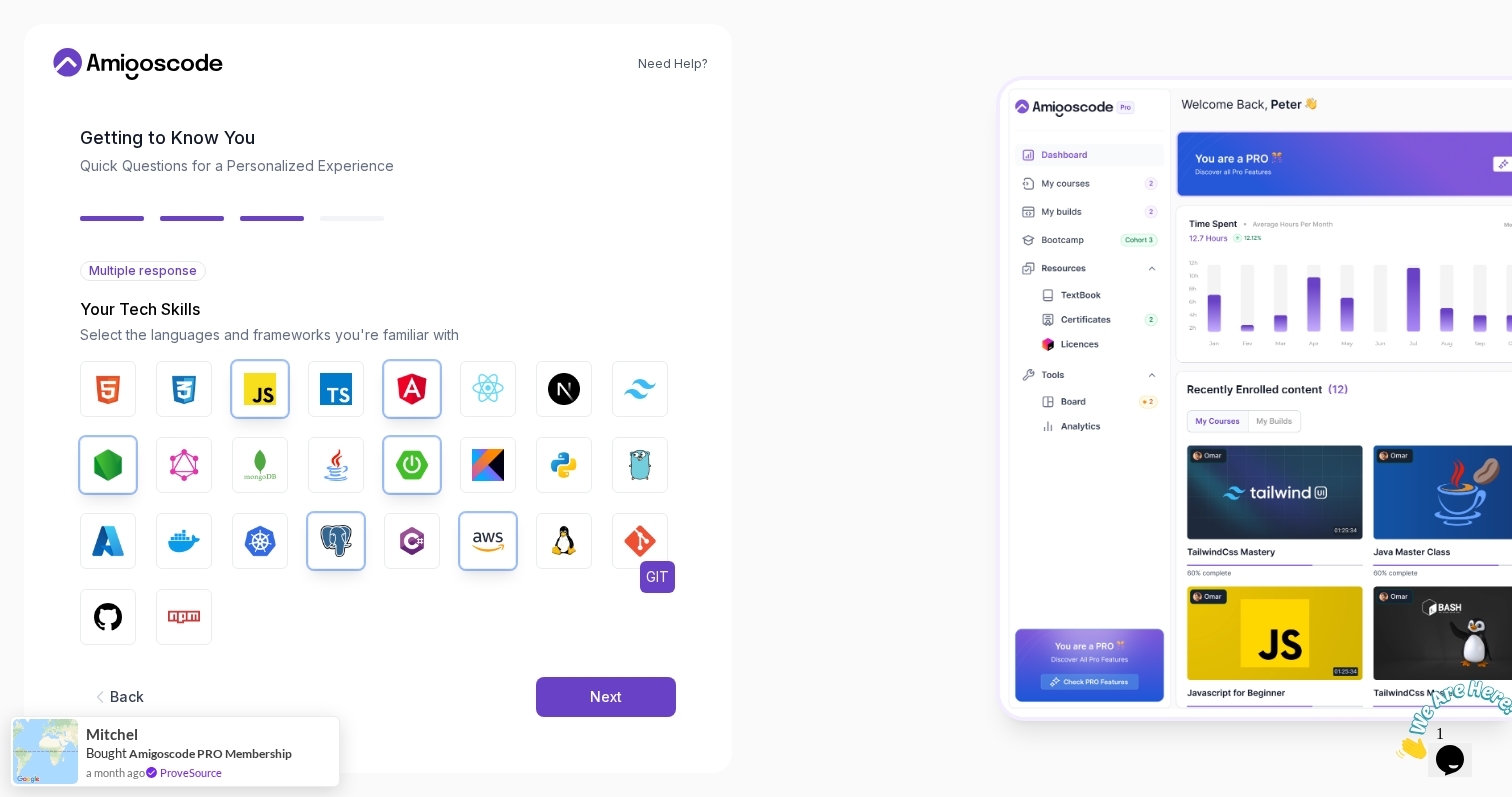 click at bounding box center [640, 541] 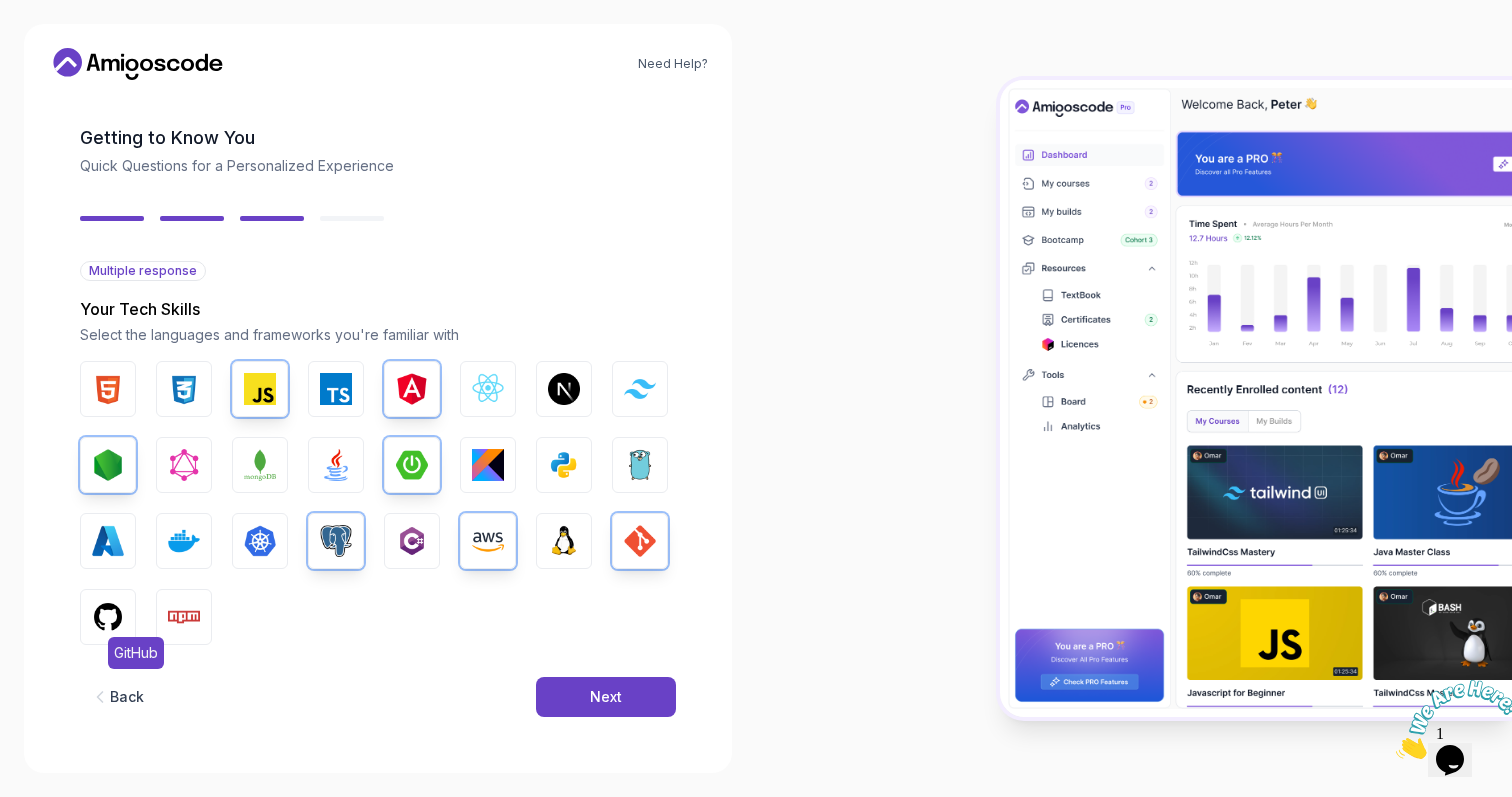 click at bounding box center (108, 617) 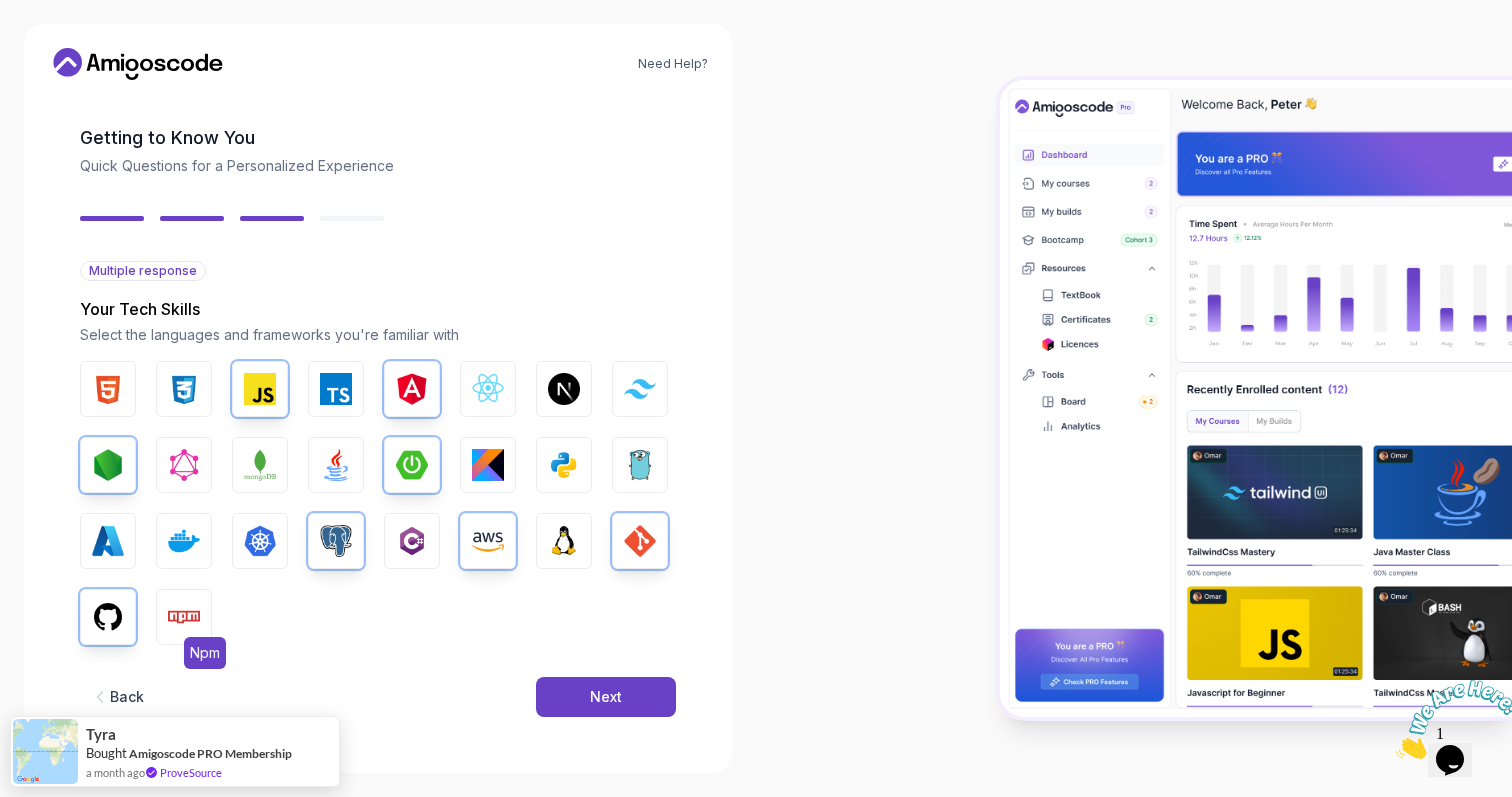 click on "Npm" at bounding box center (184, 617) 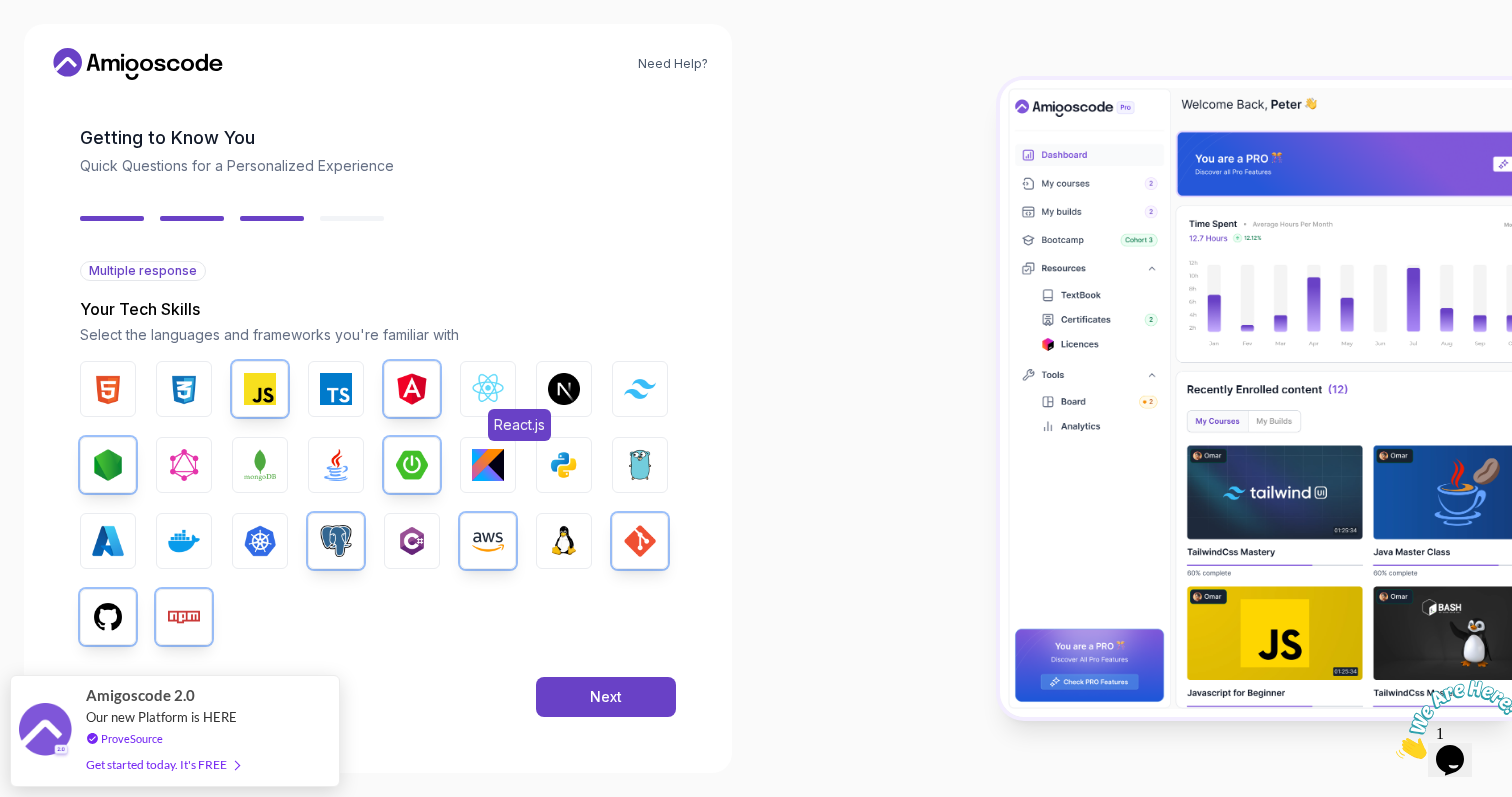 click on "React.js" at bounding box center [488, 389] 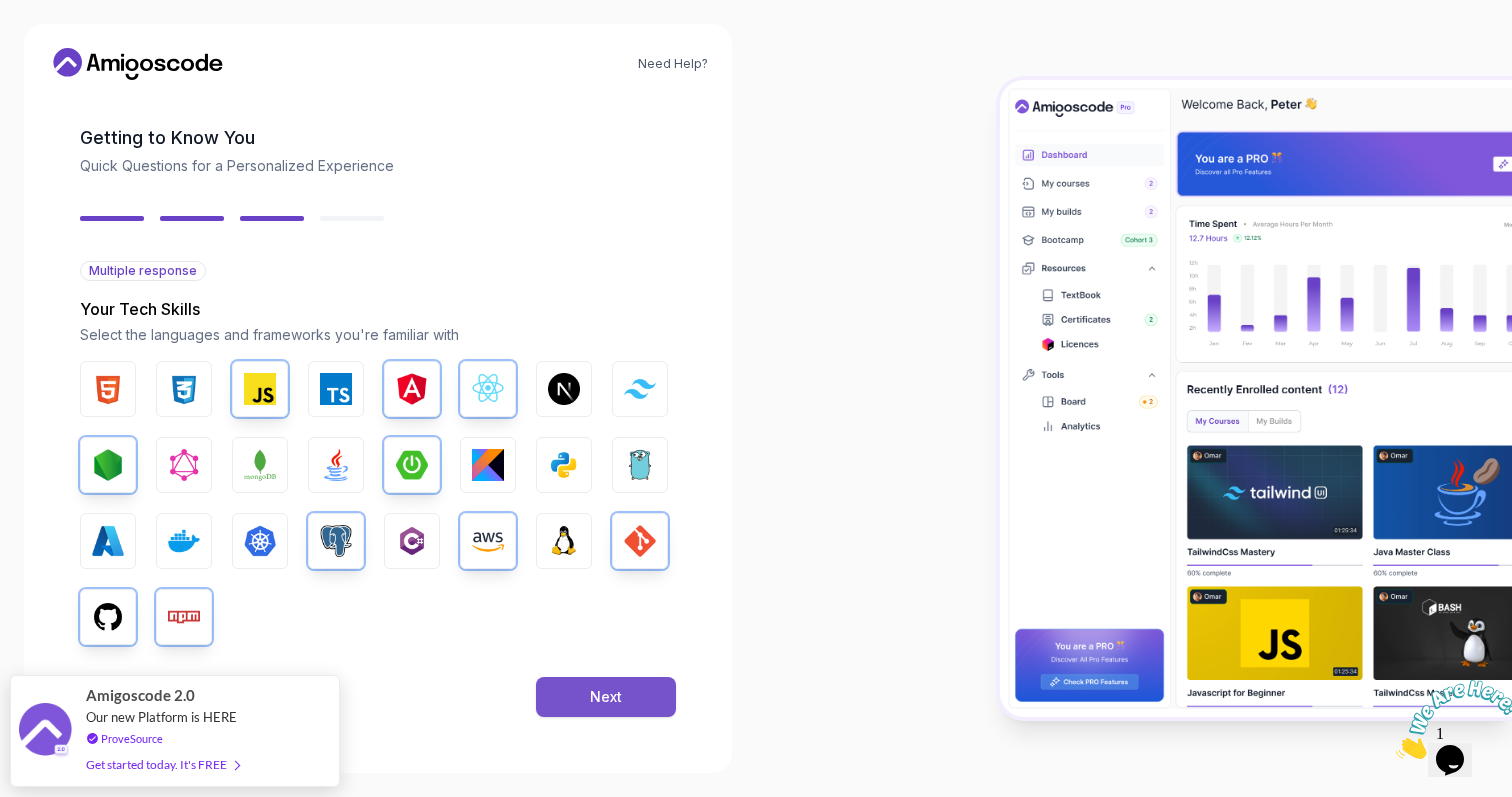 click on "Next" at bounding box center (606, 697) 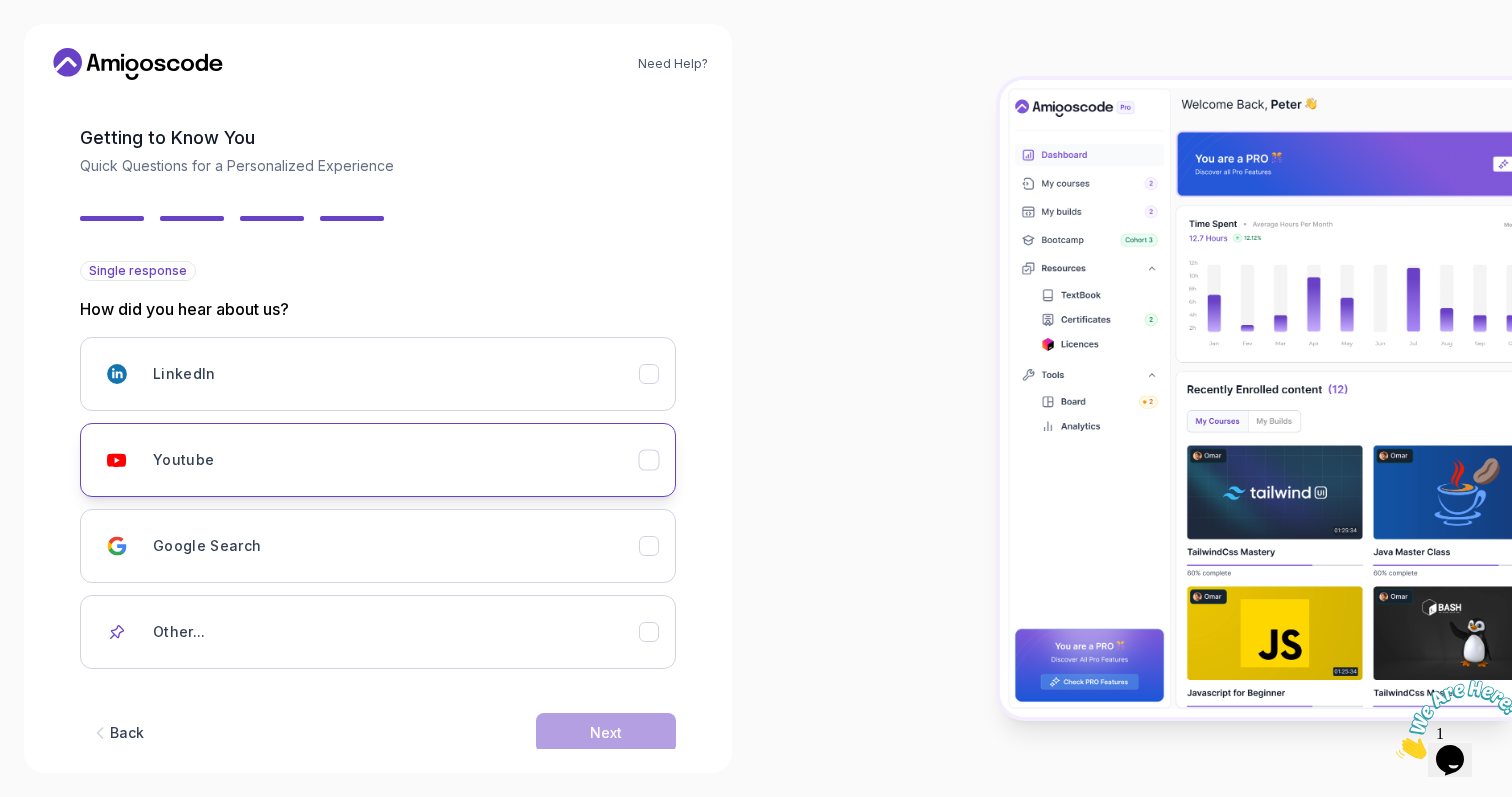 click on "Youtube" at bounding box center [396, 460] 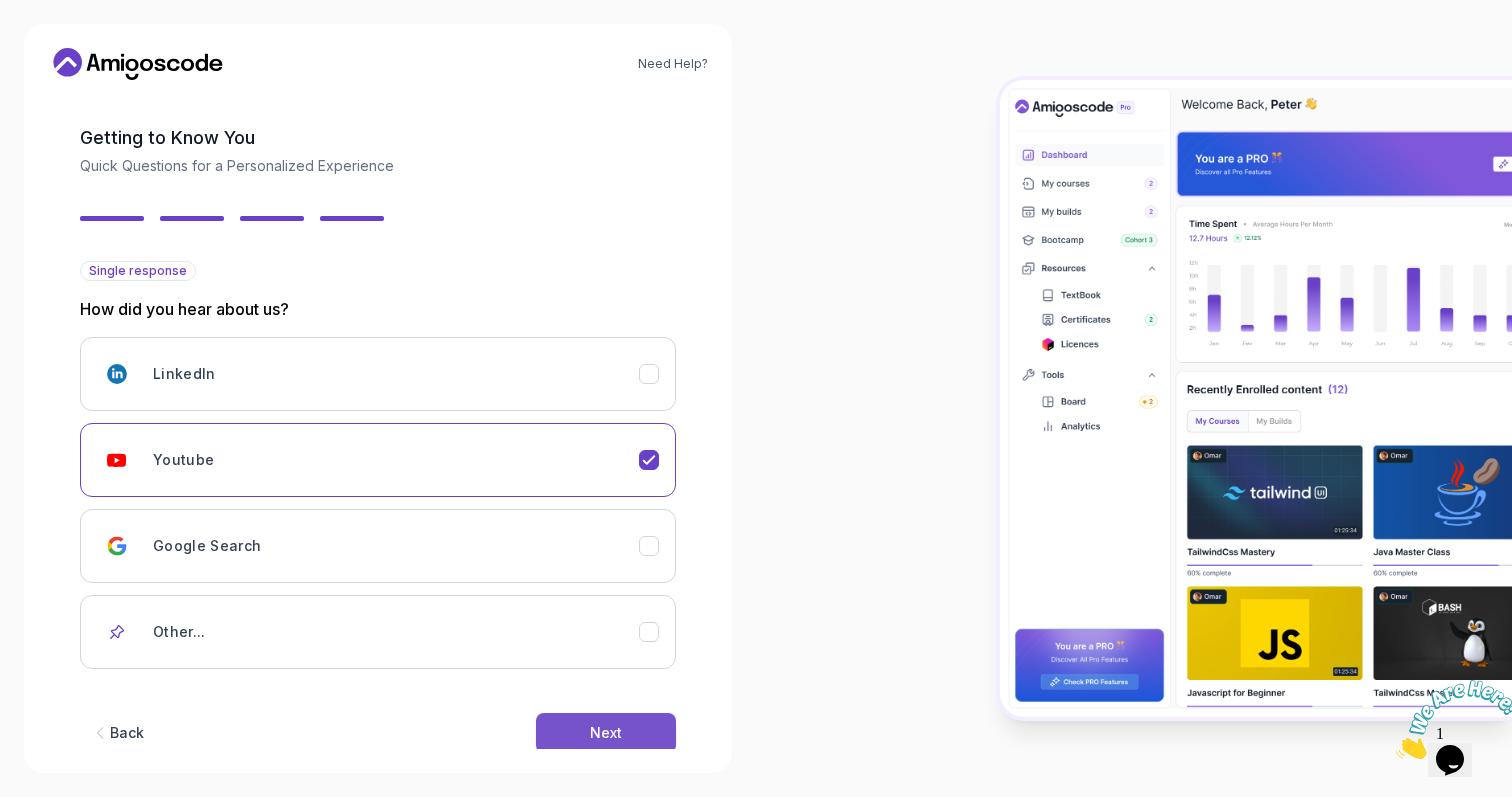 click on "Next" at bounding box center [606, 733] 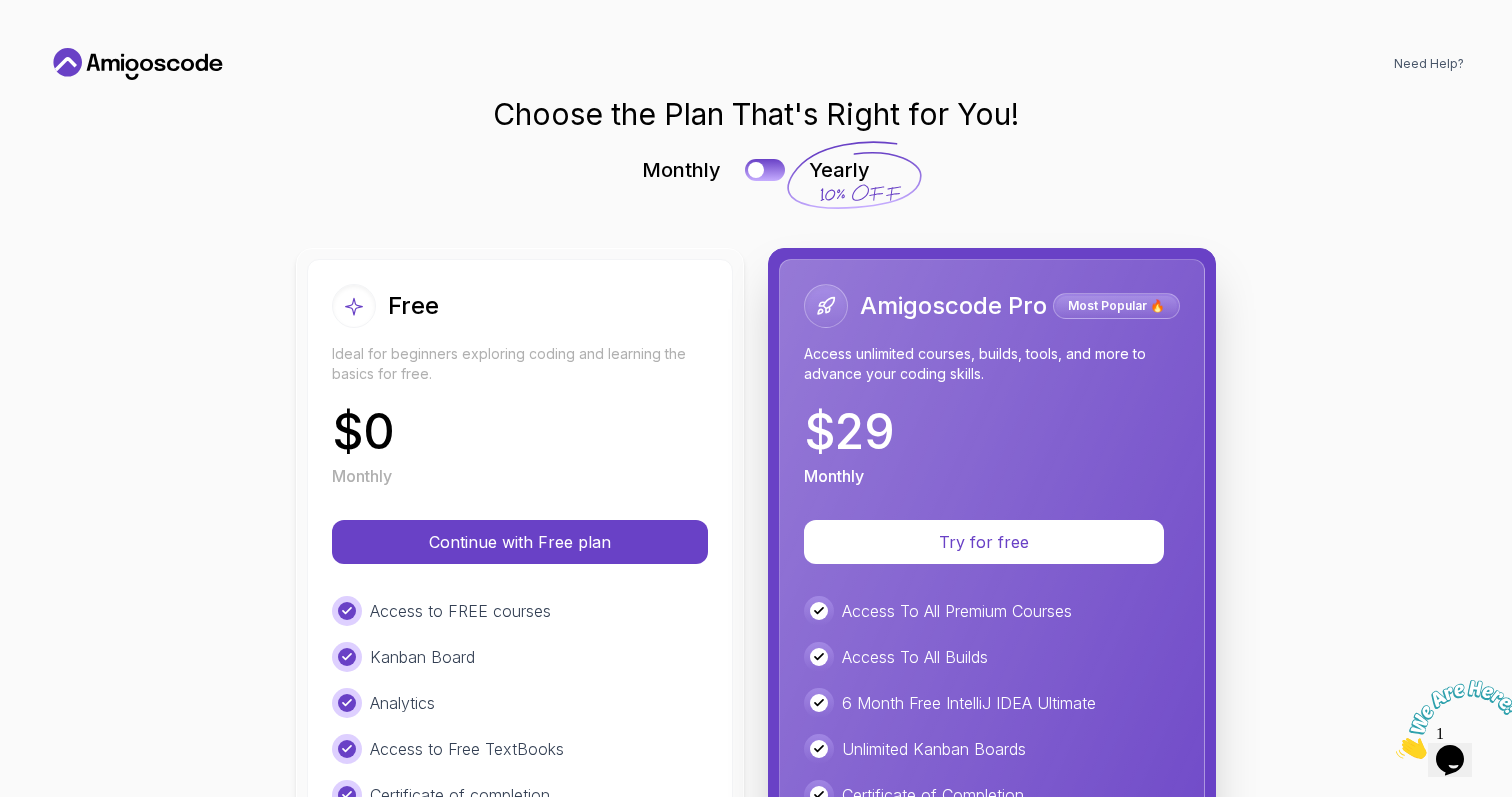 scroll, scrollTop: 0, scrollLeft: 0, axis: both 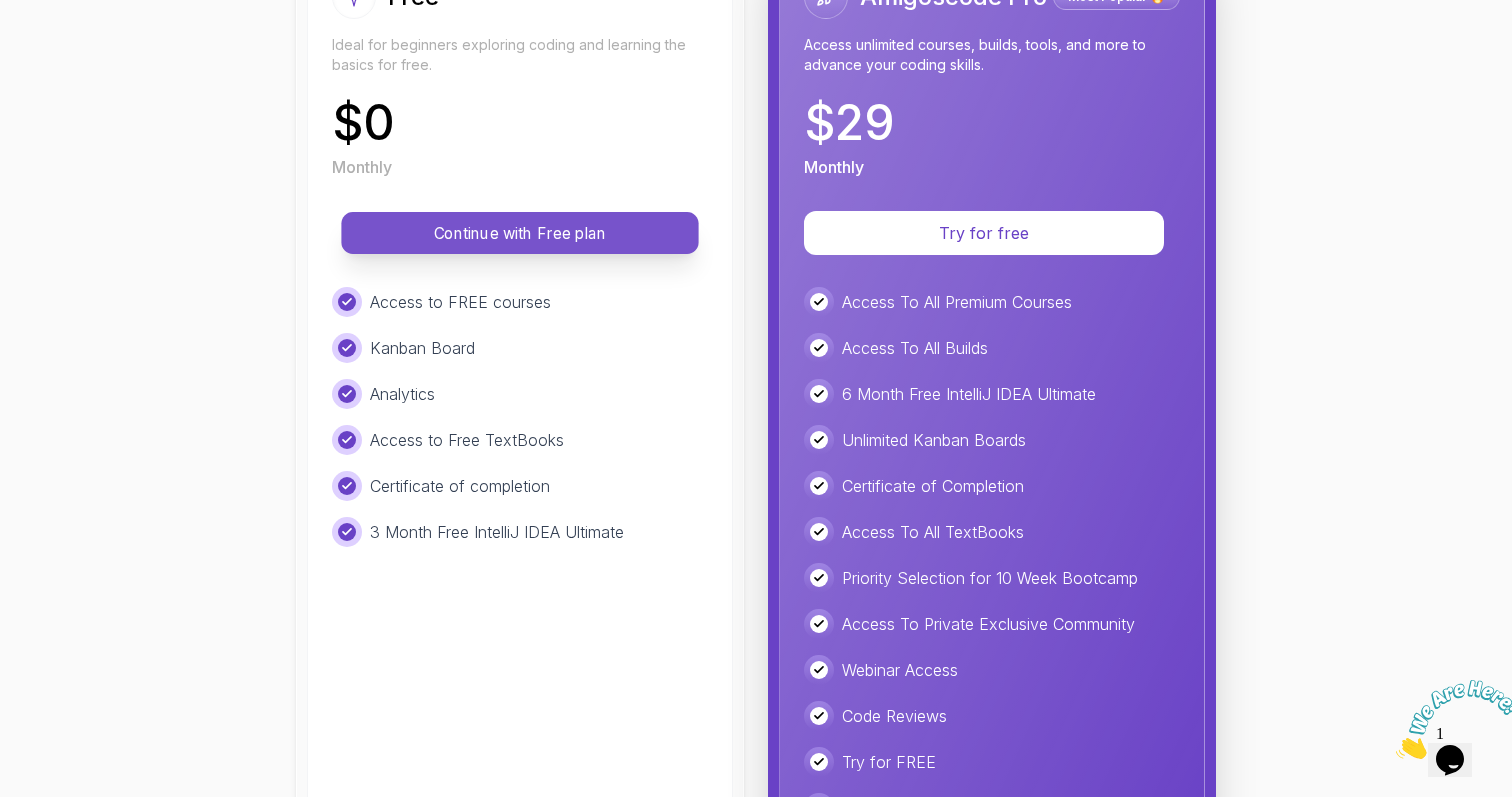 click on "Continue with Free plan" at bounding box center (520, 233) 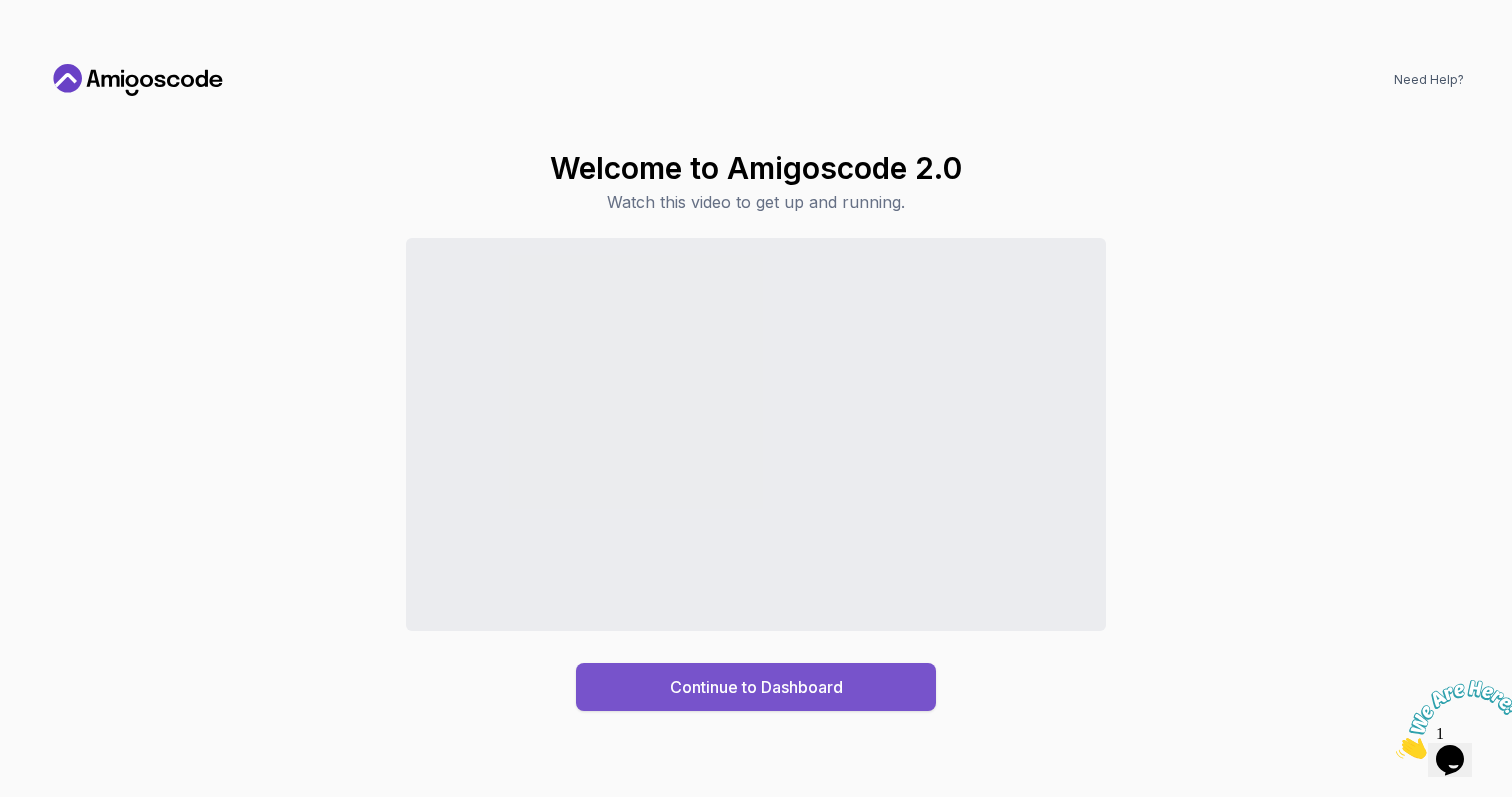 click on "Continue to Dashboard" at bounding box center (756, 687) 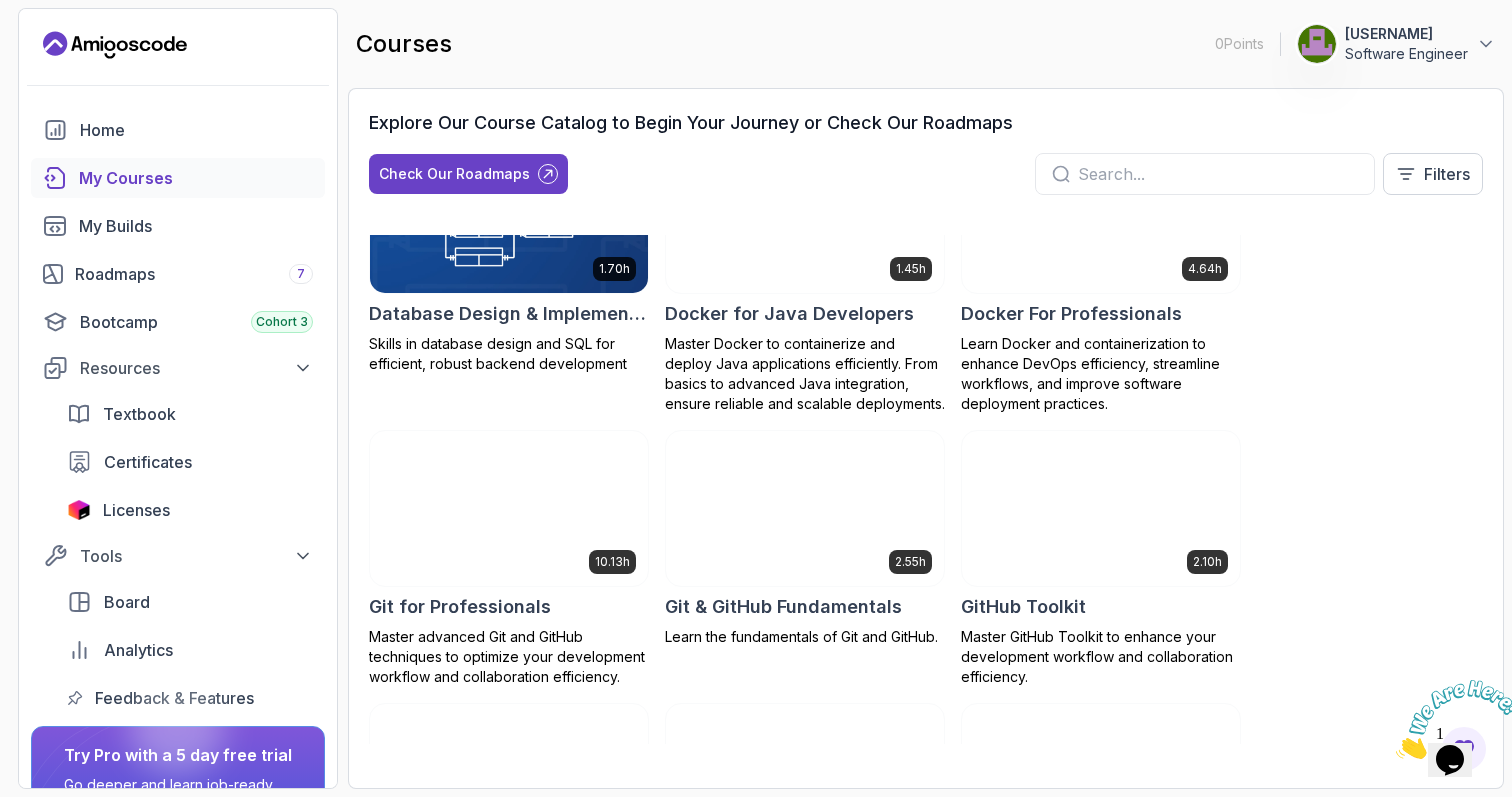 scroll, scrollTop: 635, scrollLeft: 0, axis: vertical 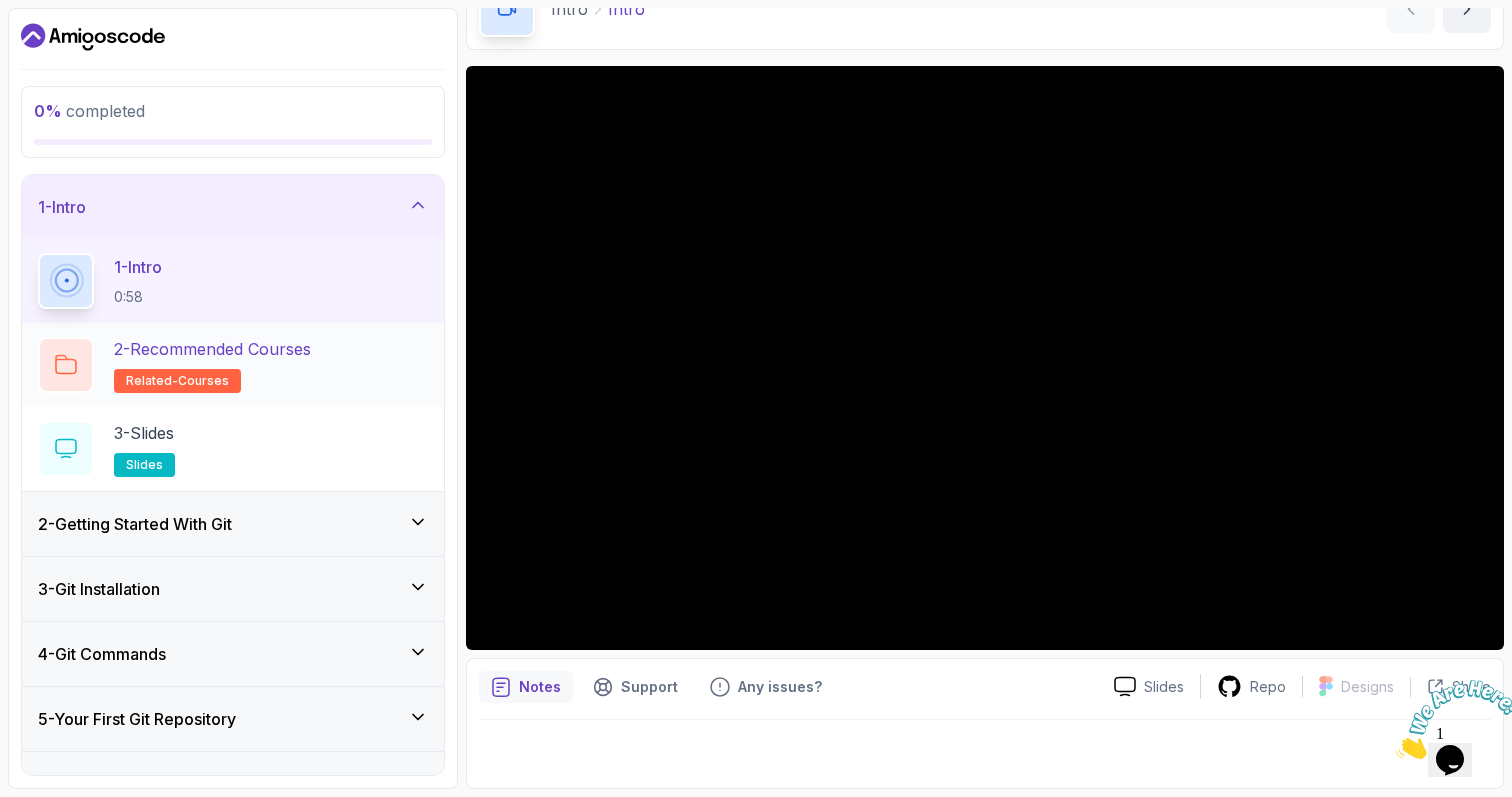 click on "2  -  Recommended Courses related-courses" at bounding box center [212, 365] 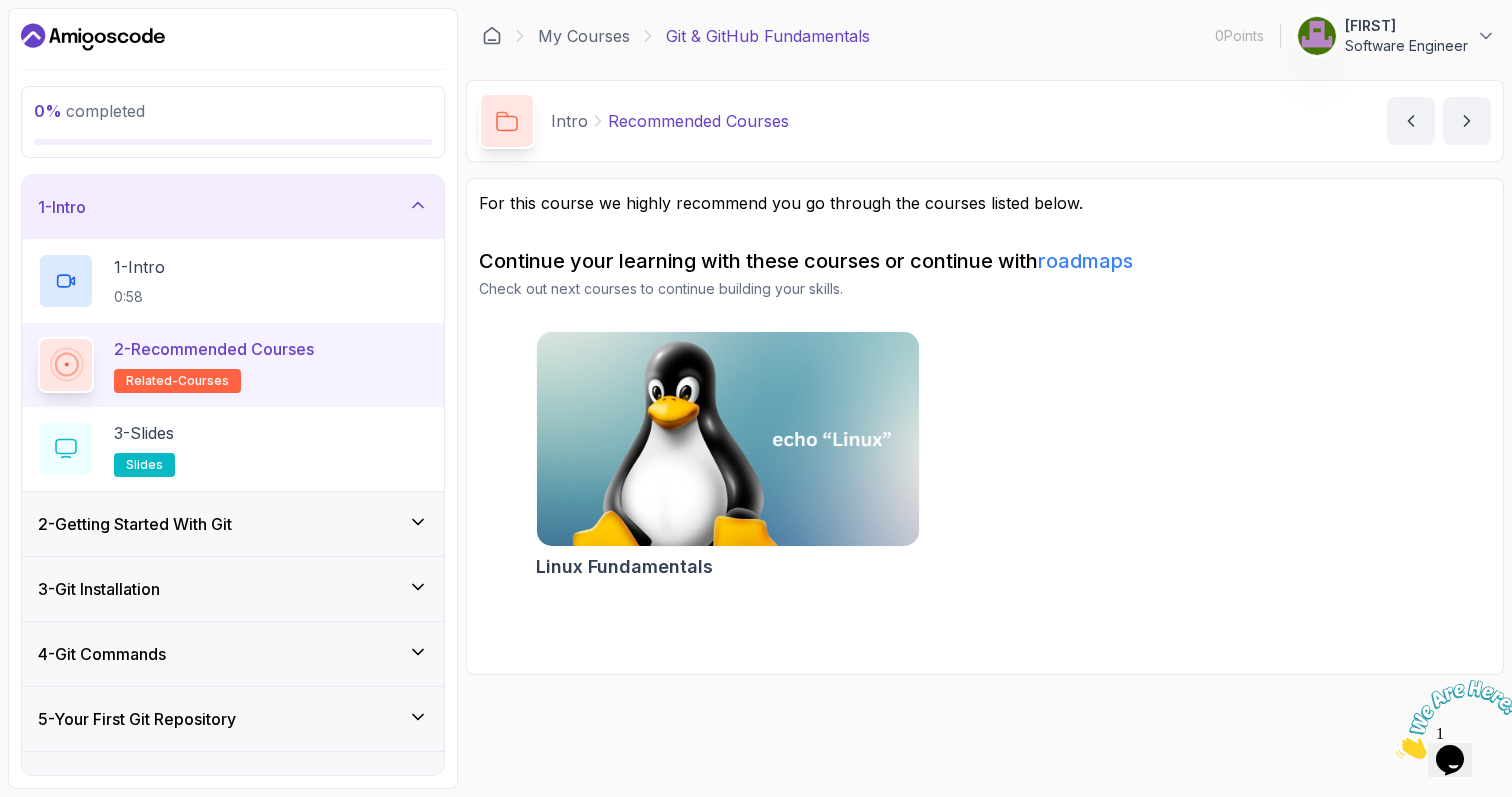 scroll, scrollTop: 0, scrollLeft: 0, axis: both 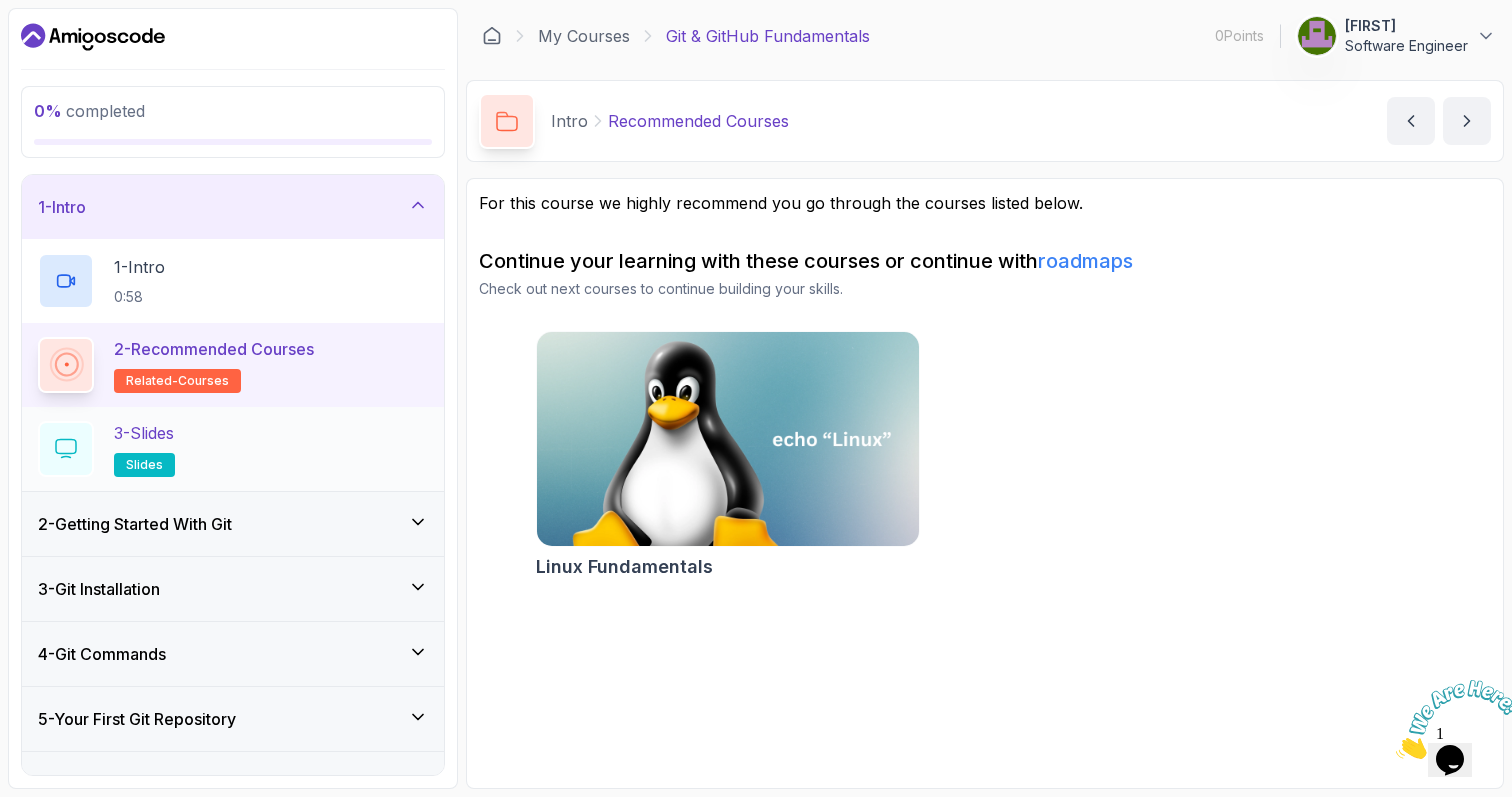 click on "3  -  Slides slides" at bounding box center (233, 449) 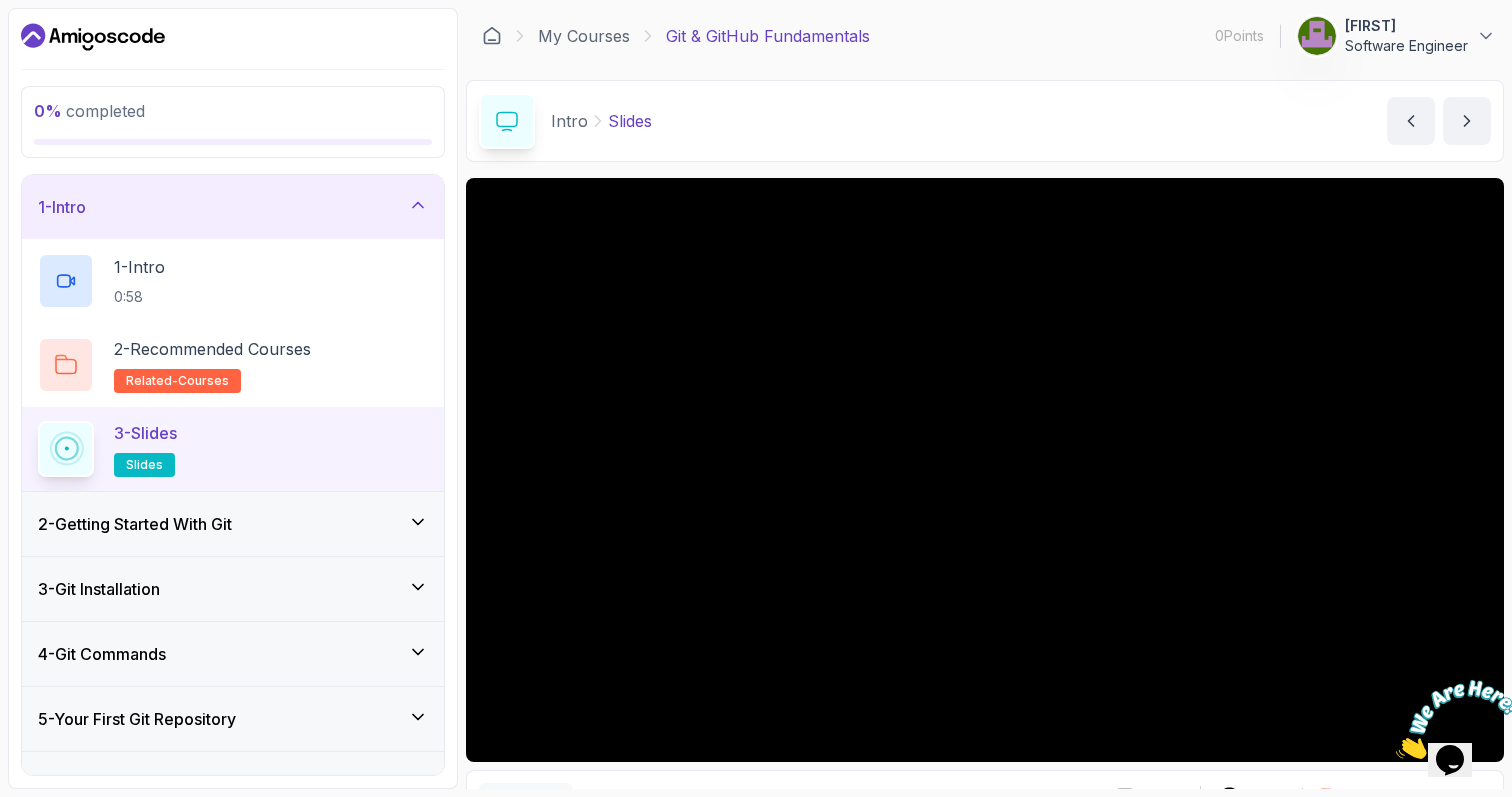 click on "2  -  Getting Started With Git" at bounding box center [135, 524] 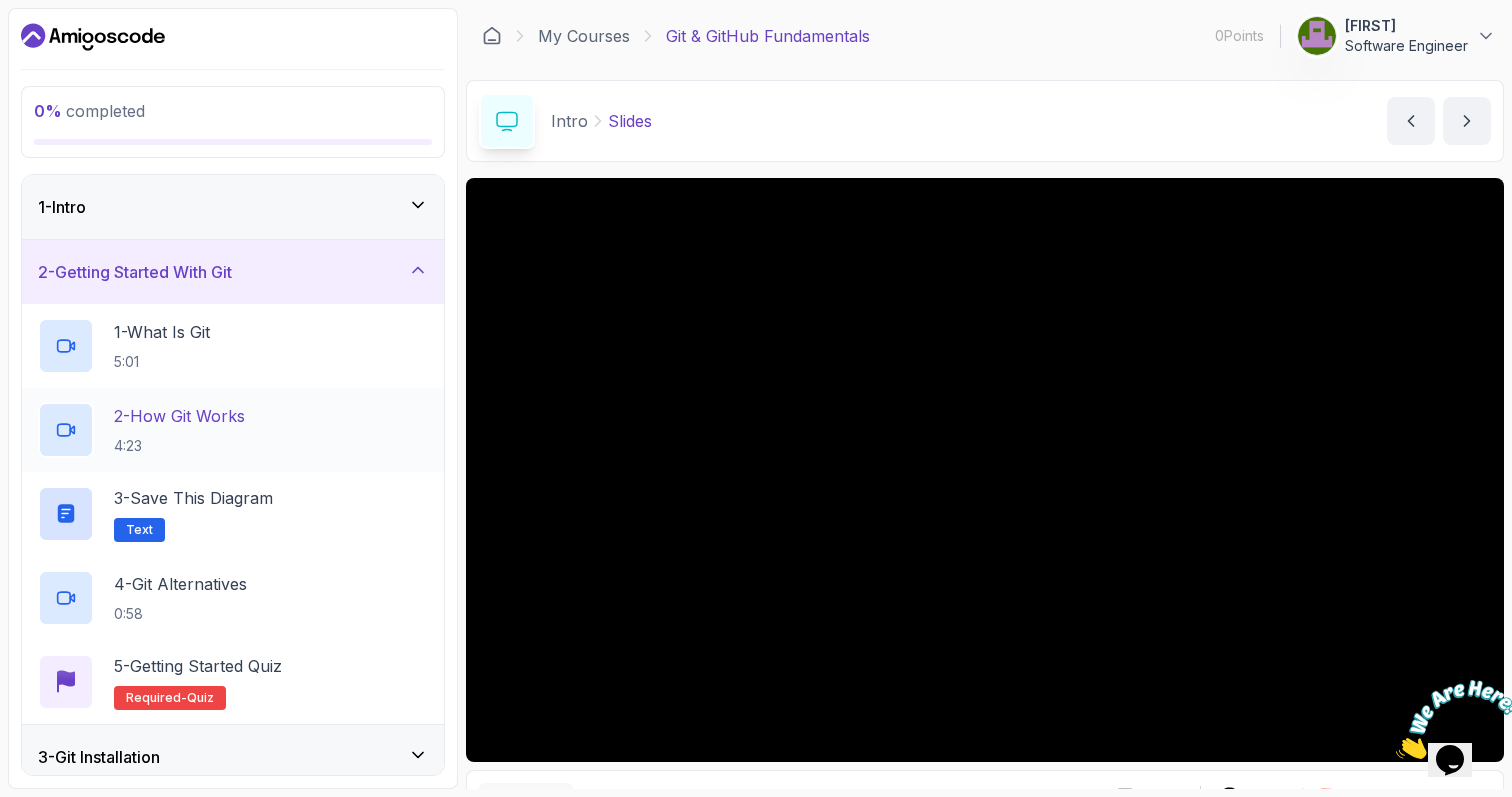 click on "2  -  How Git Works 4:23" at bounding box center [179, 430] 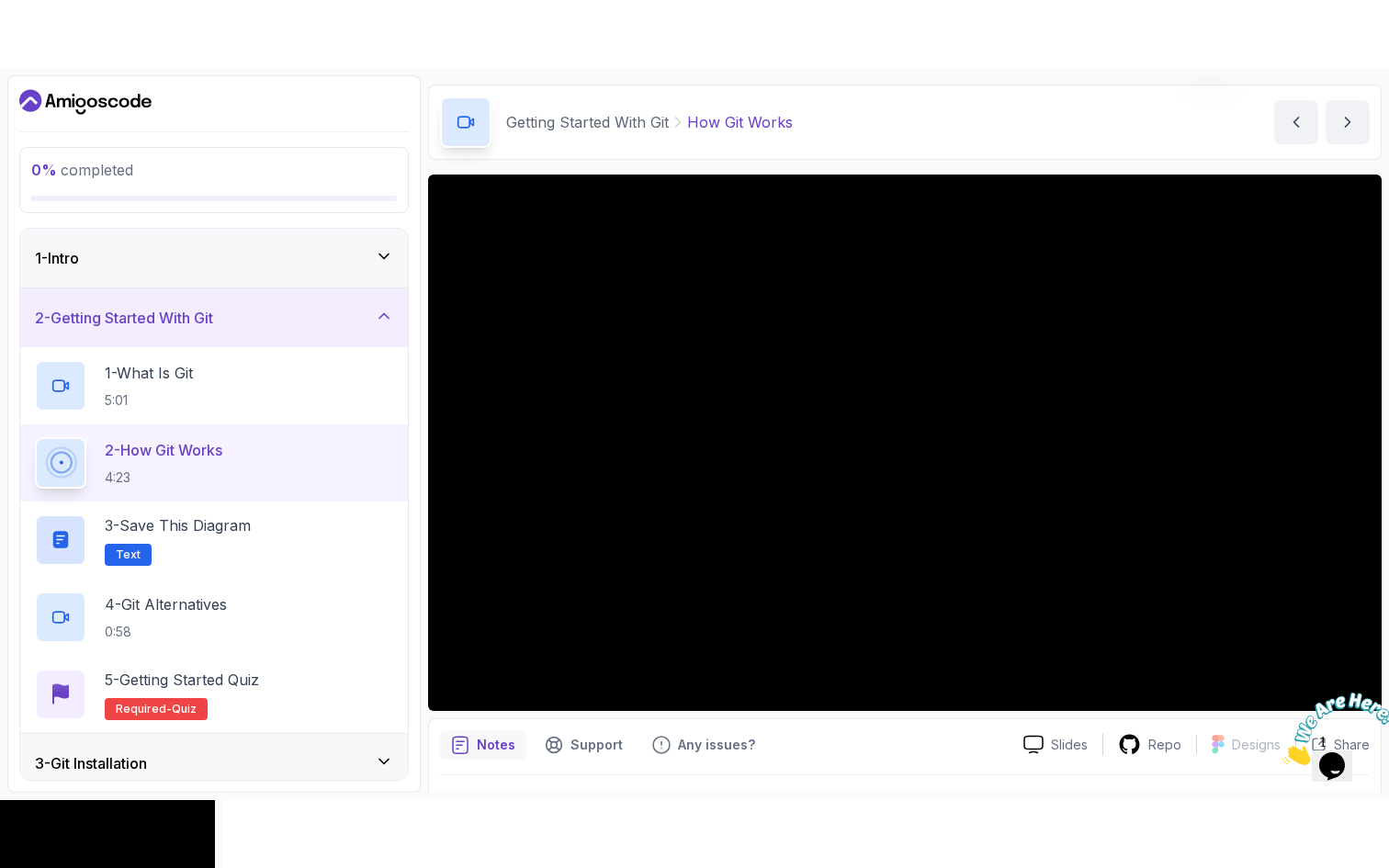 scroll, scrollTop: 67, scrollLeft: 0, axis: vertical 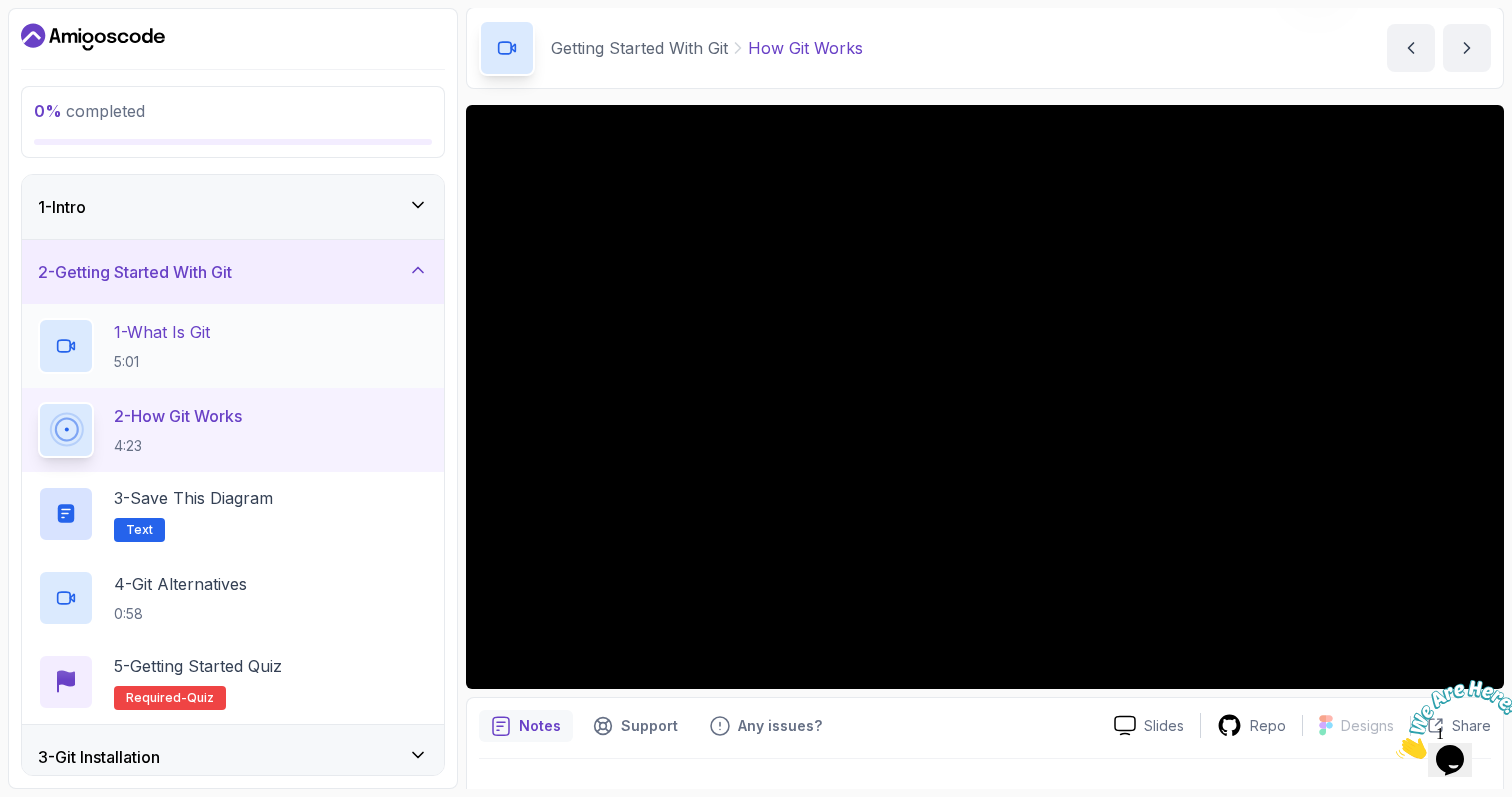 click on "1  -  What Is Git" at bounding box center [162, 332] 